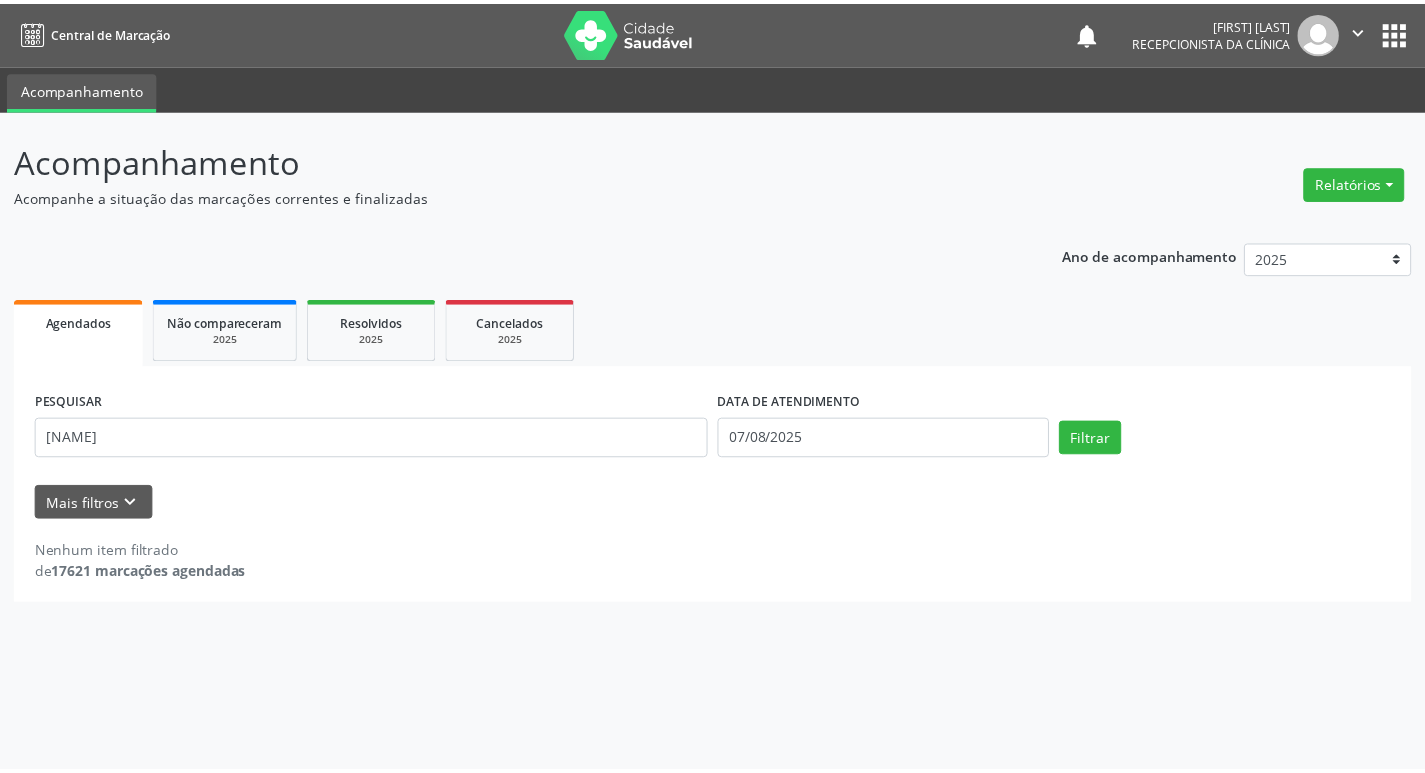 scroll, scrollTop: 0, scrollLeft: 0, axis: both 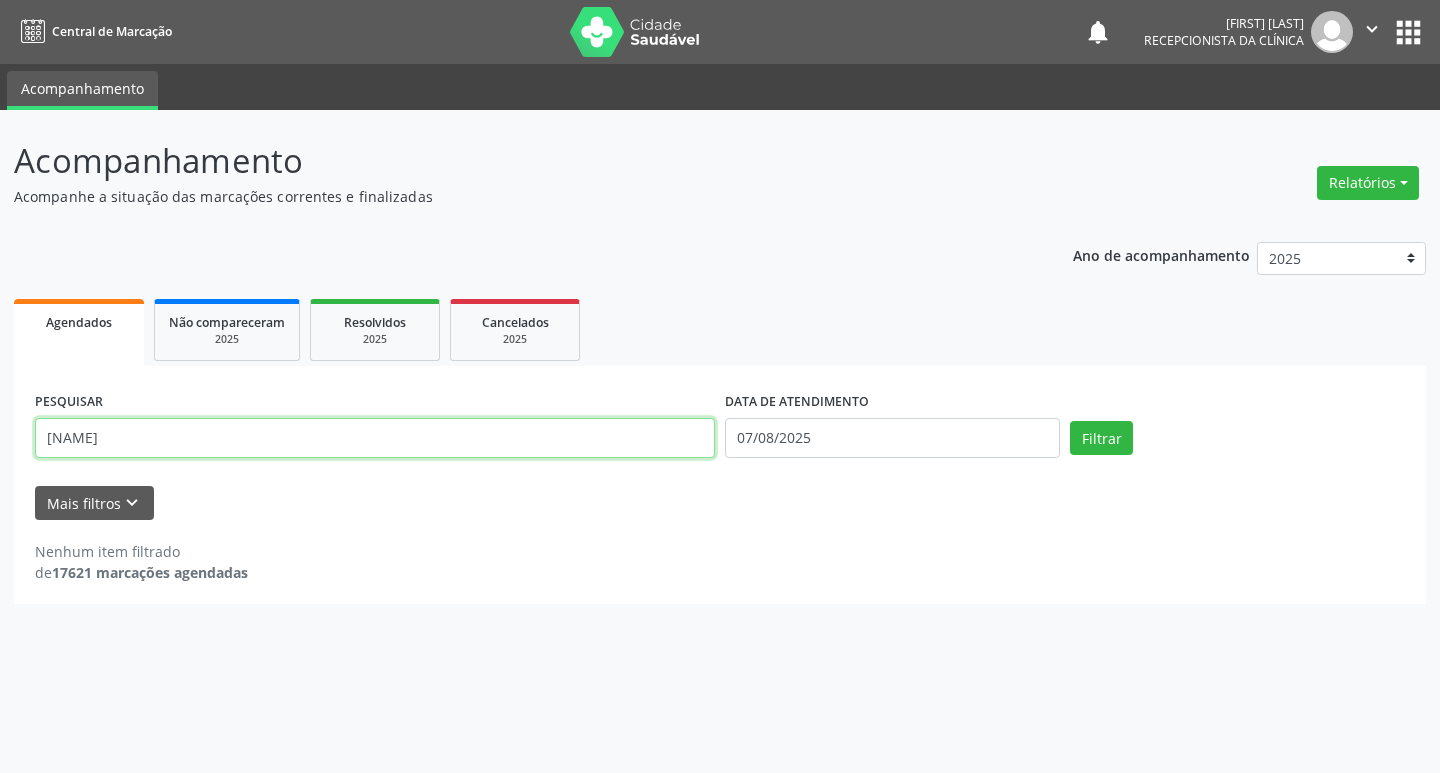 click on "[NAME]" at bounding box center [375, 438] 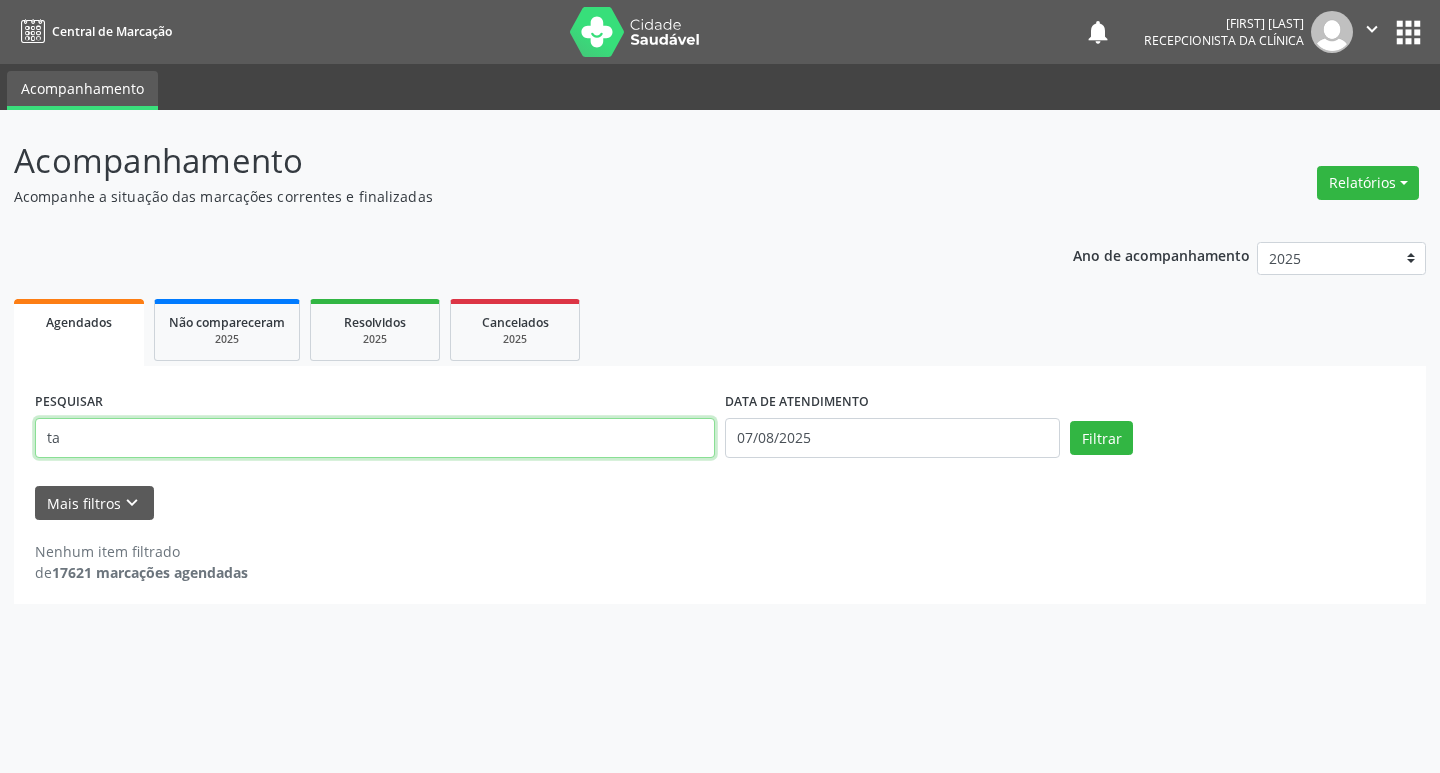type on "t" 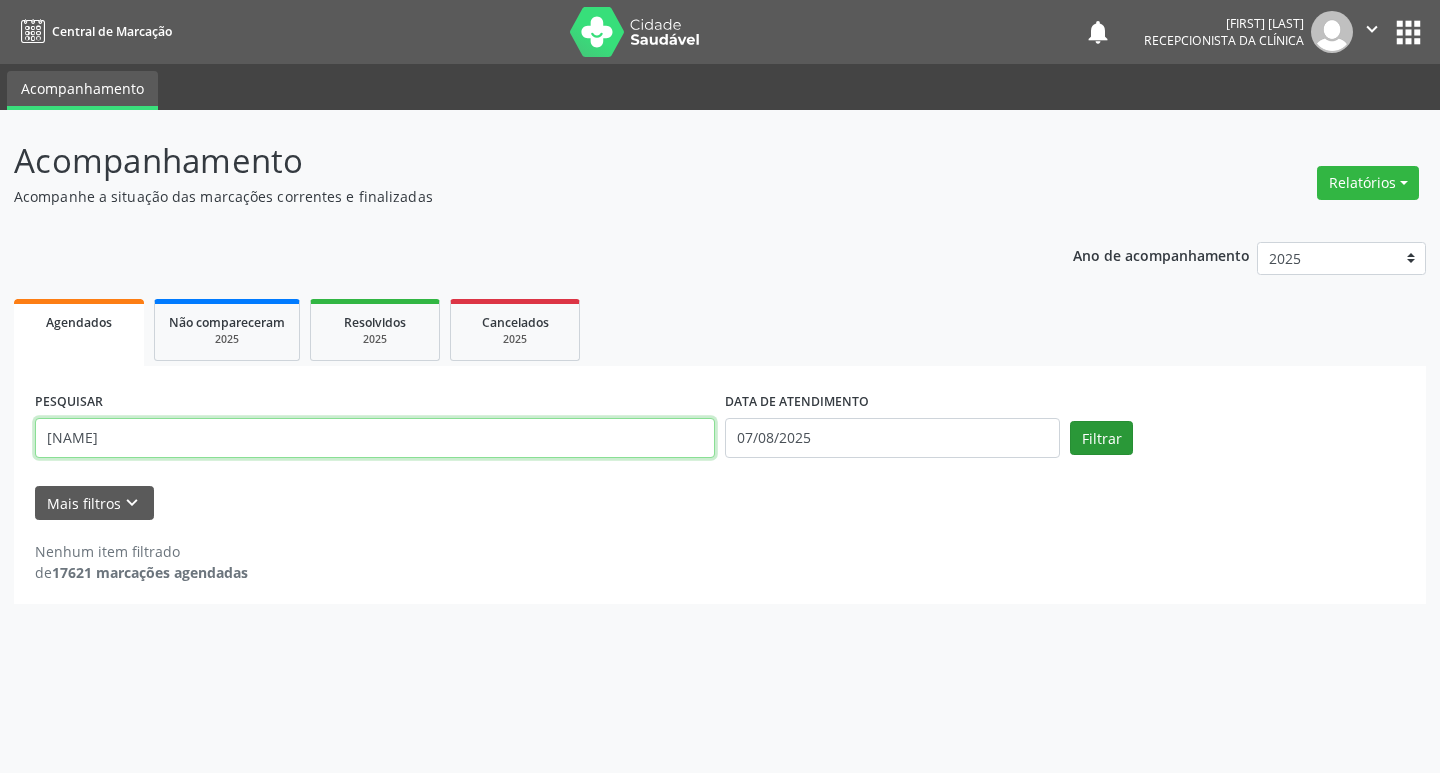 type on "[NAME]" 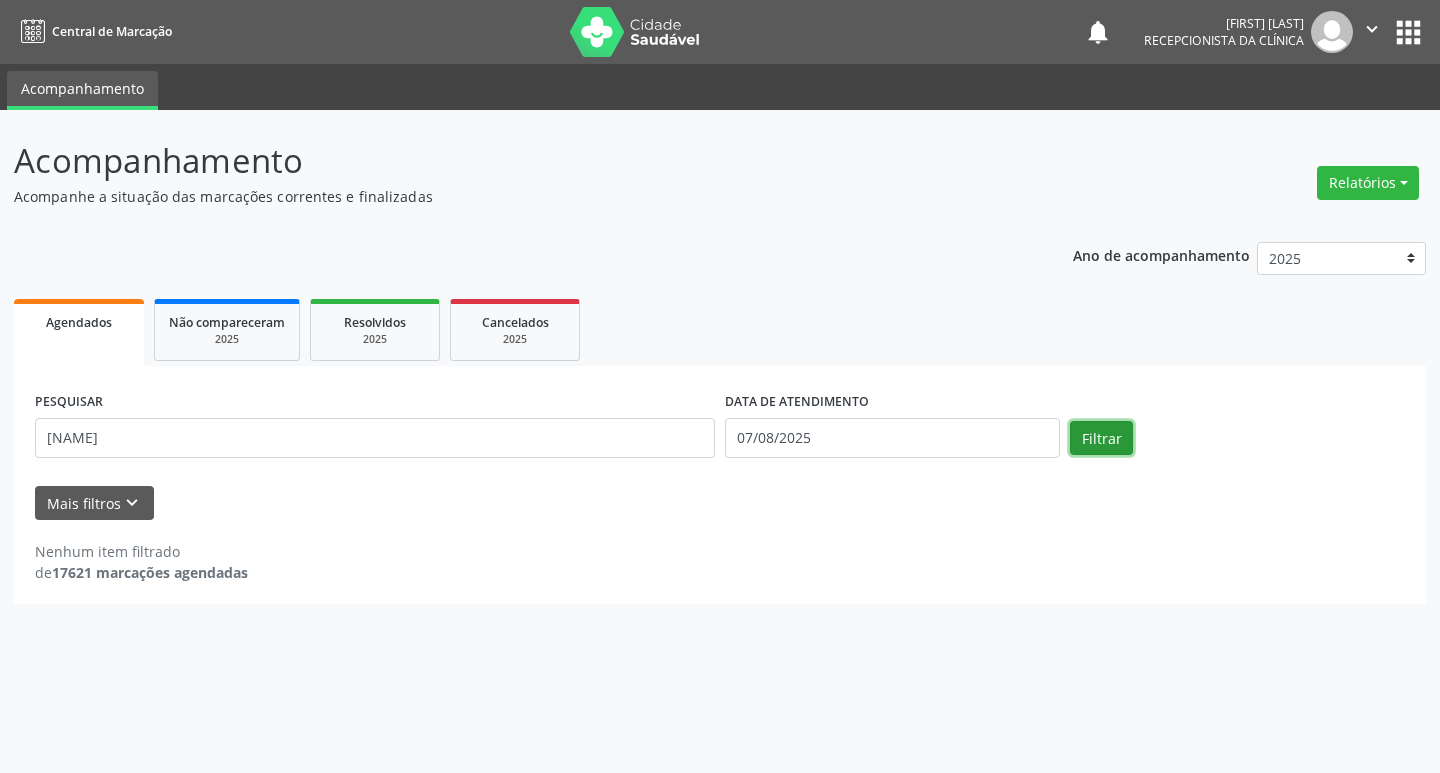 click on "Filtrar" at bounding box center [1101, 438] 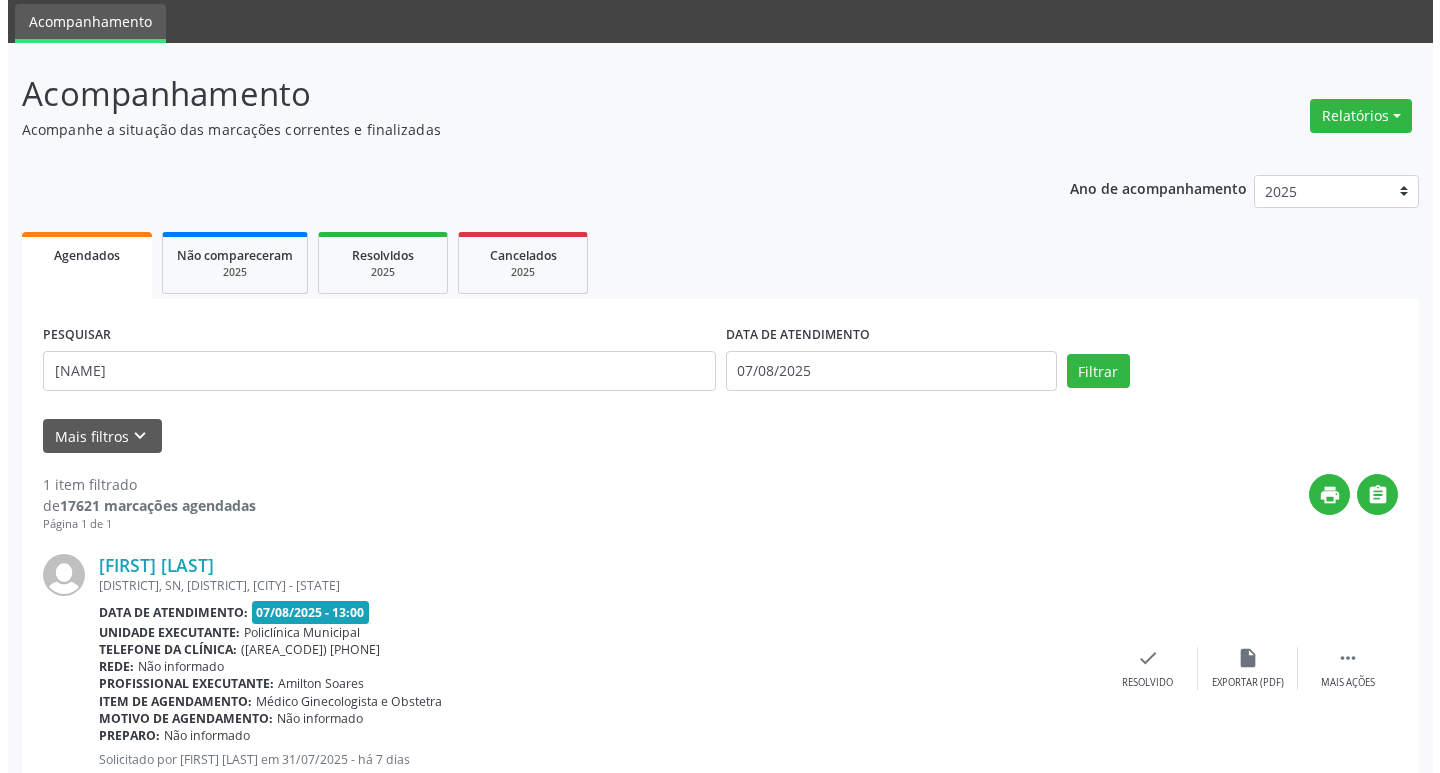 scroll, scrollTop: 132, scrollLeft: 0, axis: vertical 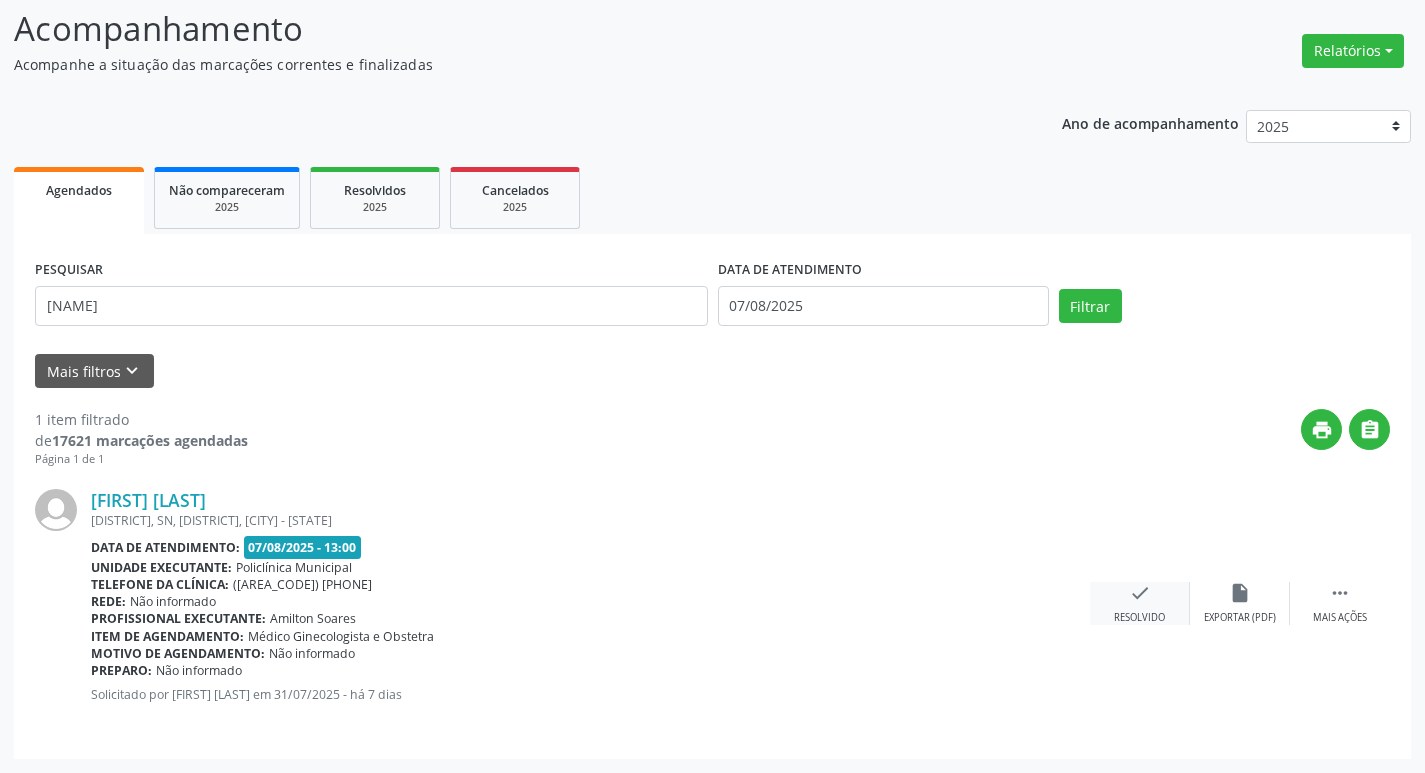 click on "check
Resolvido" at bounding box center [1140, 603] 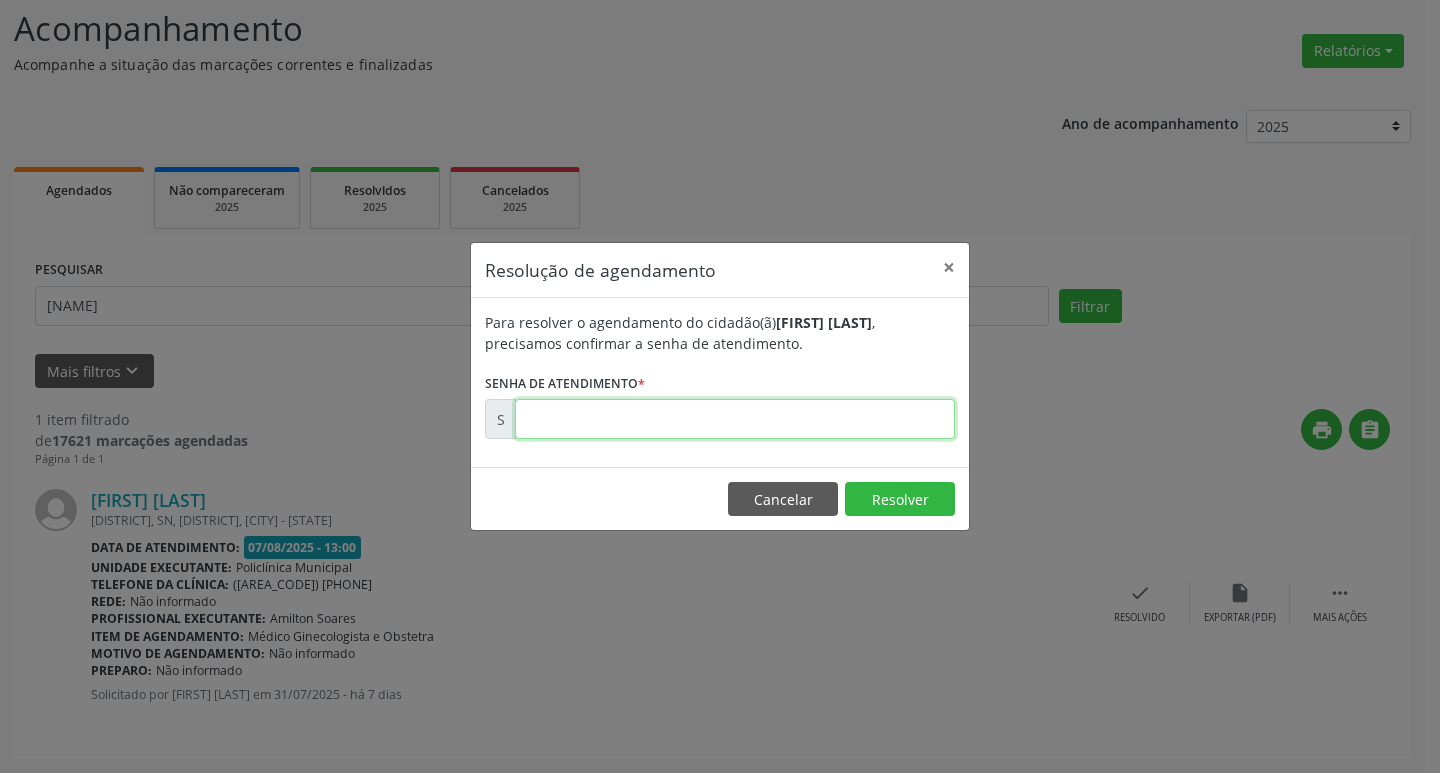 click at bounding box center [735, 419] 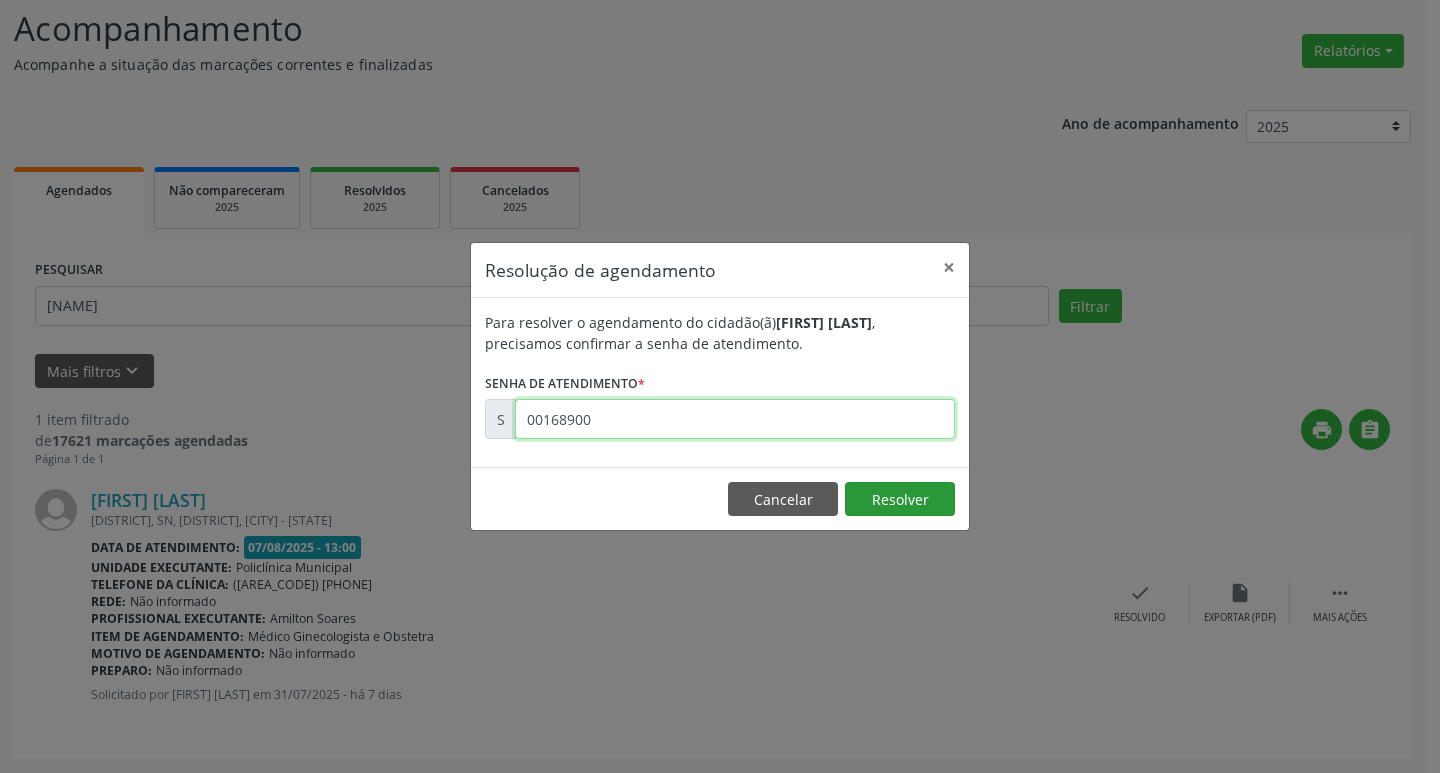 type on "00168900" 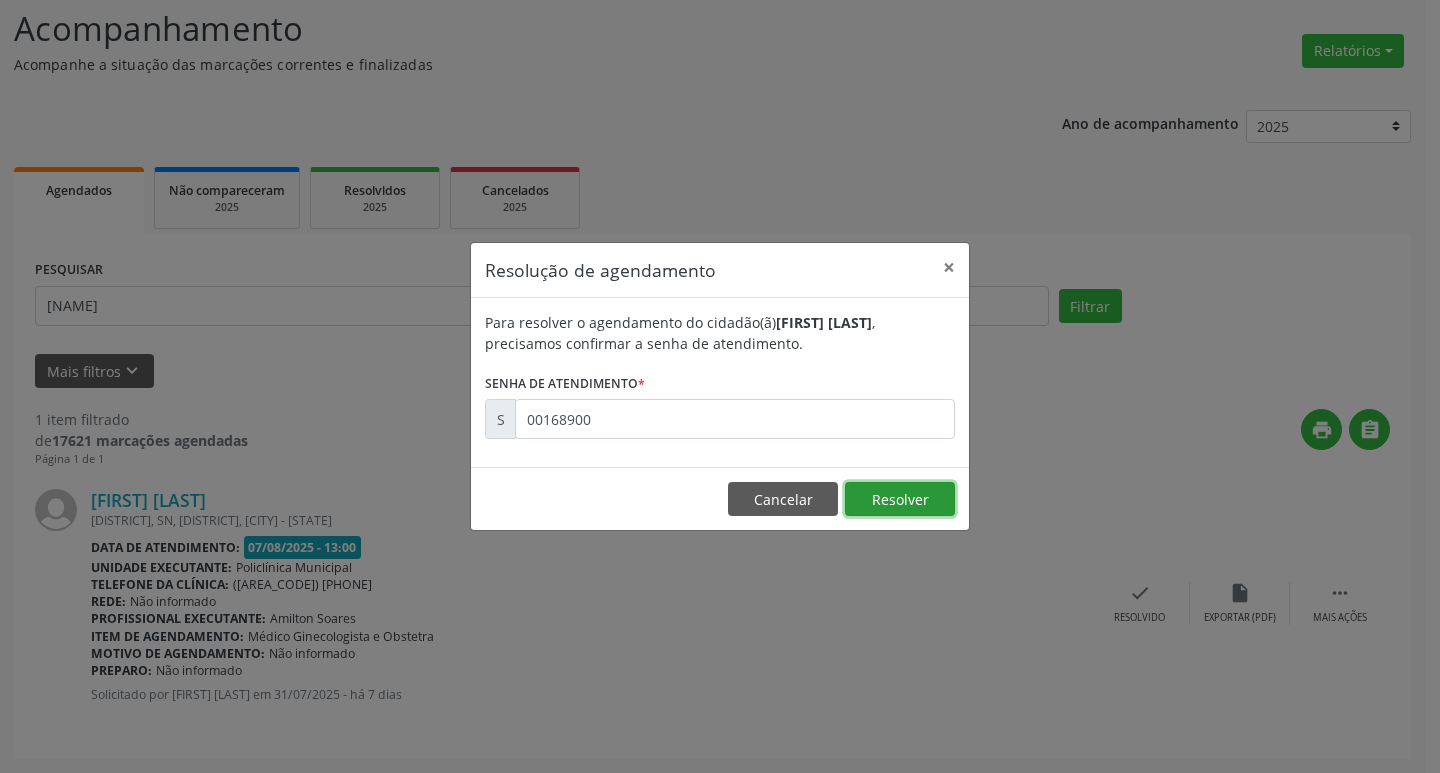 click on "Resolver" at bounding box center (900, 499) 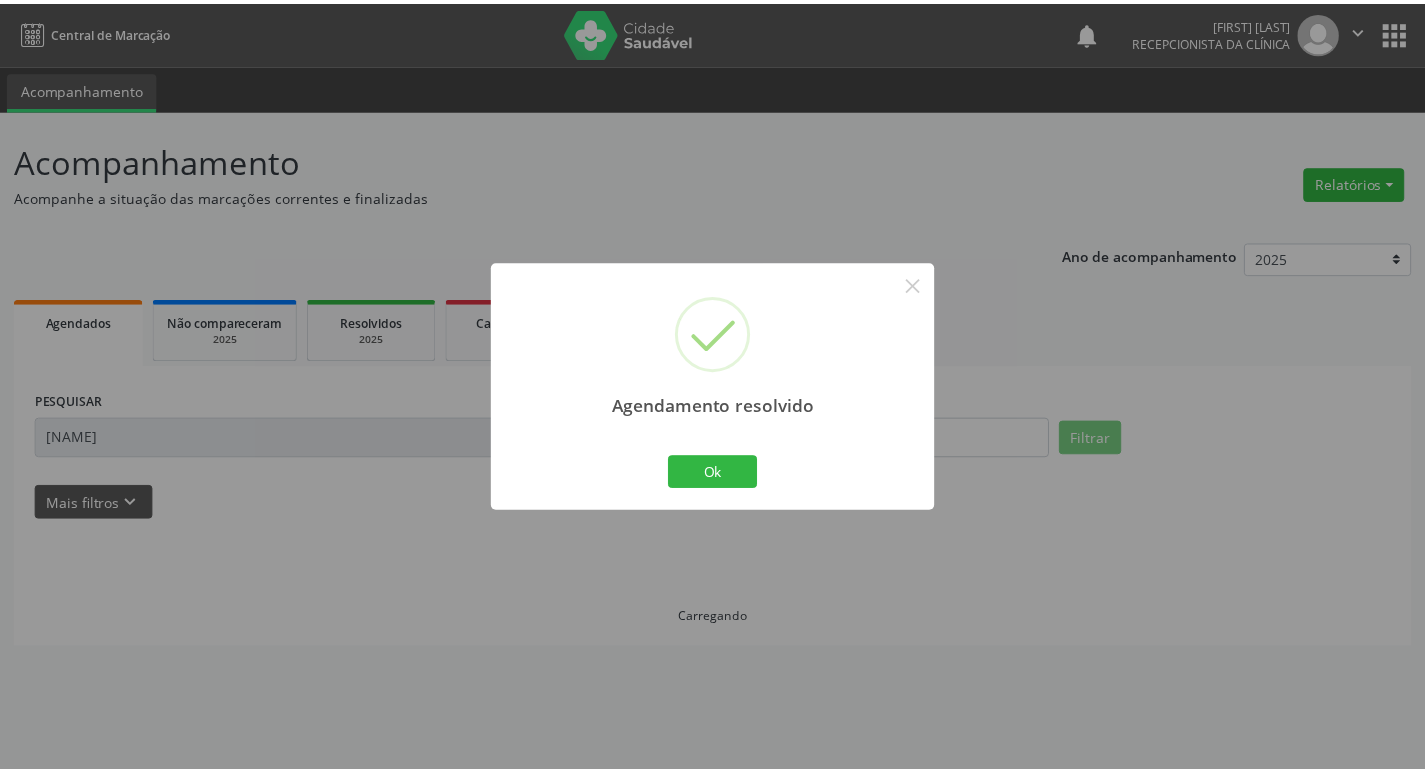 scroll, scrollTop: 0, scrollLeft: 0, axis: both 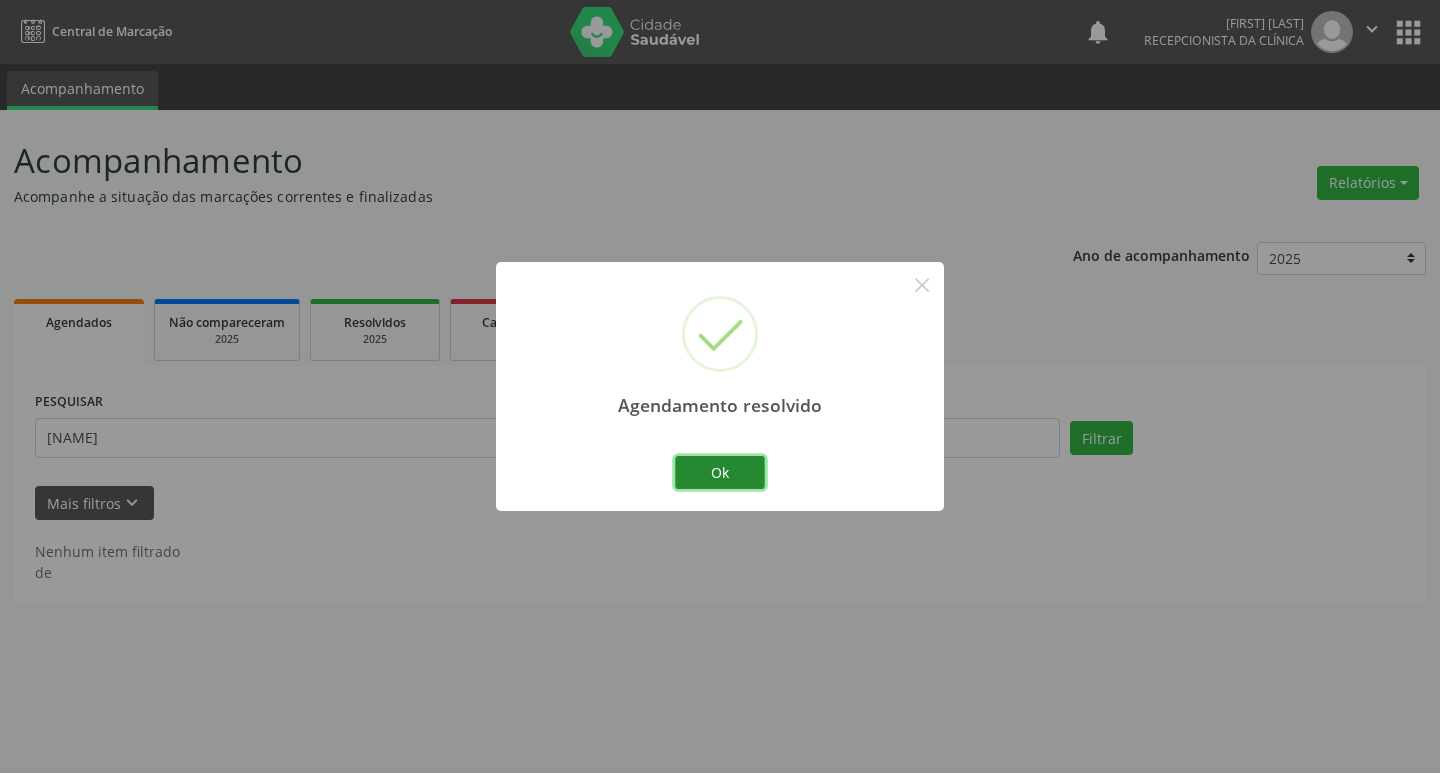 click on "Ok" at bounding box center [720, 473] 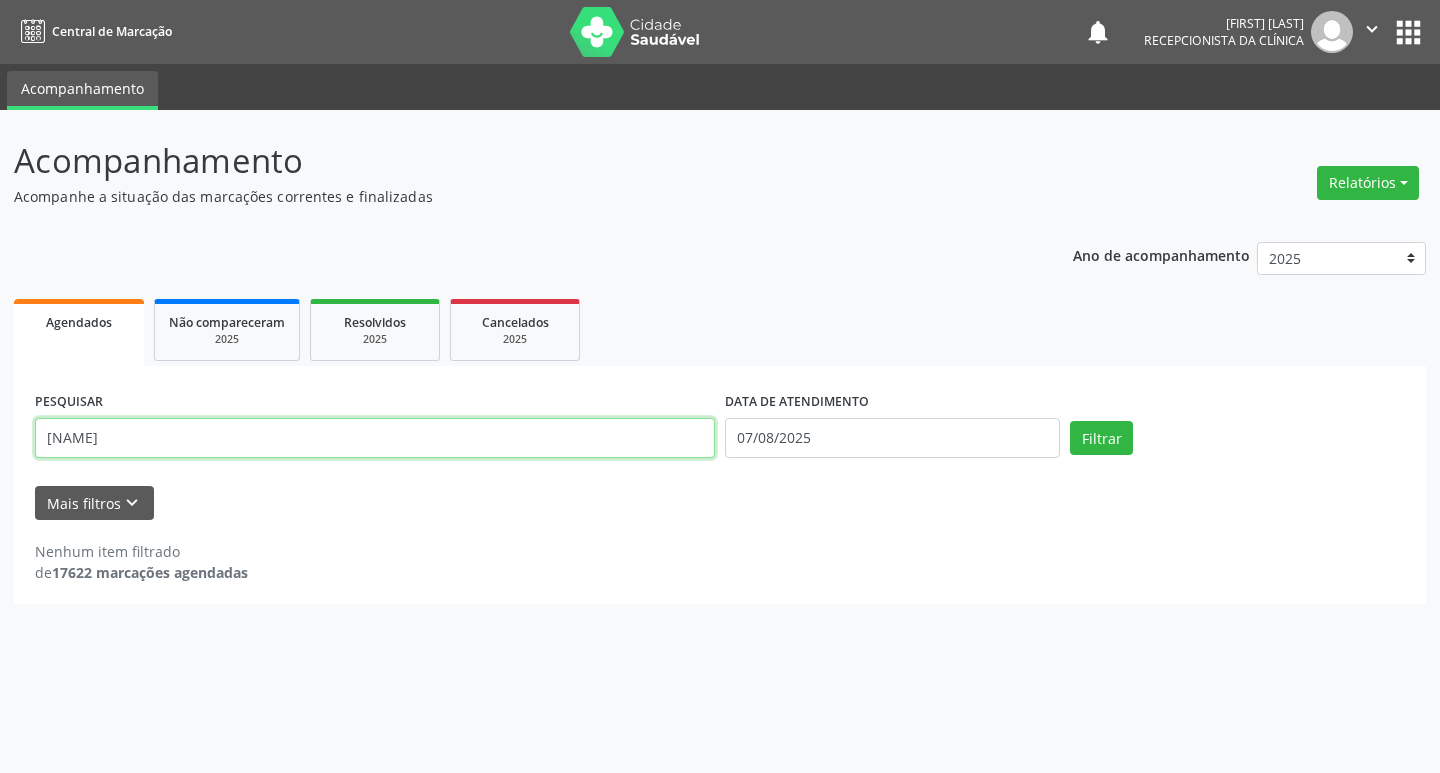 click on "[NAME]" at bounding box center [375, 438] 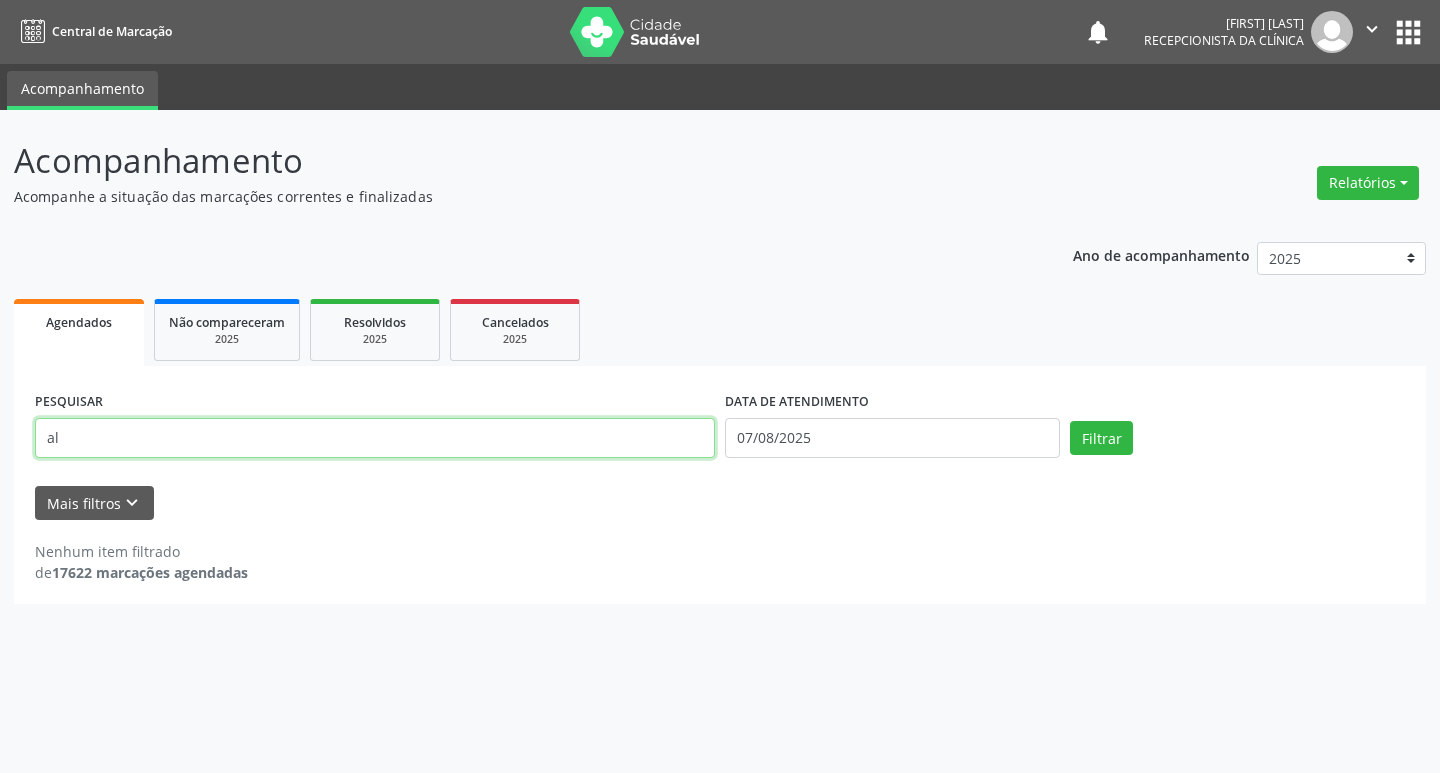 type on "a" 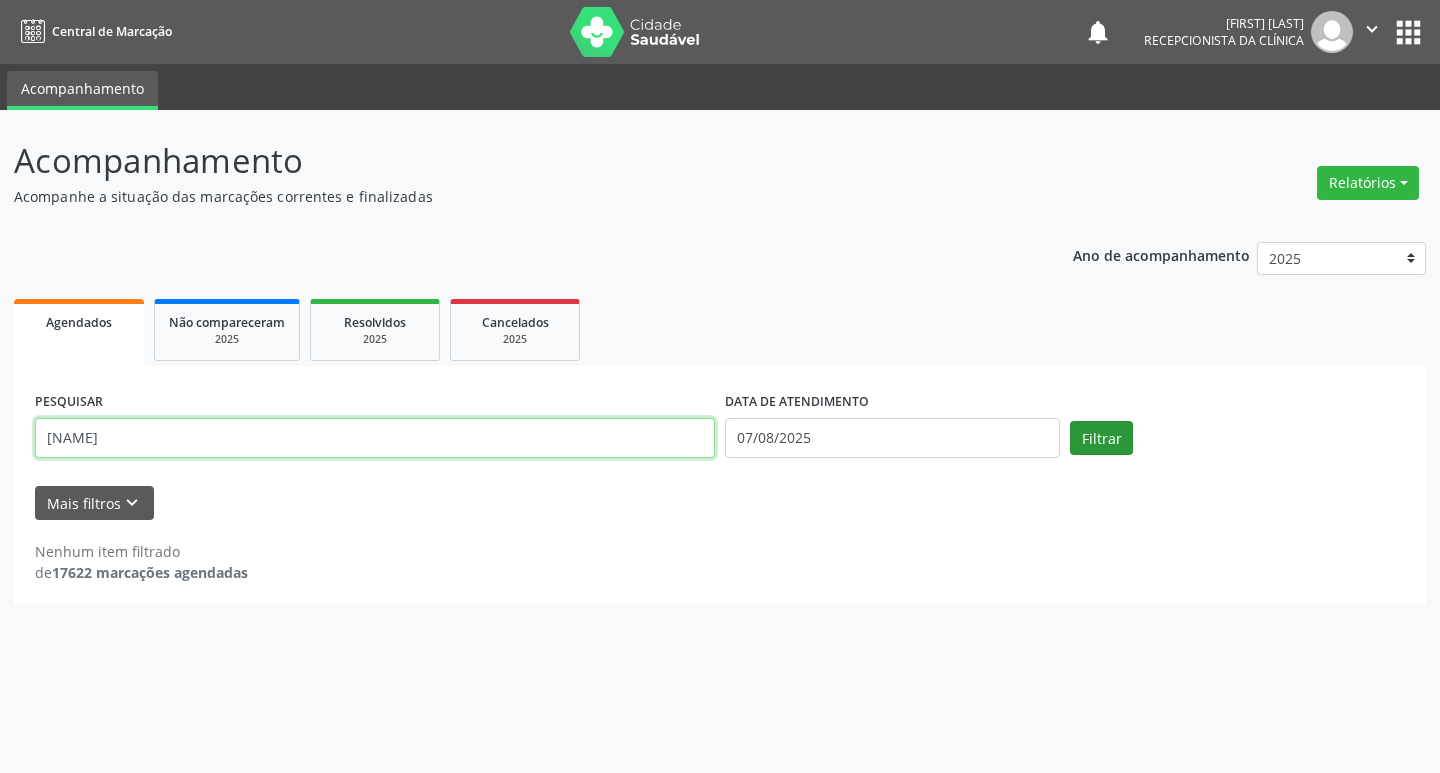 type on "[NAME]" 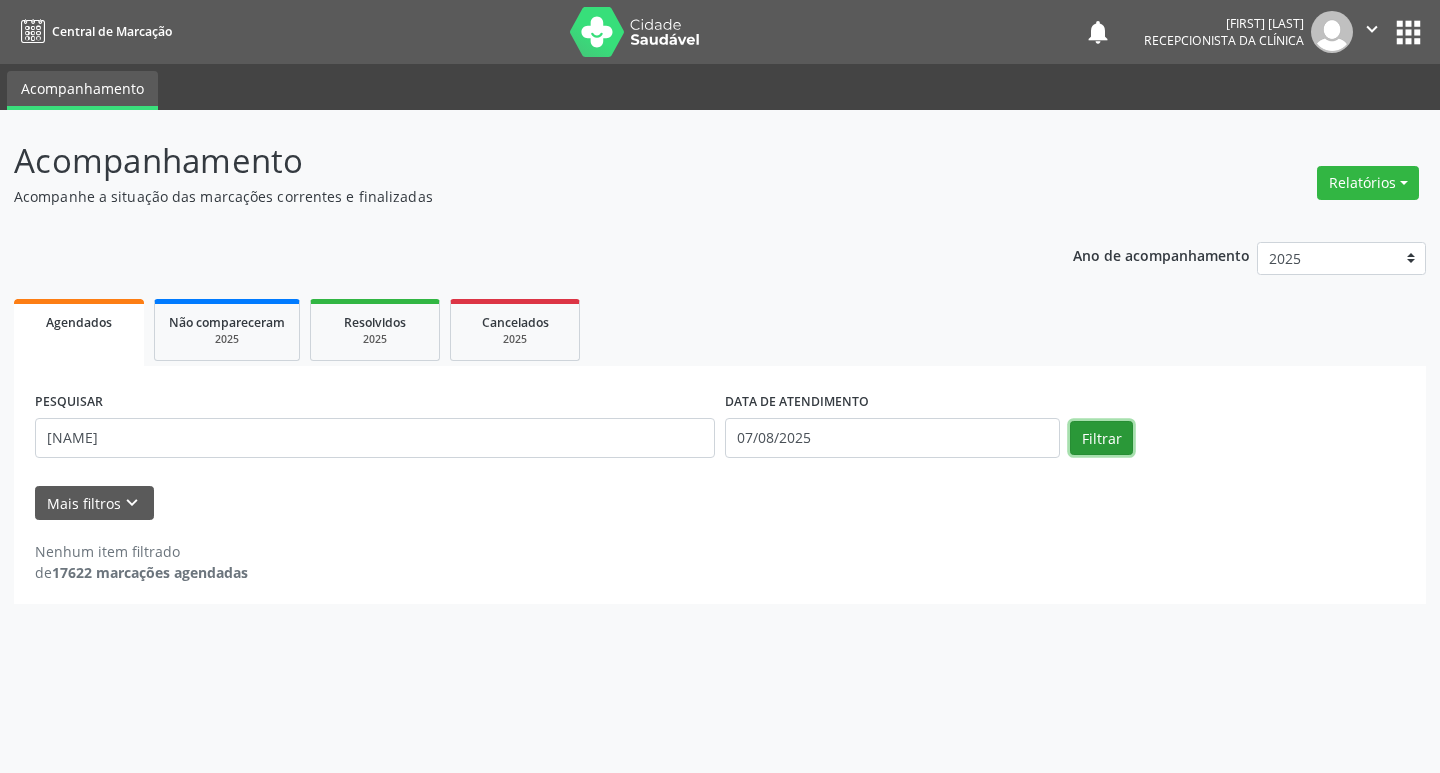 click on "Filtrar" at bounding box center (1101, 438) 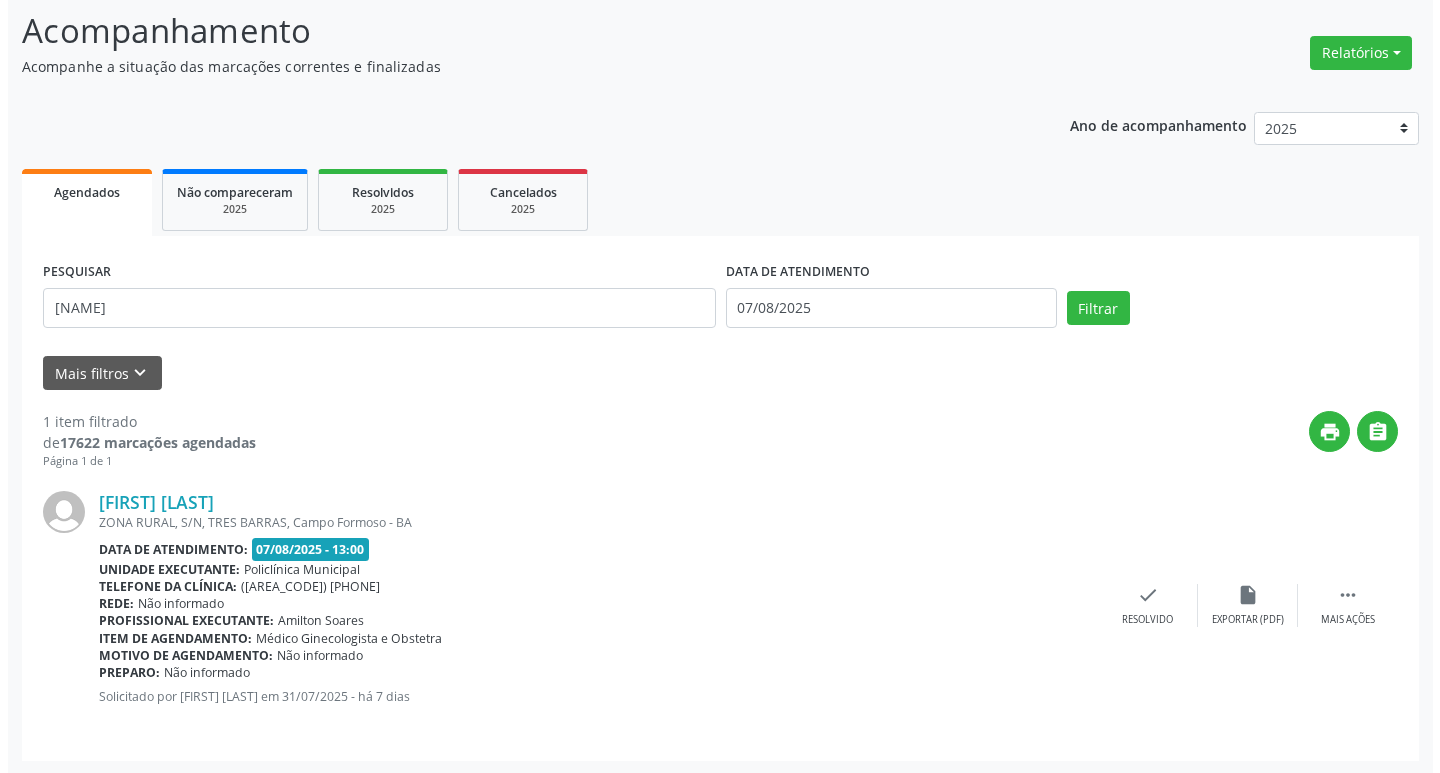 scroll, scrollTop: 132, scrollLeft: 0, axis: vertical 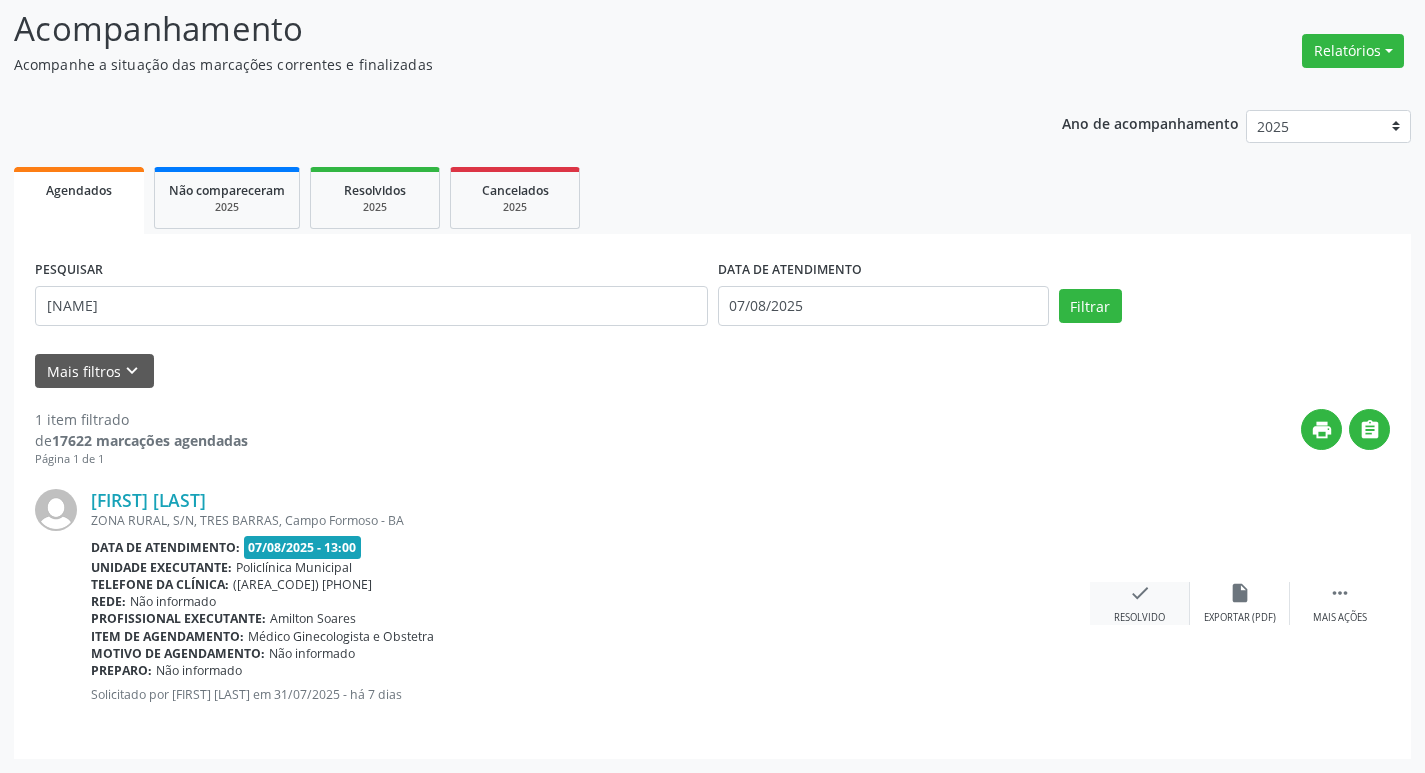 click on "Resolvido" at bounding box center [1139, 618] 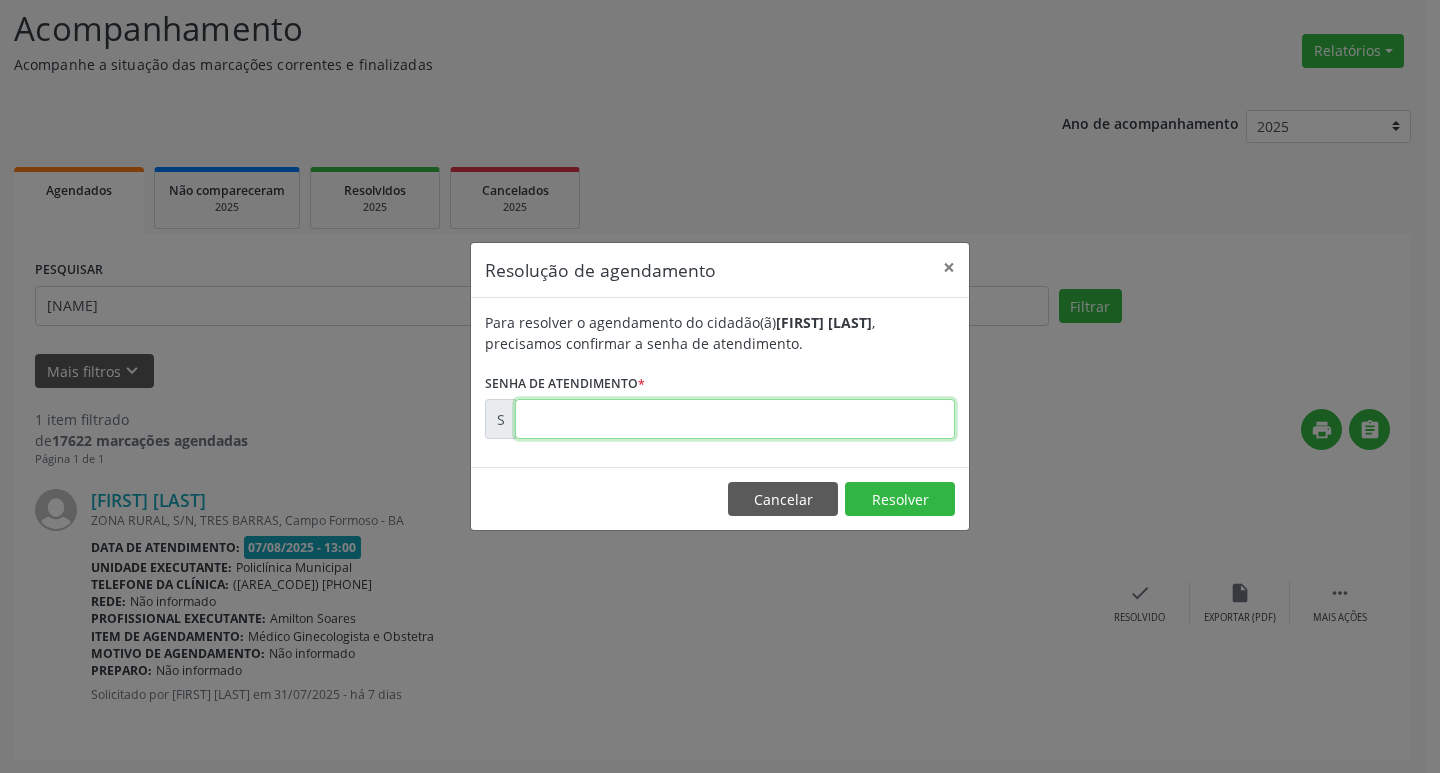 click at bounding box center [735, 419] 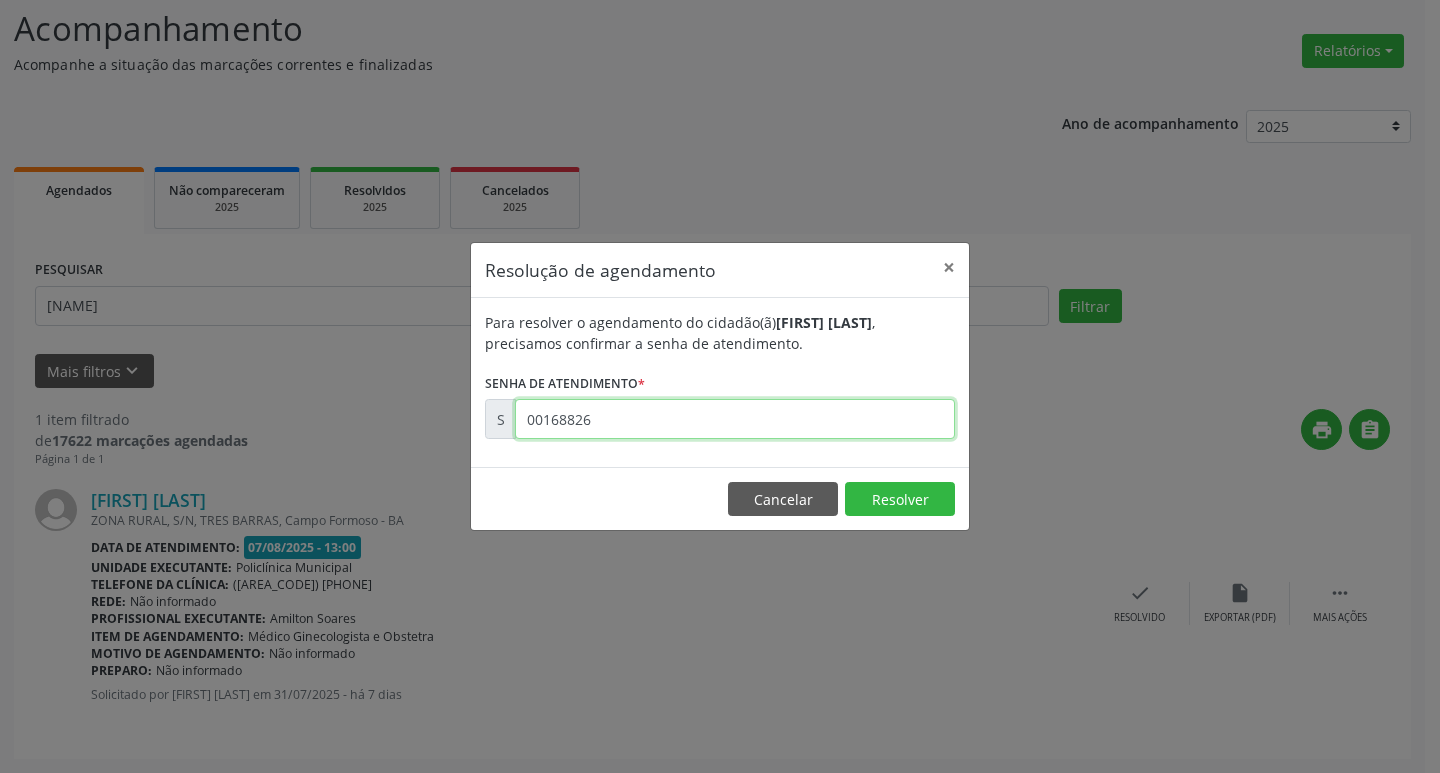 type on "00168826" 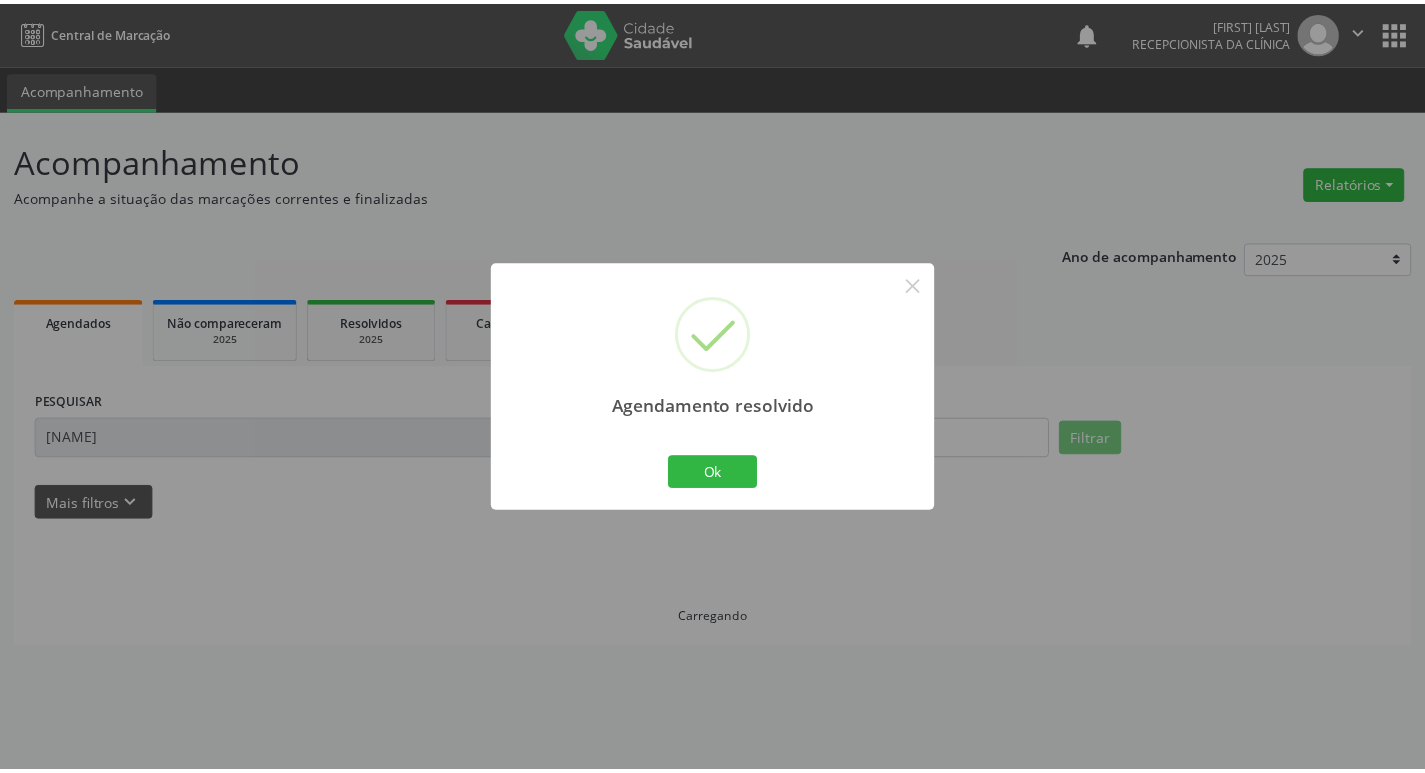 scroll, scrollTop: 0, scrollLeft: 0, axis: both 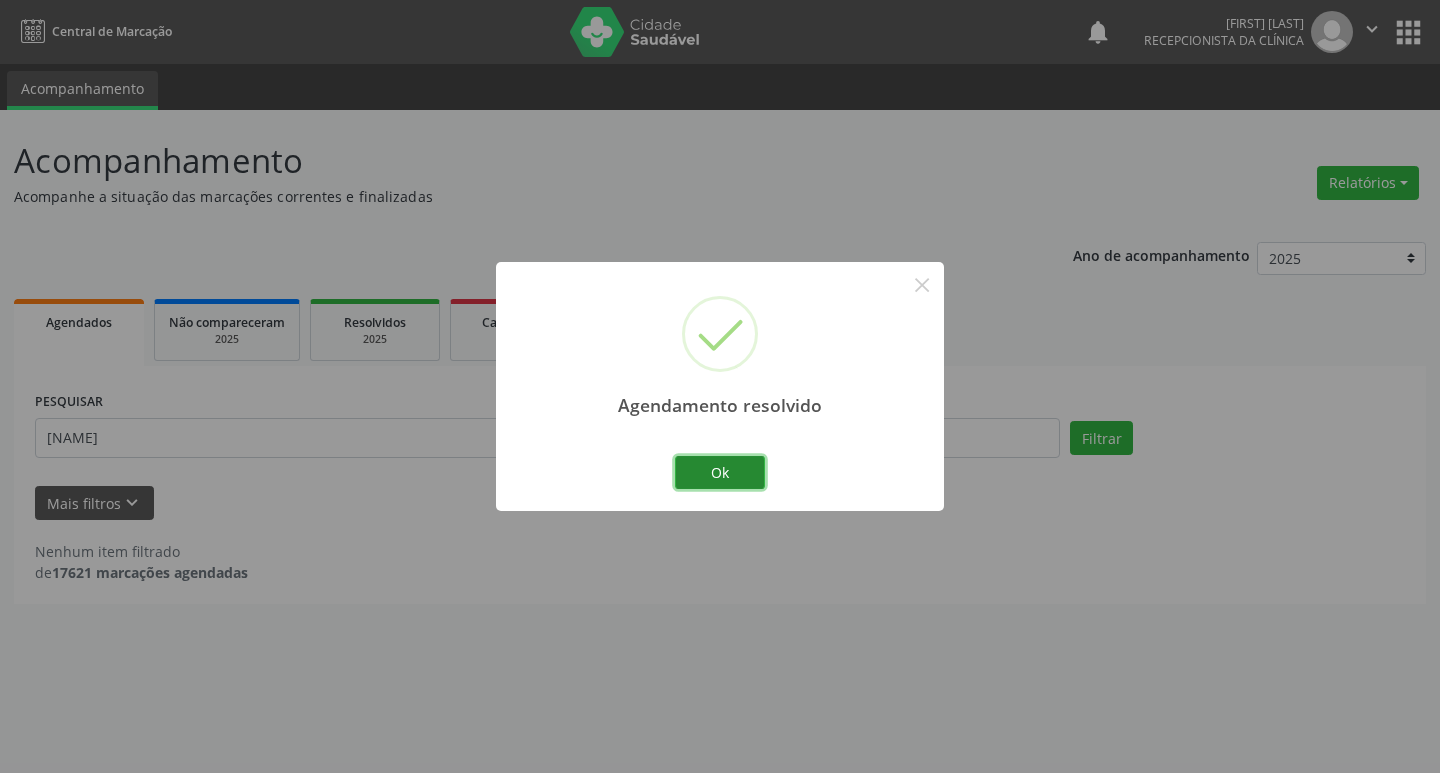 click on "Ok" at bounding box center [720, 473] 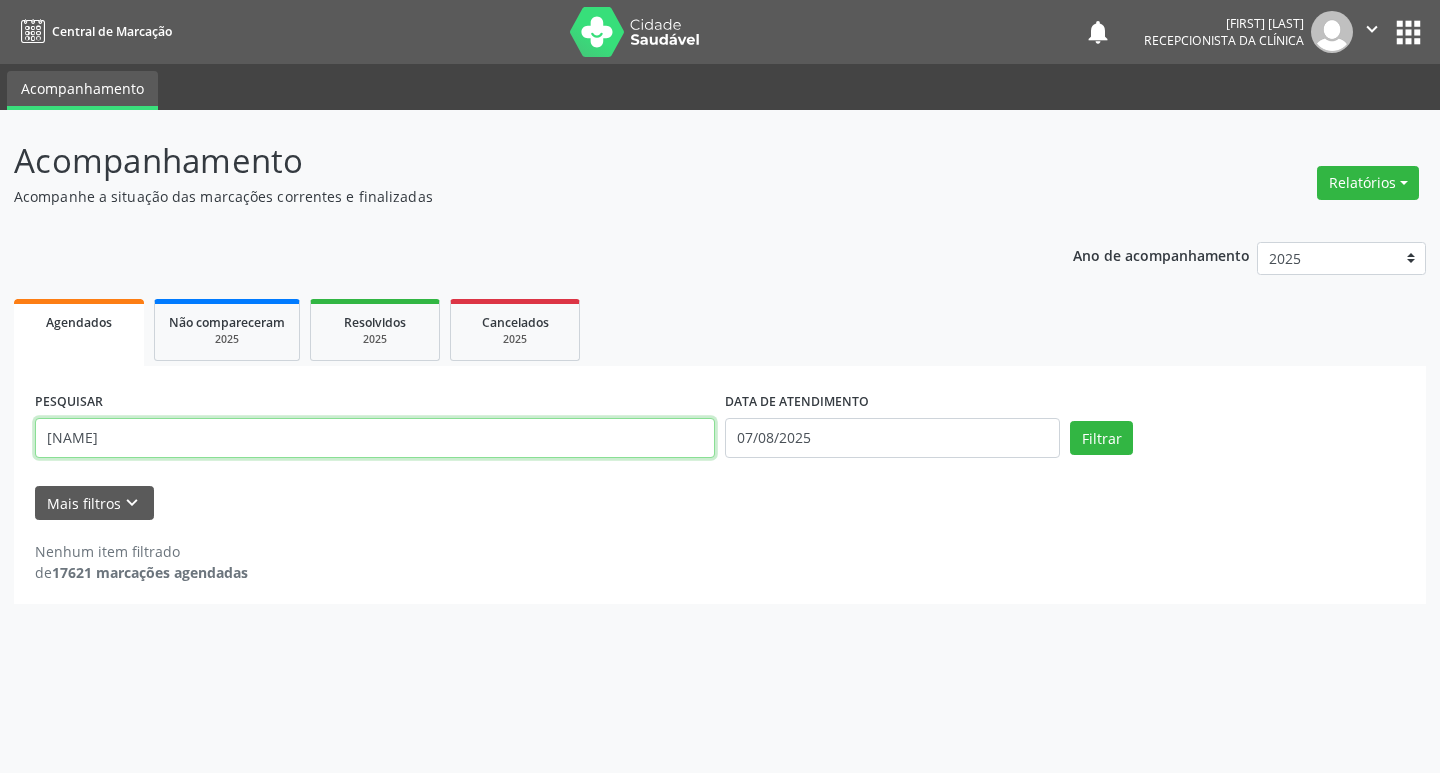 click on "[NAME]" at bounding box center [375, 438] 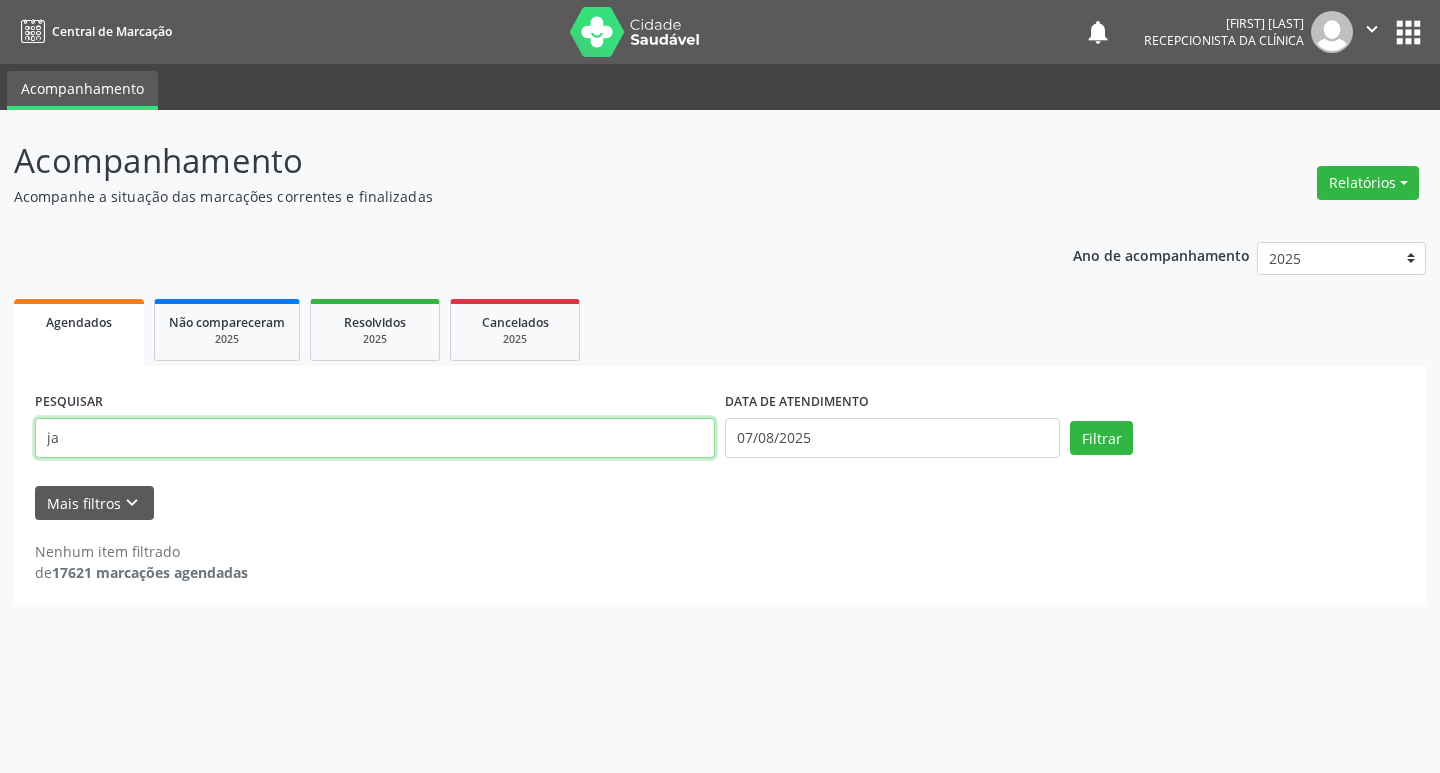 type on "j" 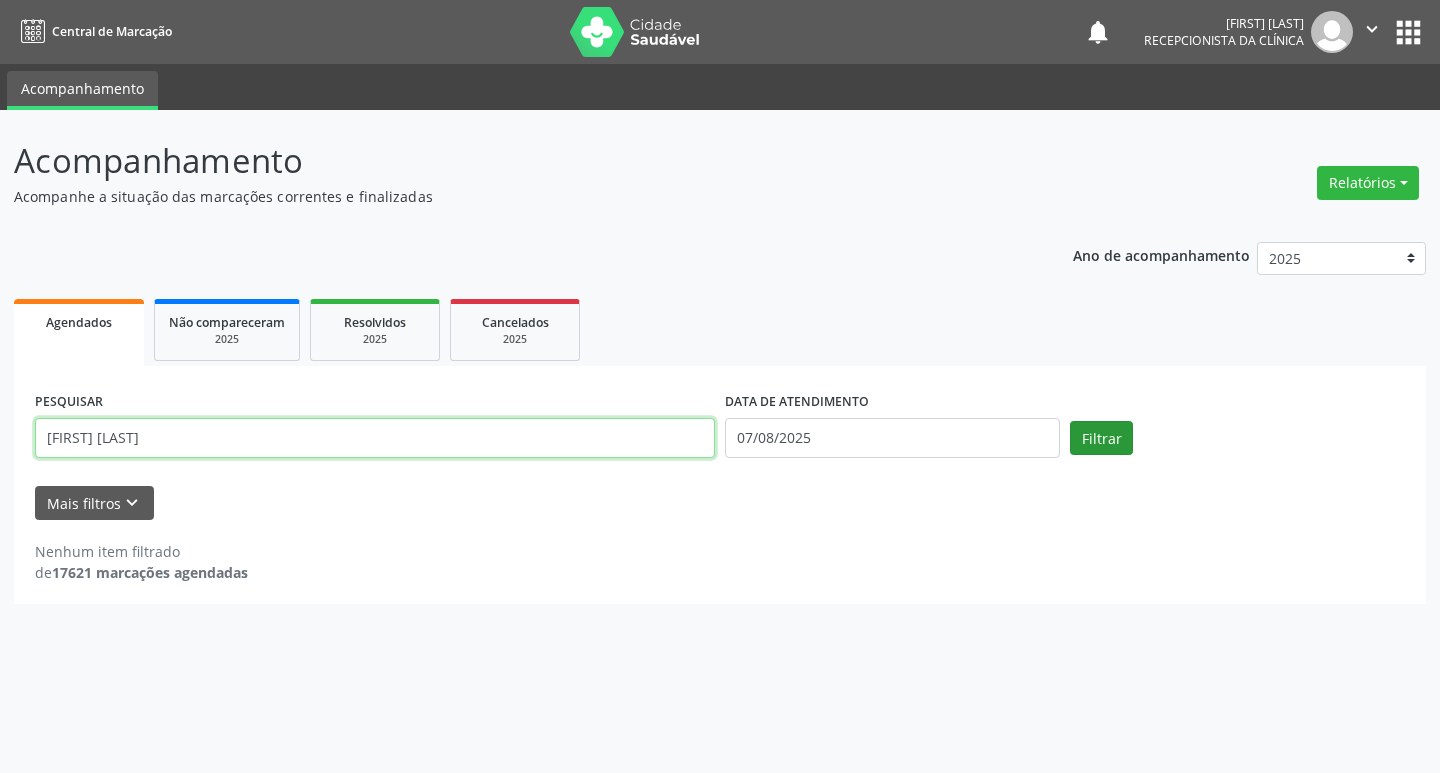 type on "[FIRST] [LAST]" 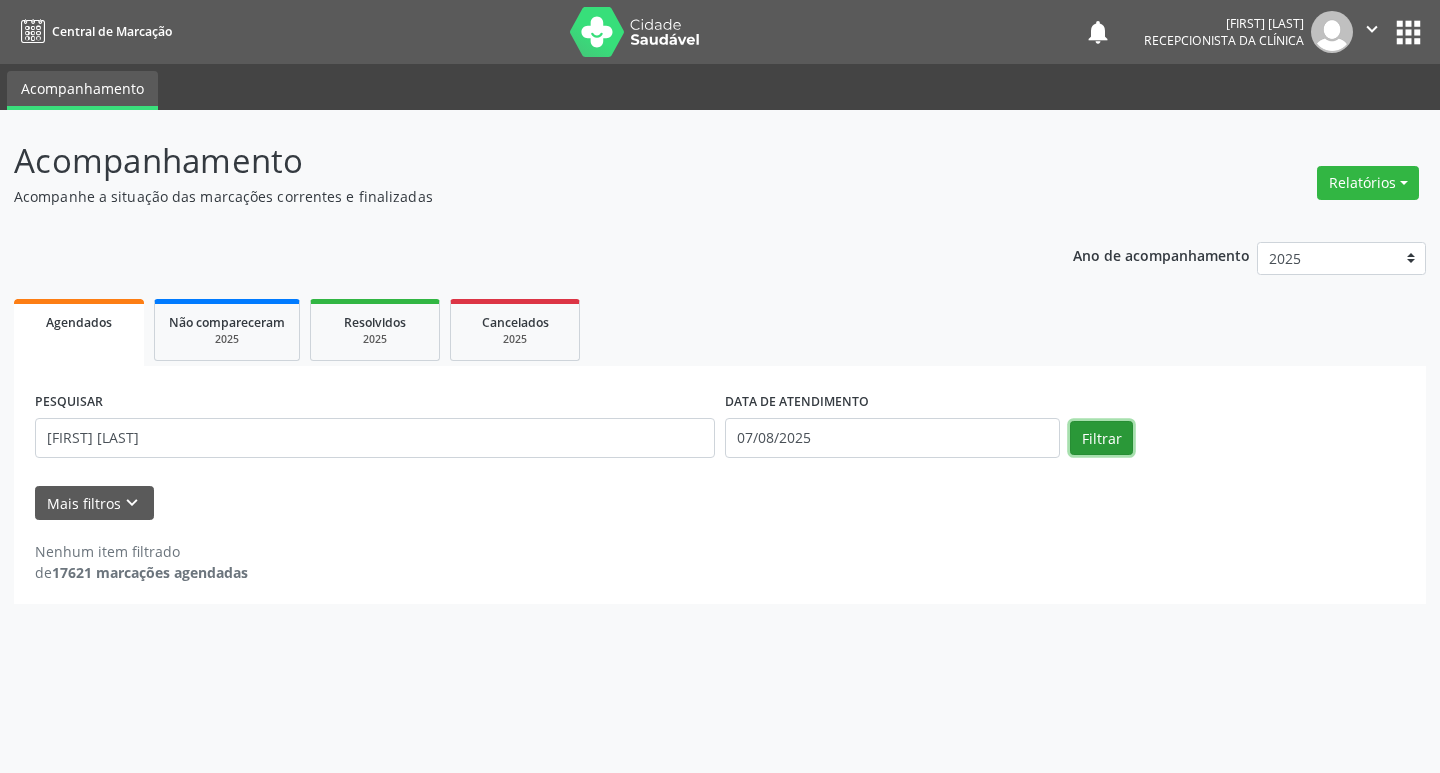 click on "Filtrar" at bounding box center [1101, 438] 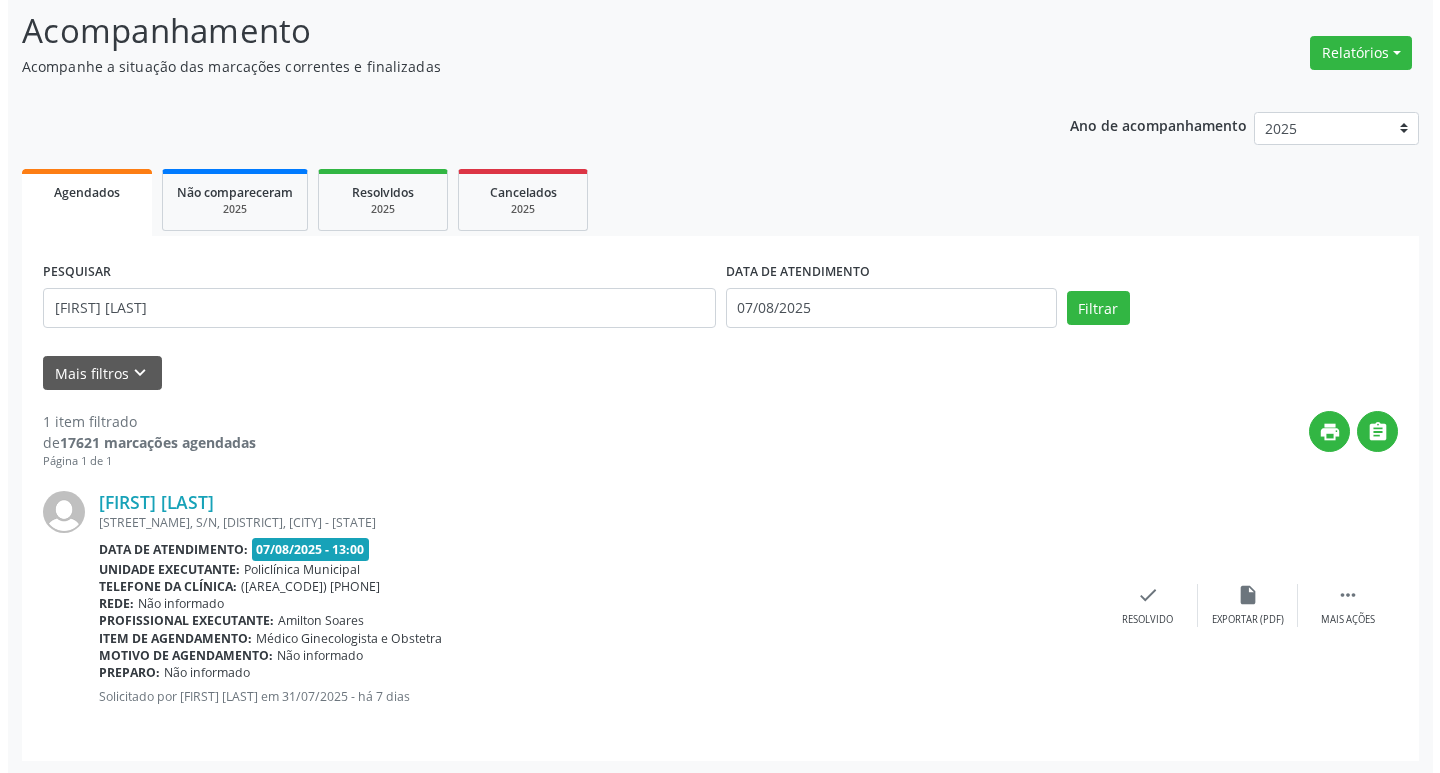 scroll, scrollTop: 132, scrollLeft: 0, axis: vertical 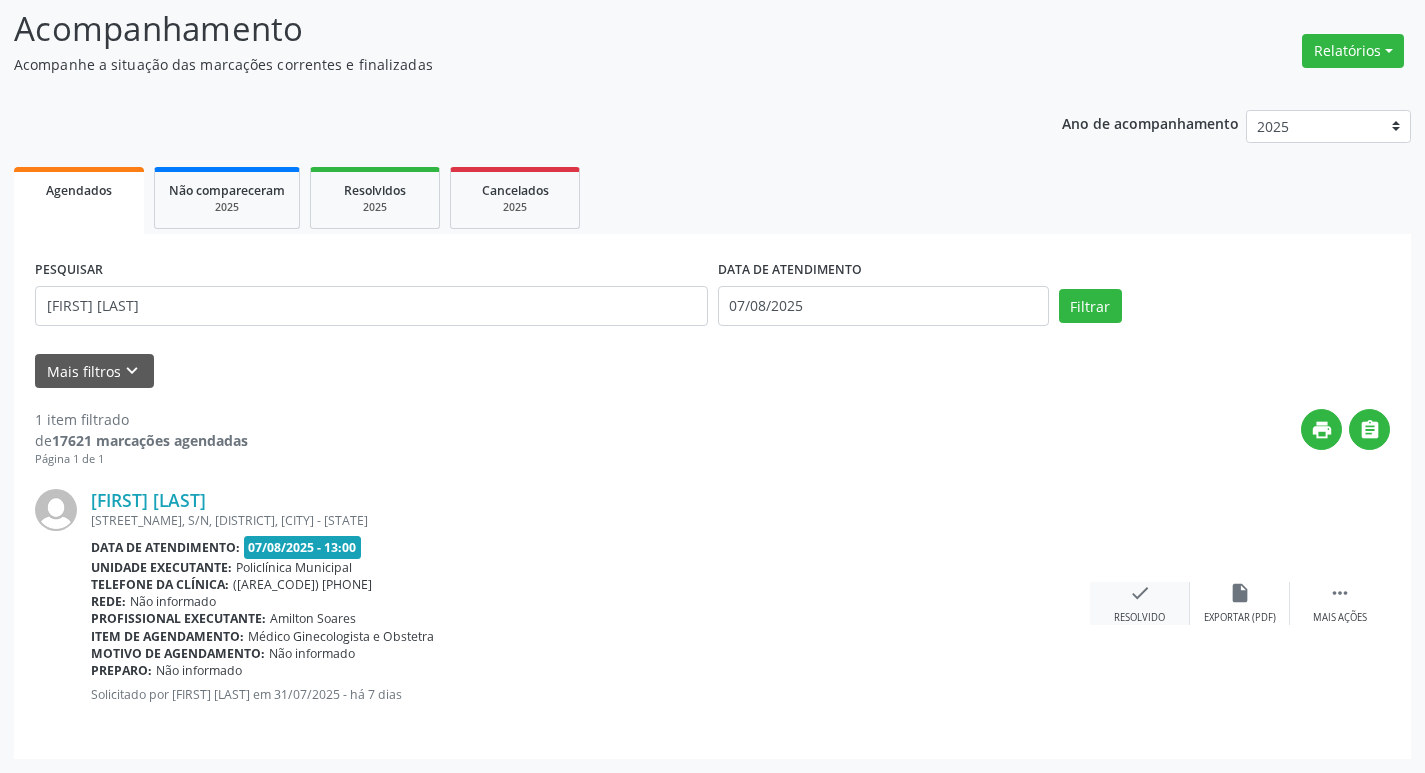 click on "check" at bounding box center [1140, 593] 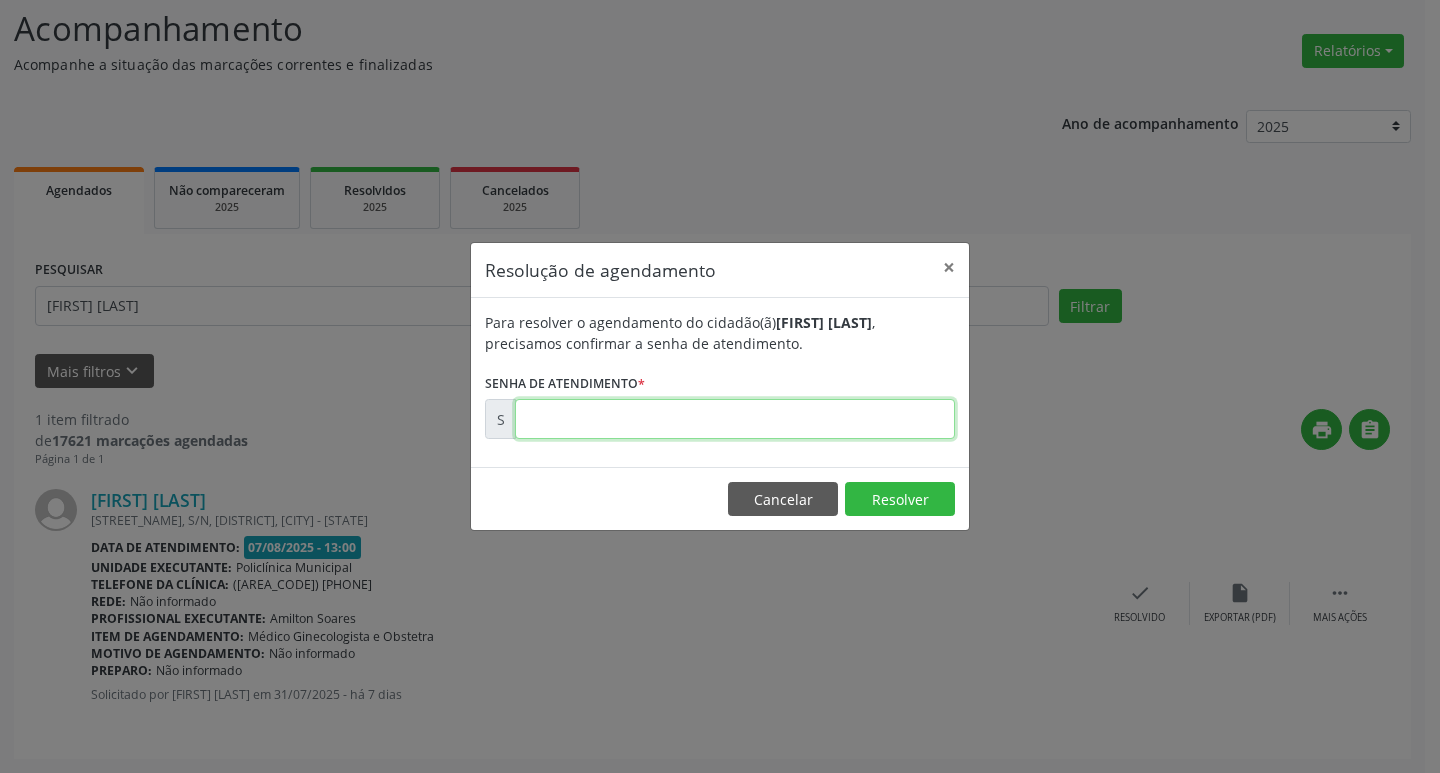 click at bounding box center [735, 419] 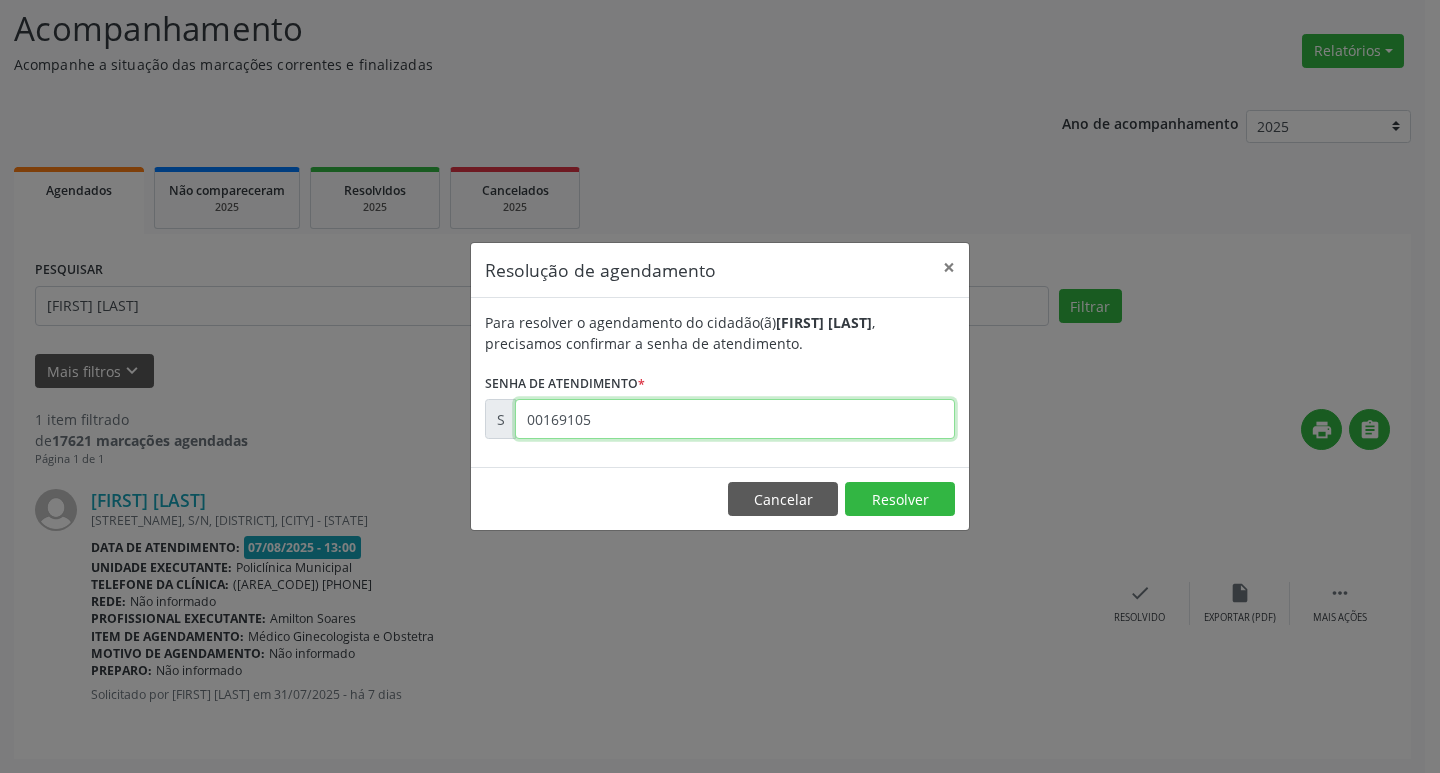 type on "00169105" 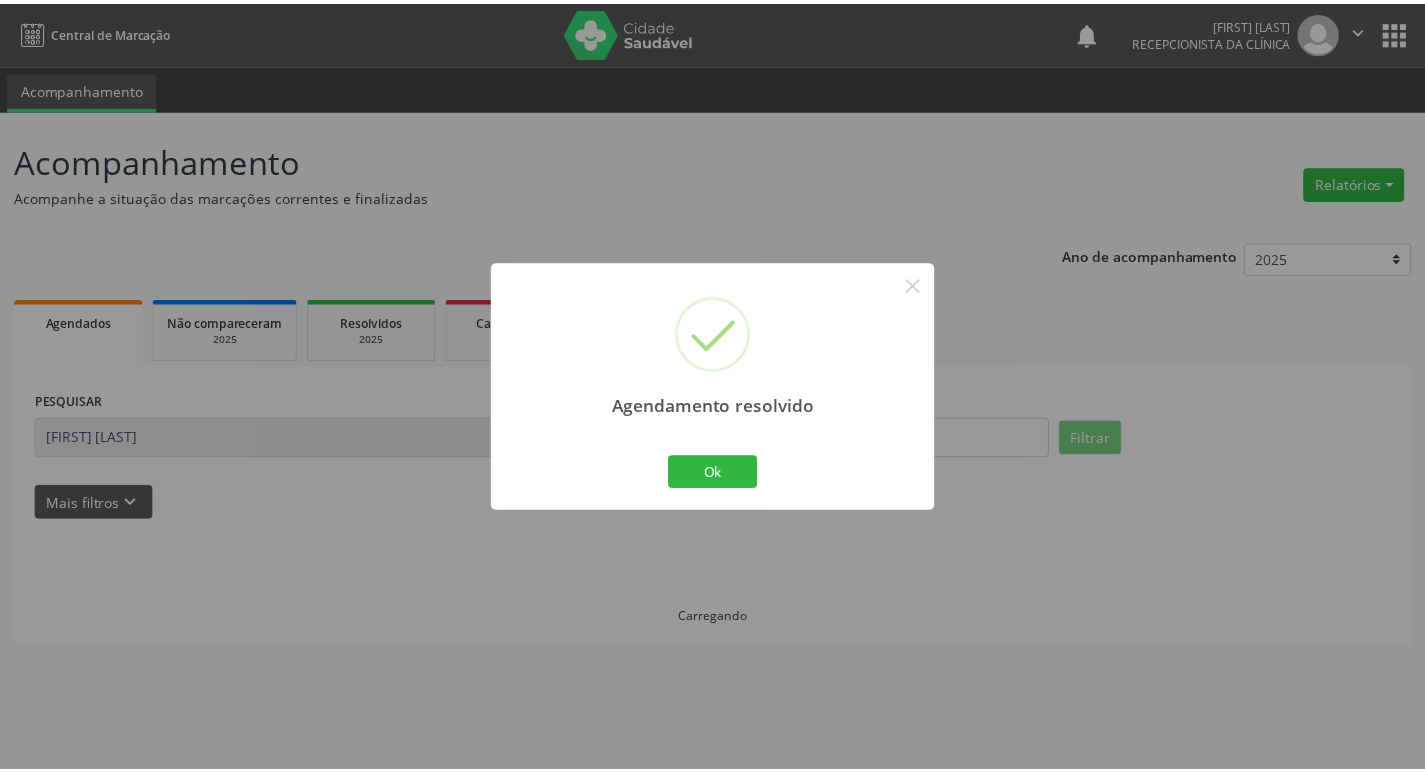 scroll, scrollTop: 0, scrollLeft: 0, axis: both 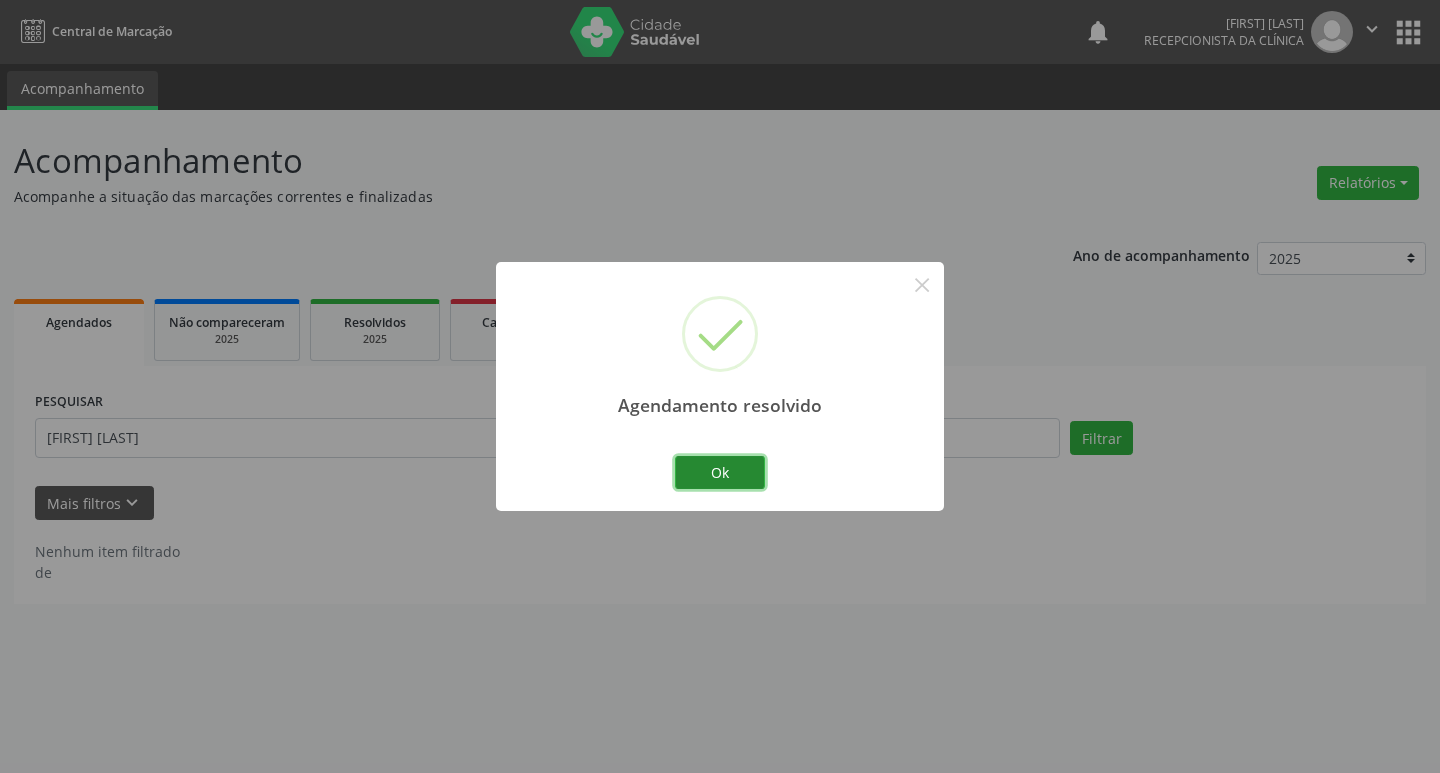 click on "Ok" at bounding box center (720, 473) 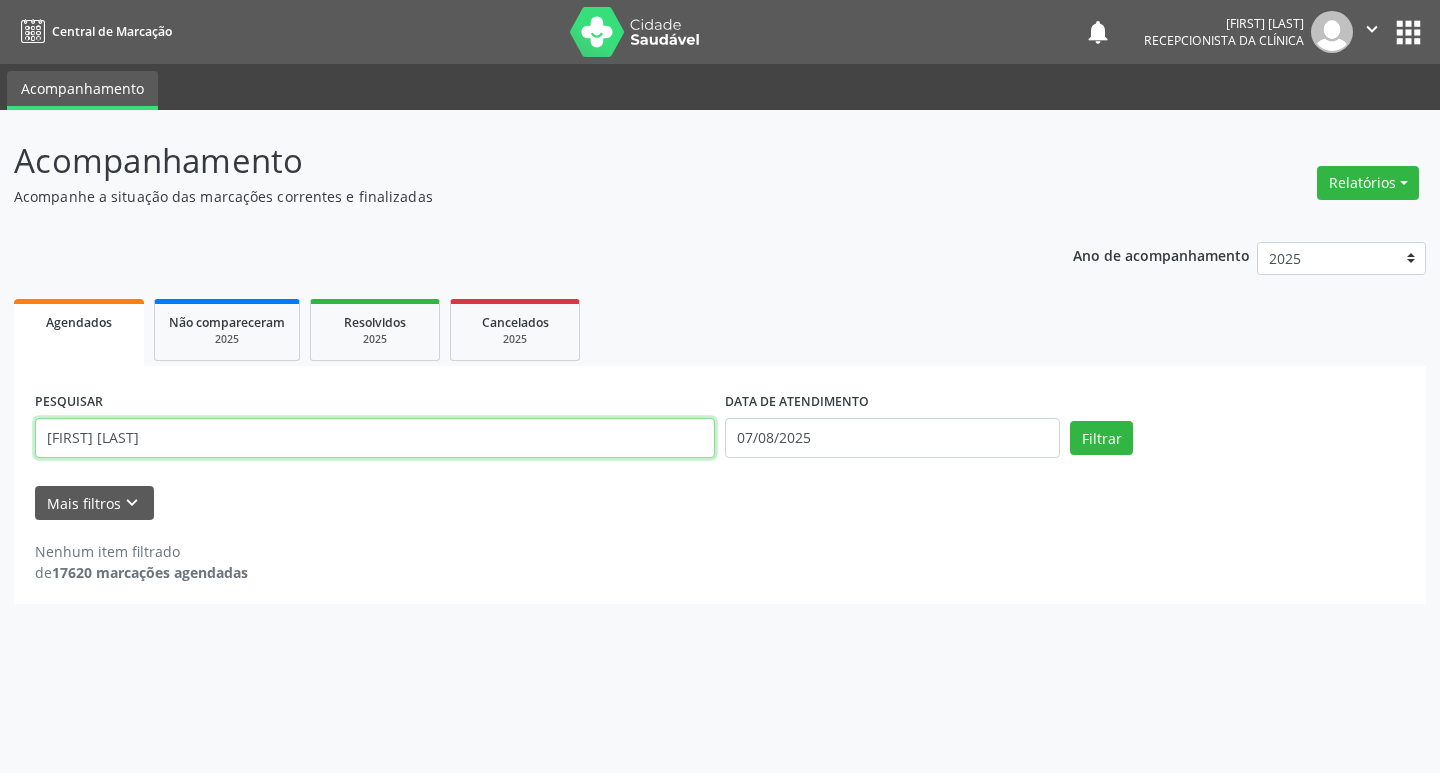 click on "[FIRST] [LAST]" at bounding box center (375, 438) 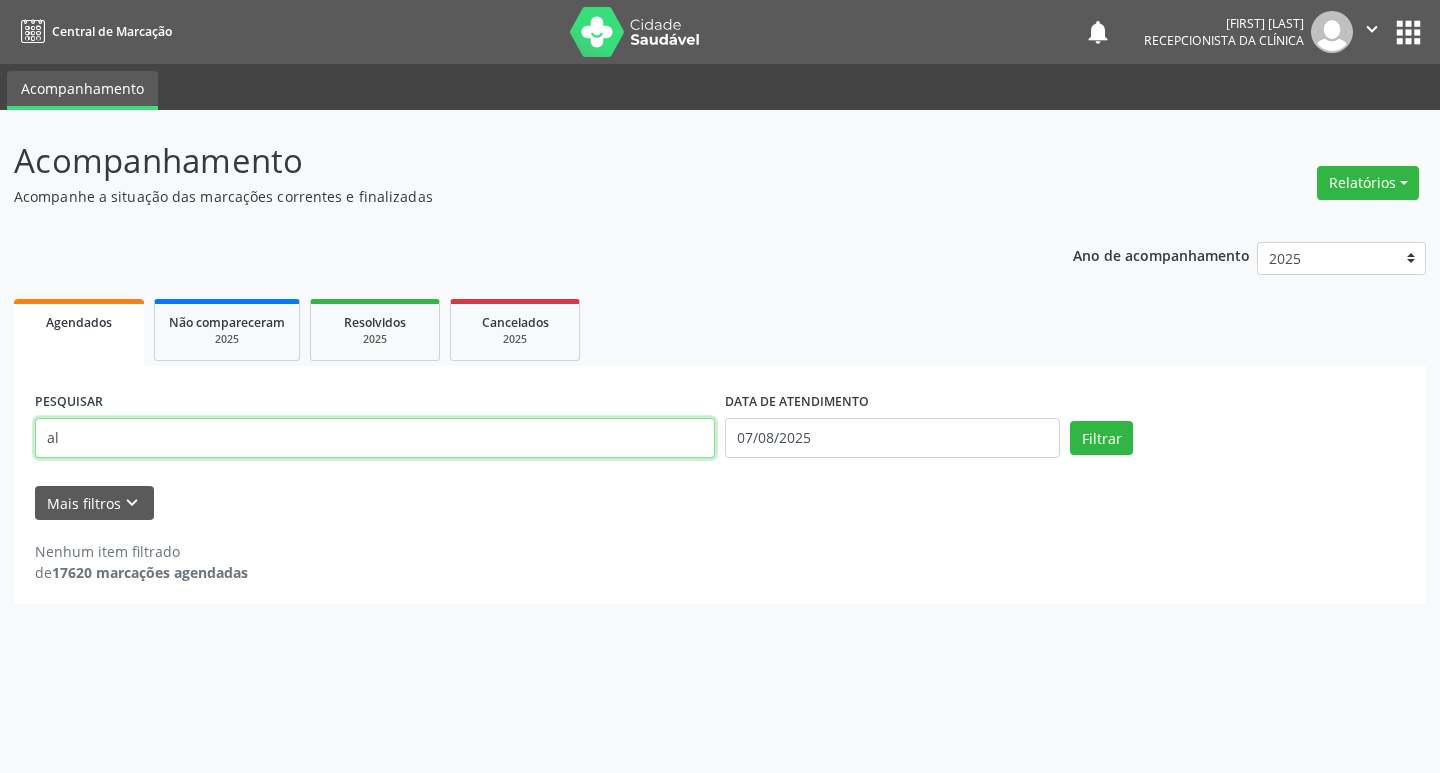 type on "a" 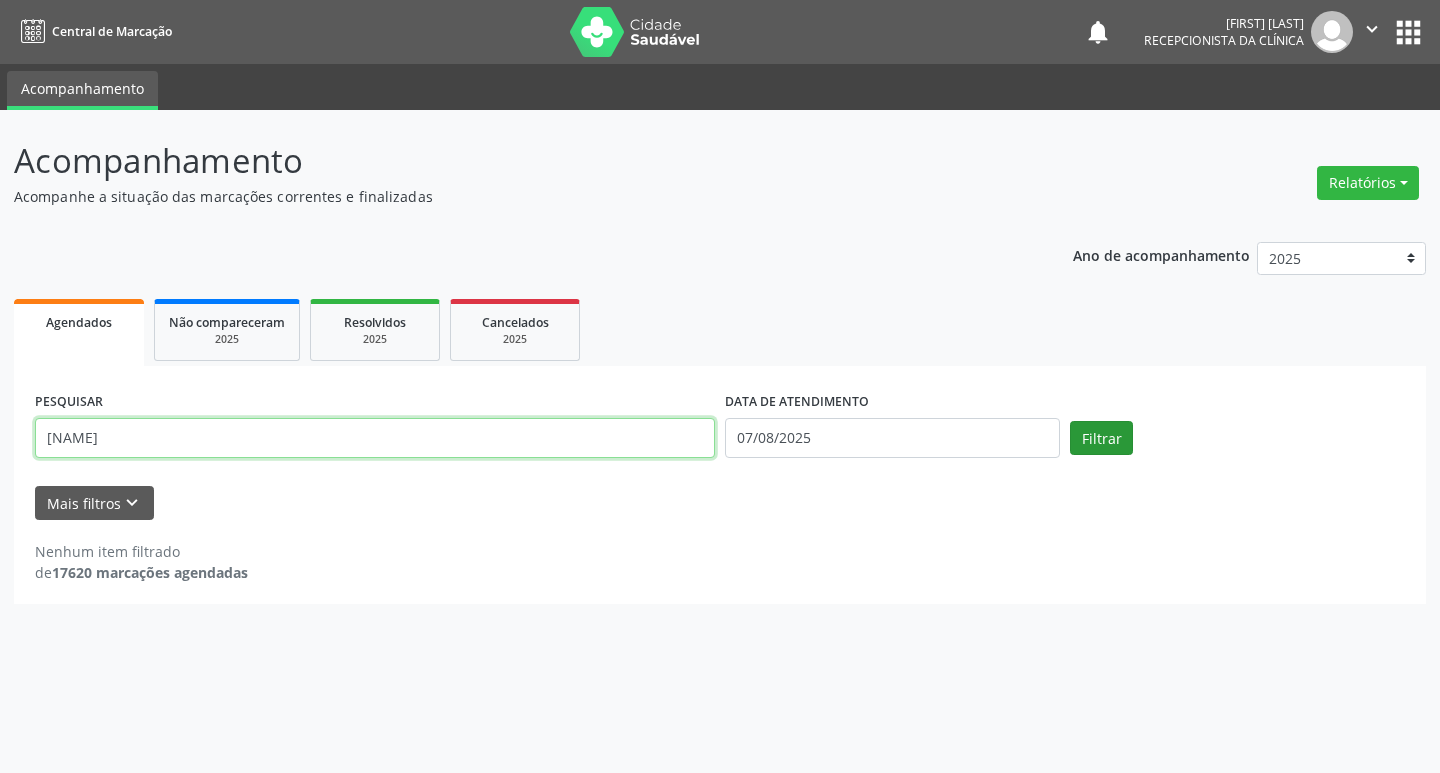 type on "[NAME]" 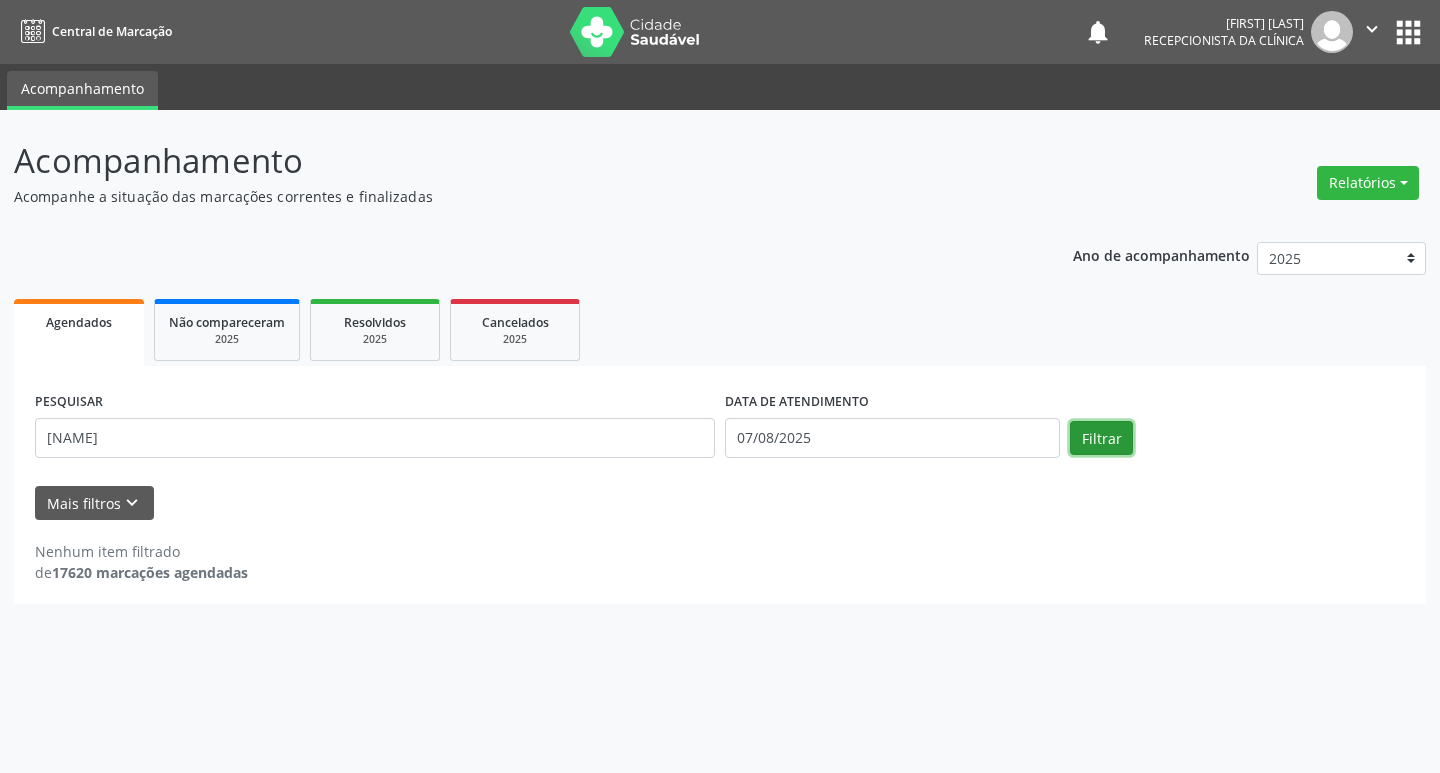 click on "Filtrar" at bounding box center (1101, 438) 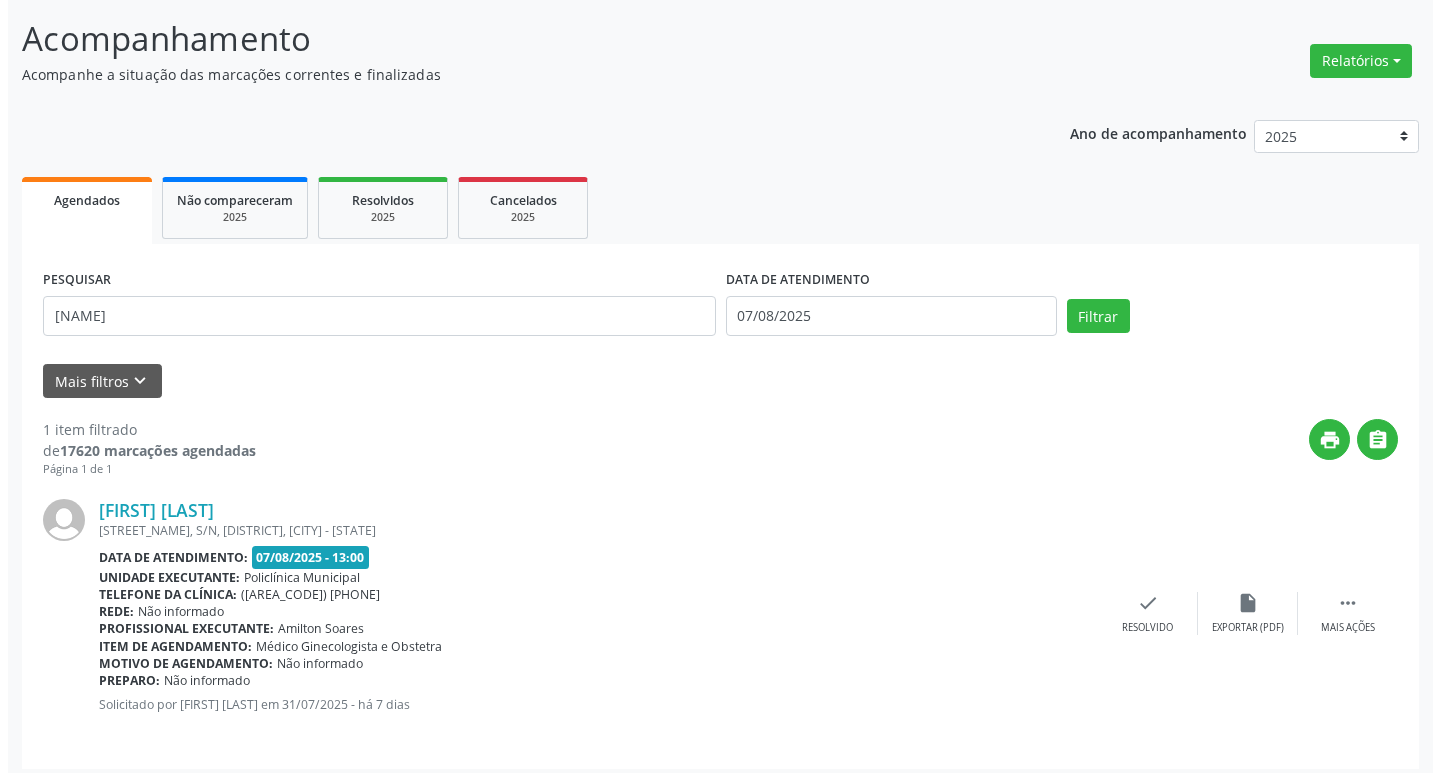 scroll, scrollTop: 132, scrollLeft: 0, axis: vertical 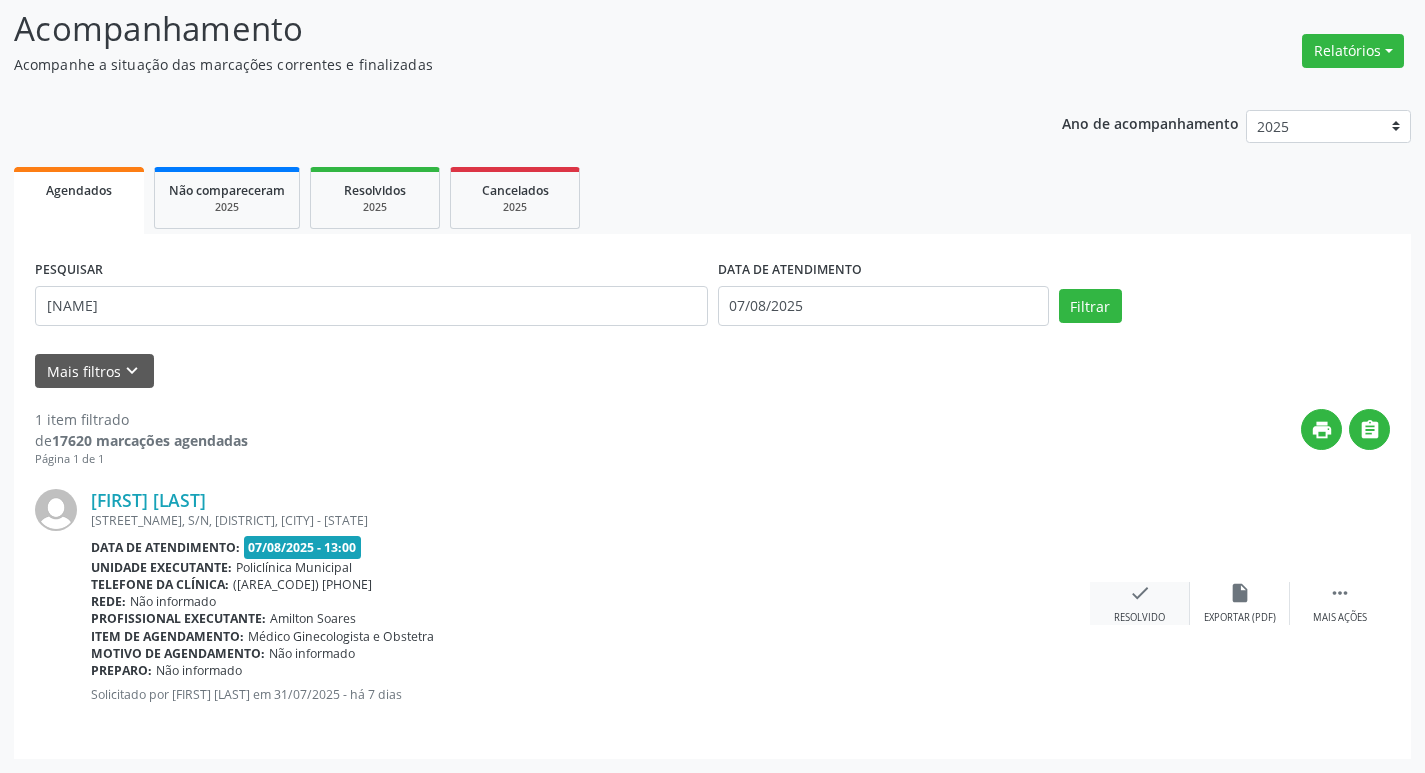 click on "check" at bounding box center (1140, 593) 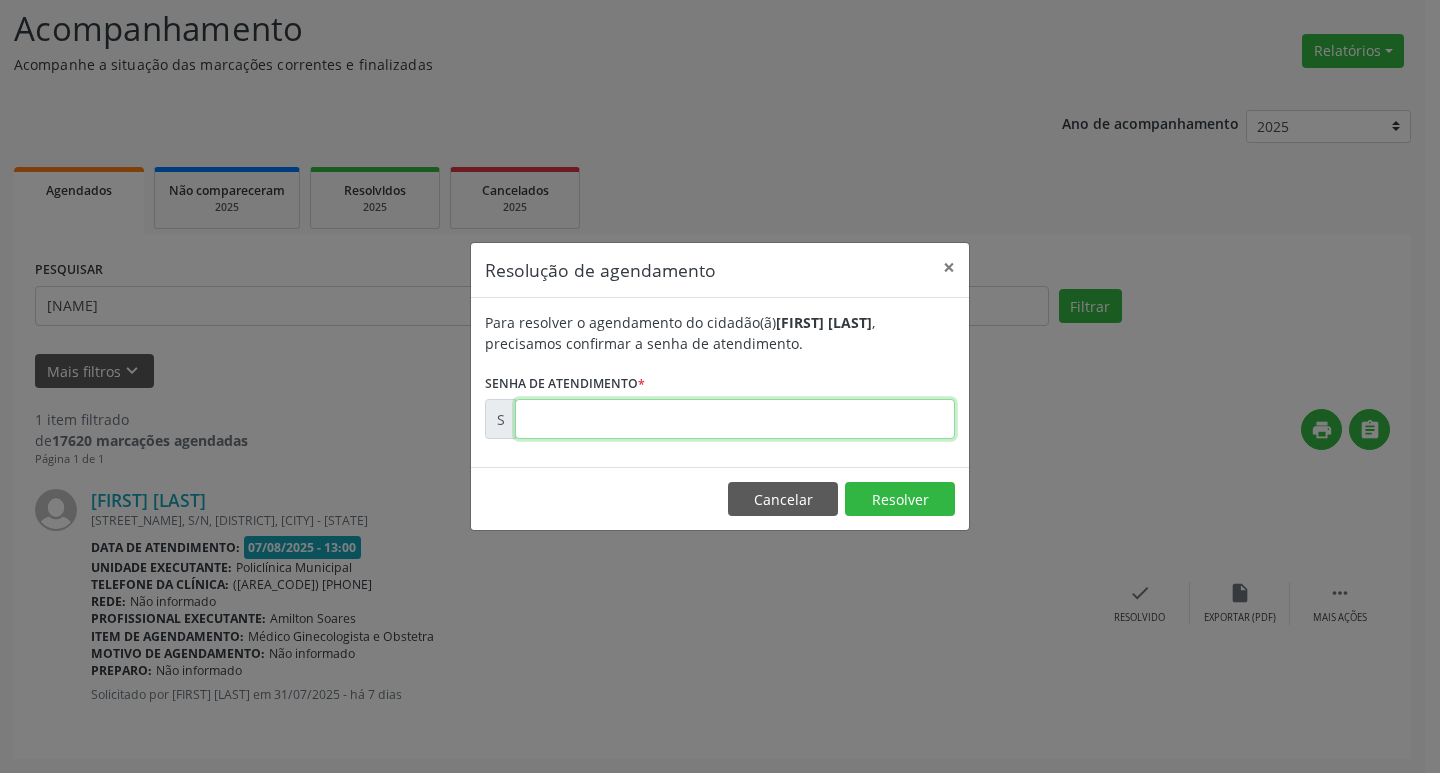 click at bounding box center [735, 419] 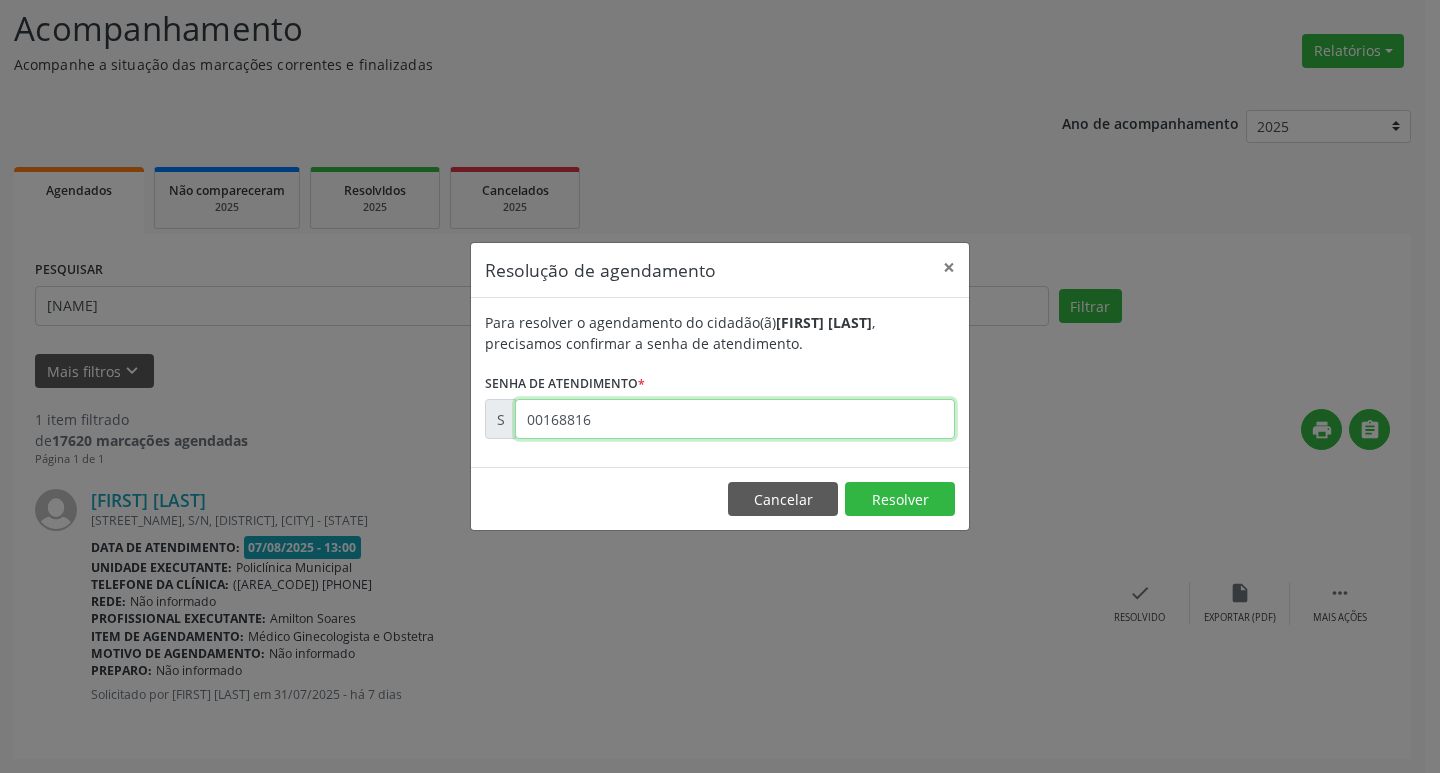 type on "00168816" 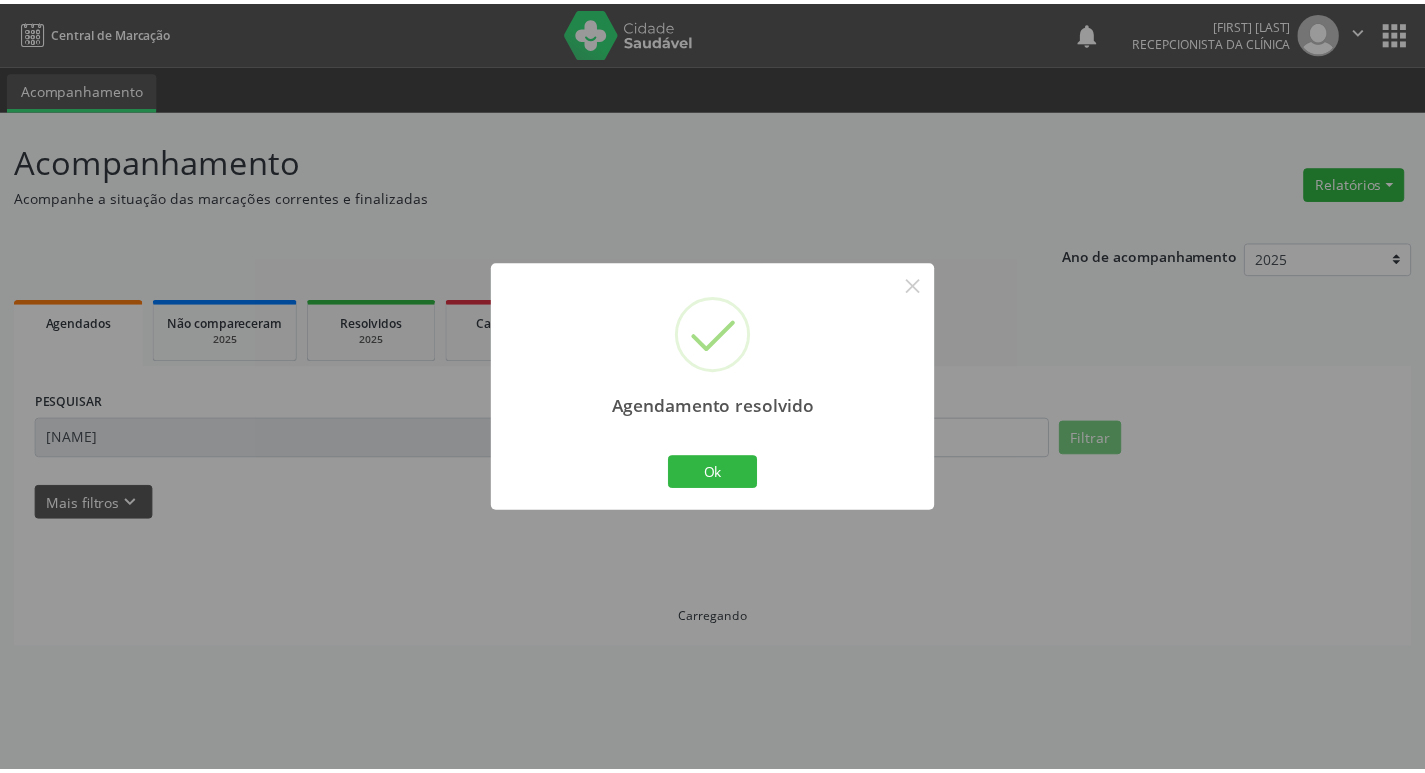 scroll, scrollTop: 0, scrollLeft: 0, axis: both 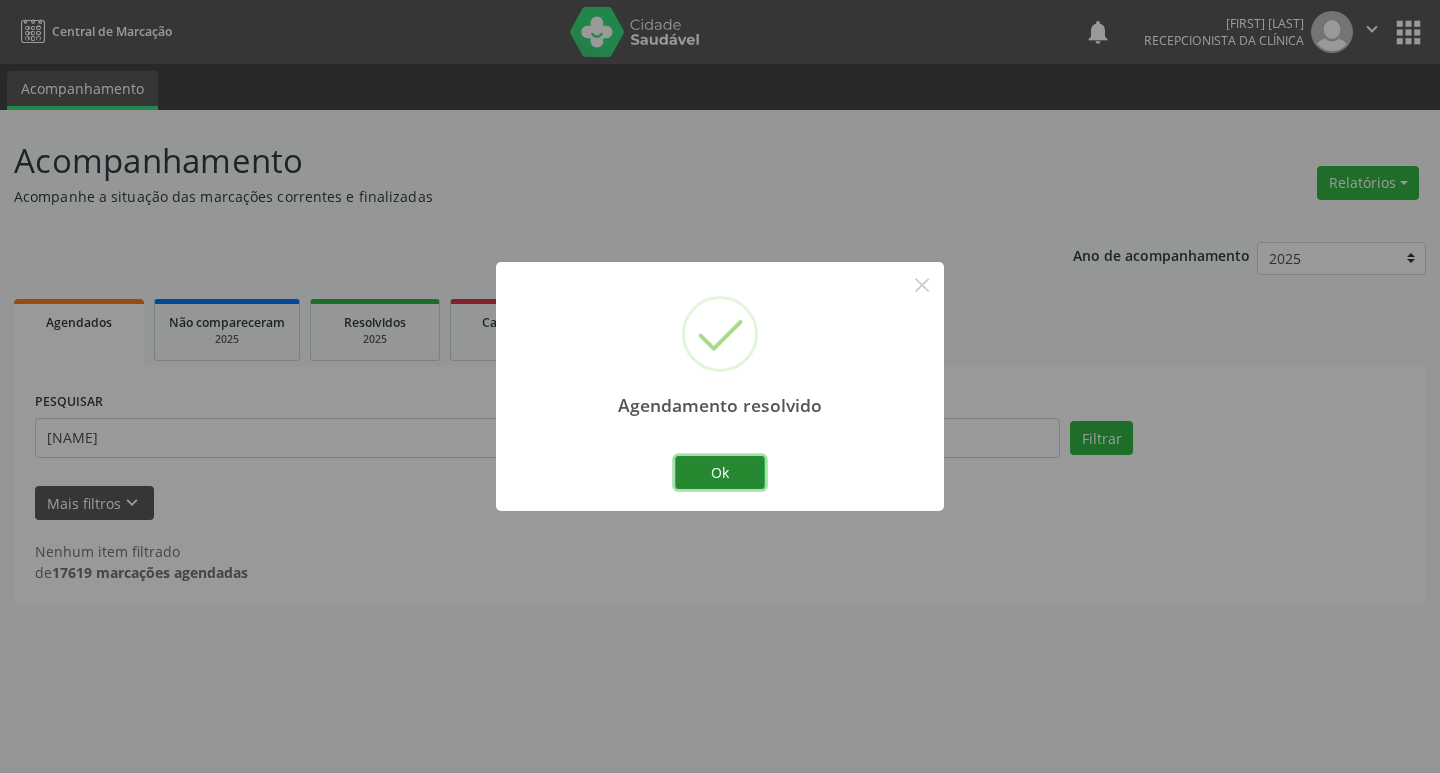 click on "Ok" at bounding box center [720, 473] 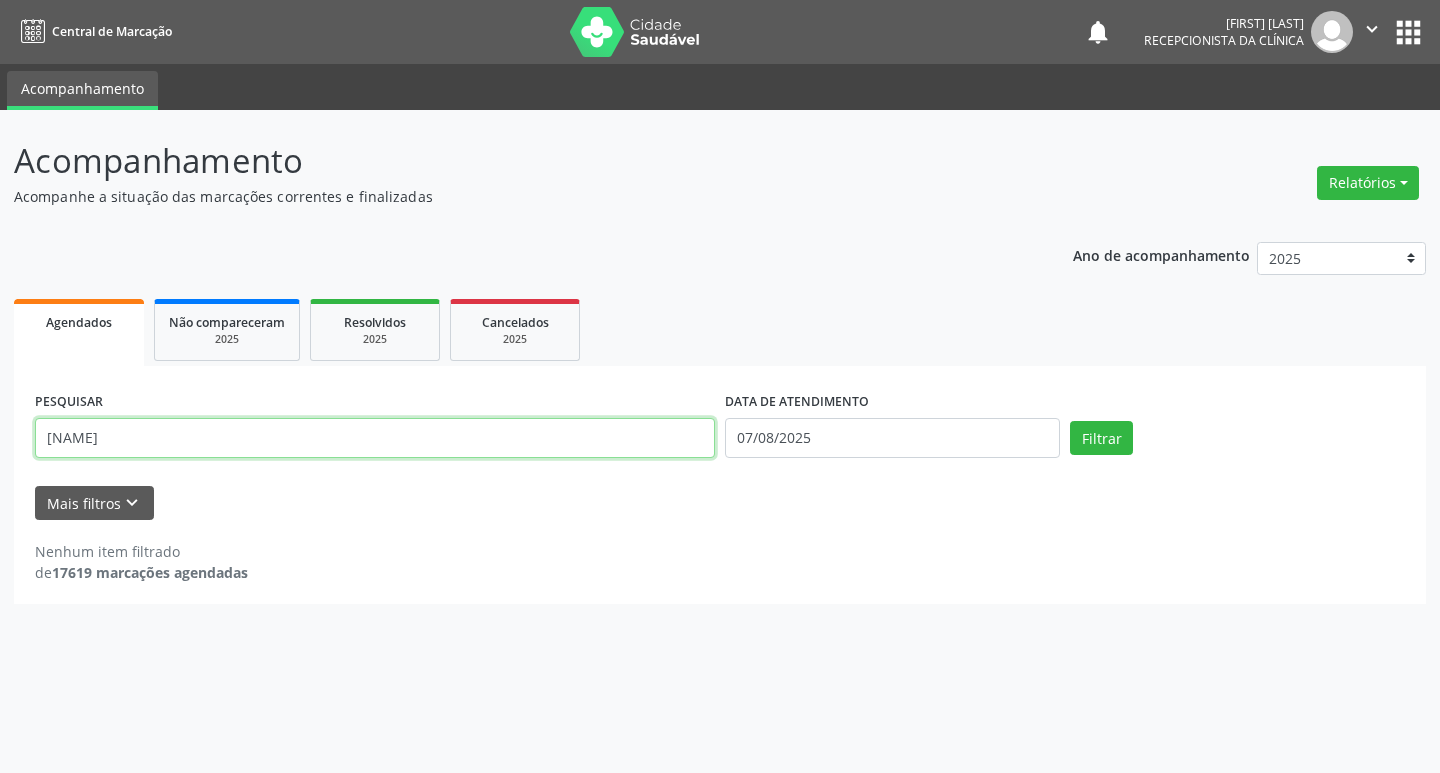 click on "[NAME]" at bounding box center (375, 438) 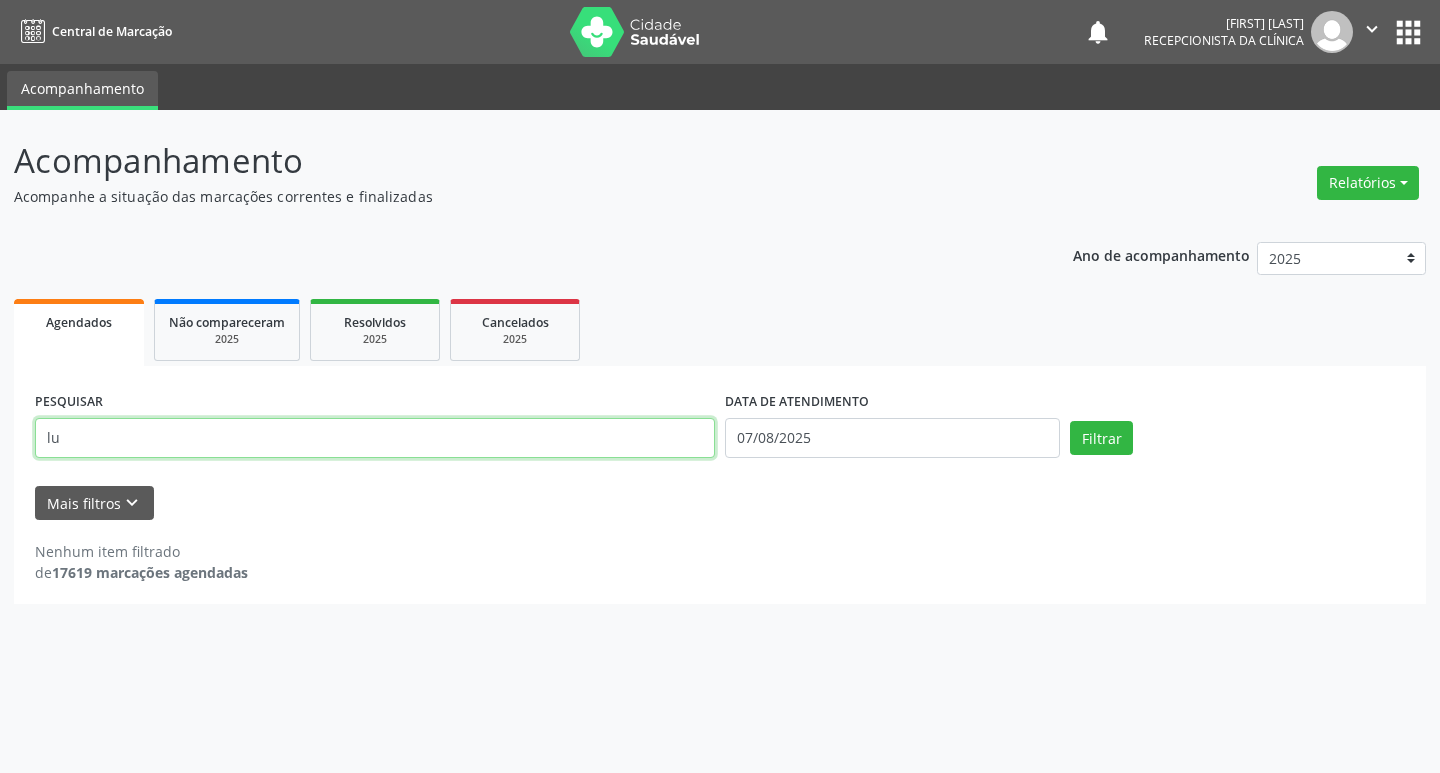 type on "l" 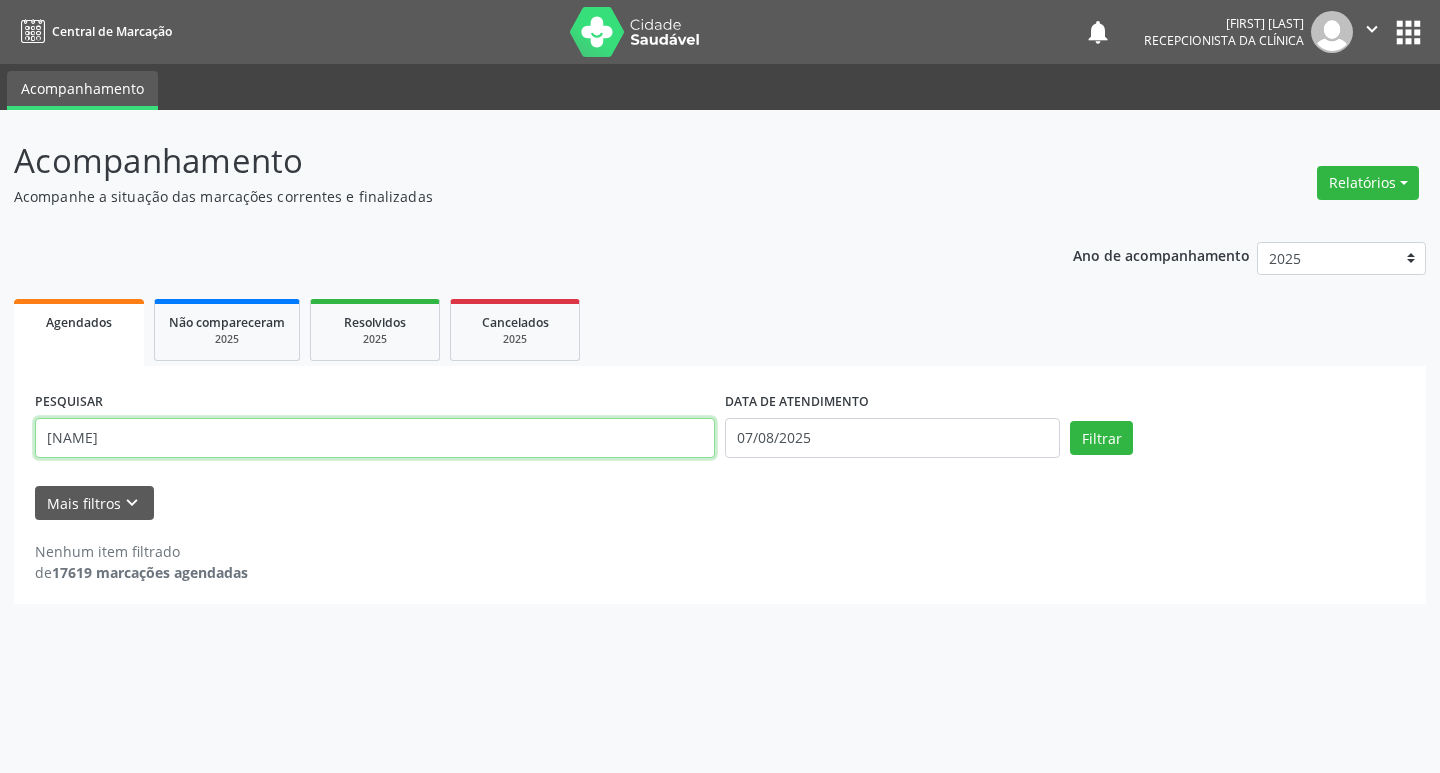 type on "[NAME]" 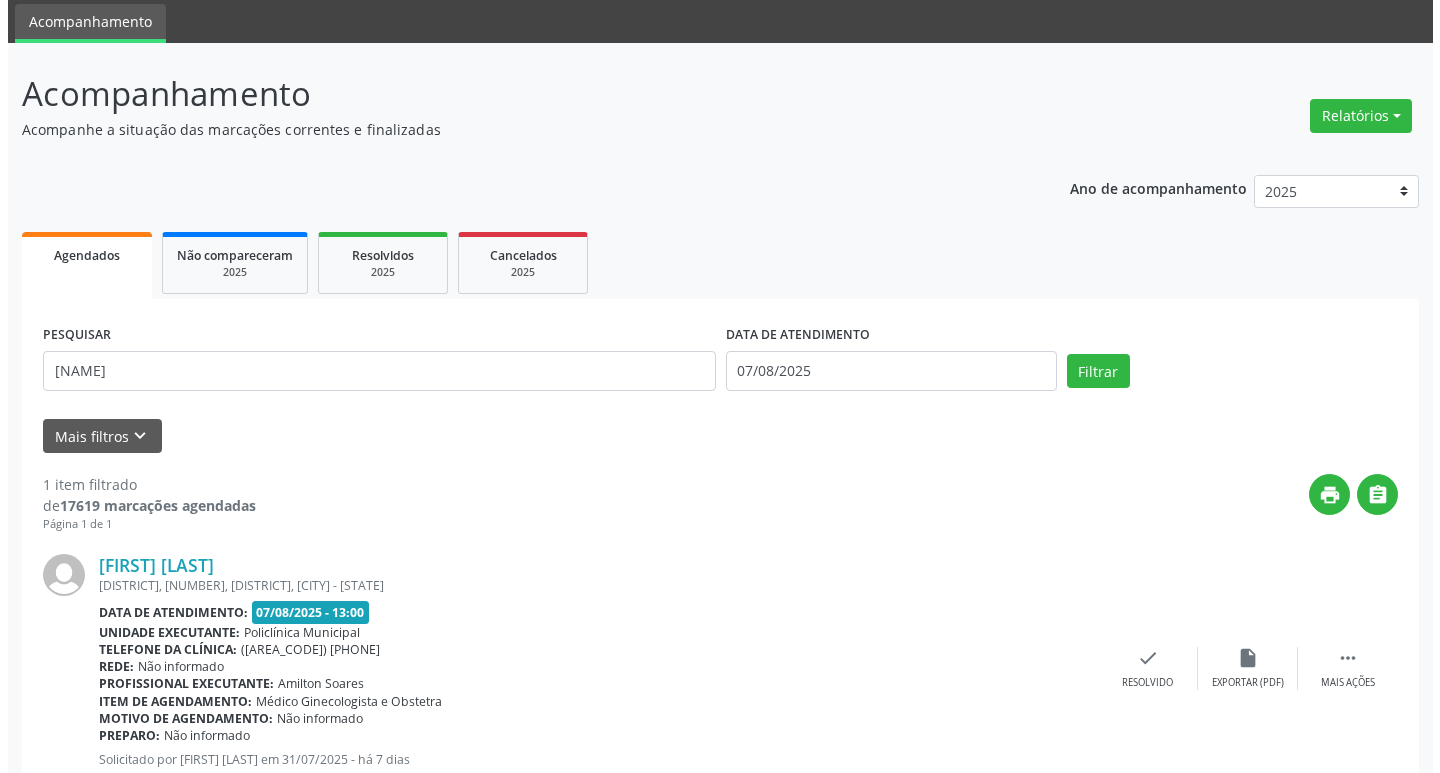 scroll, scrollTop: 132, scrollLeft: 0, axis: vertical 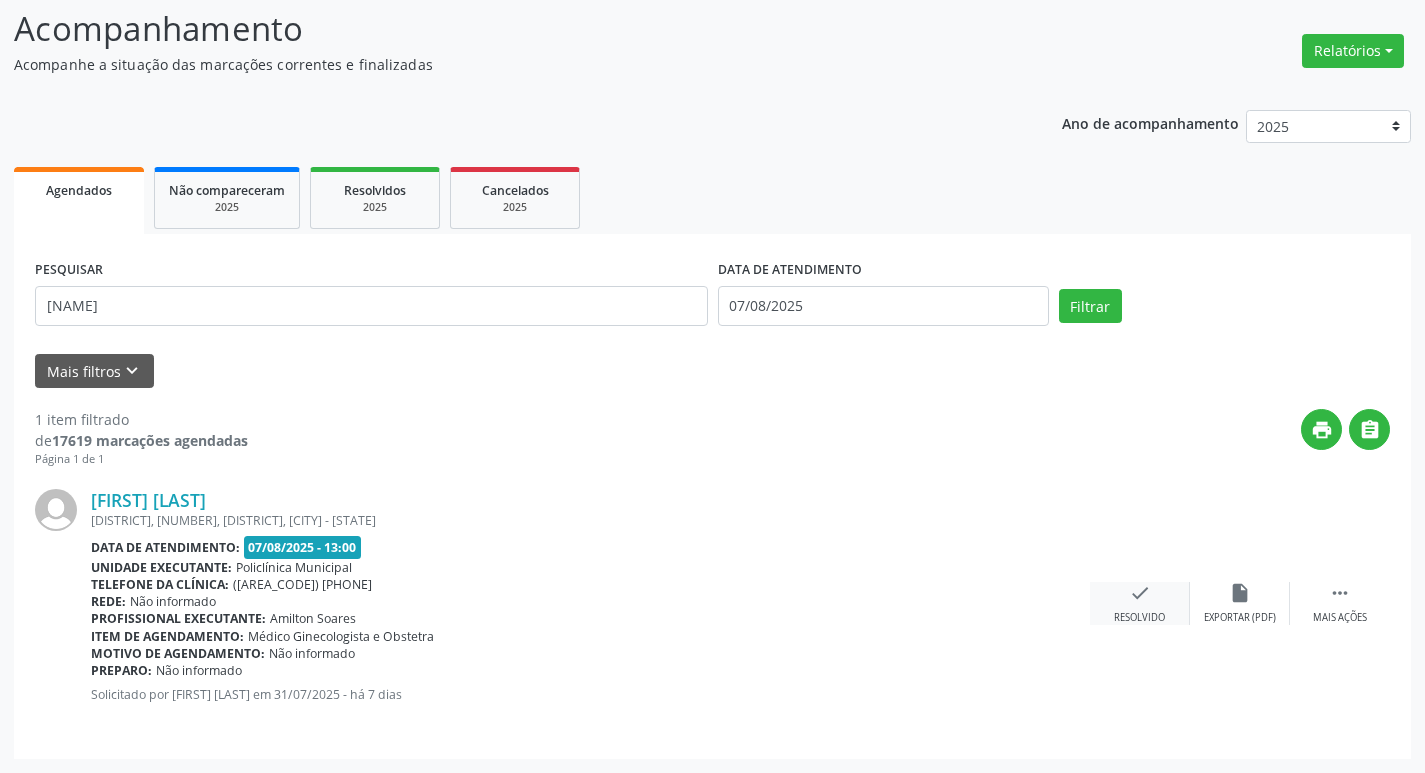 click on "Resolvido" at bounding box center [1139, 618] 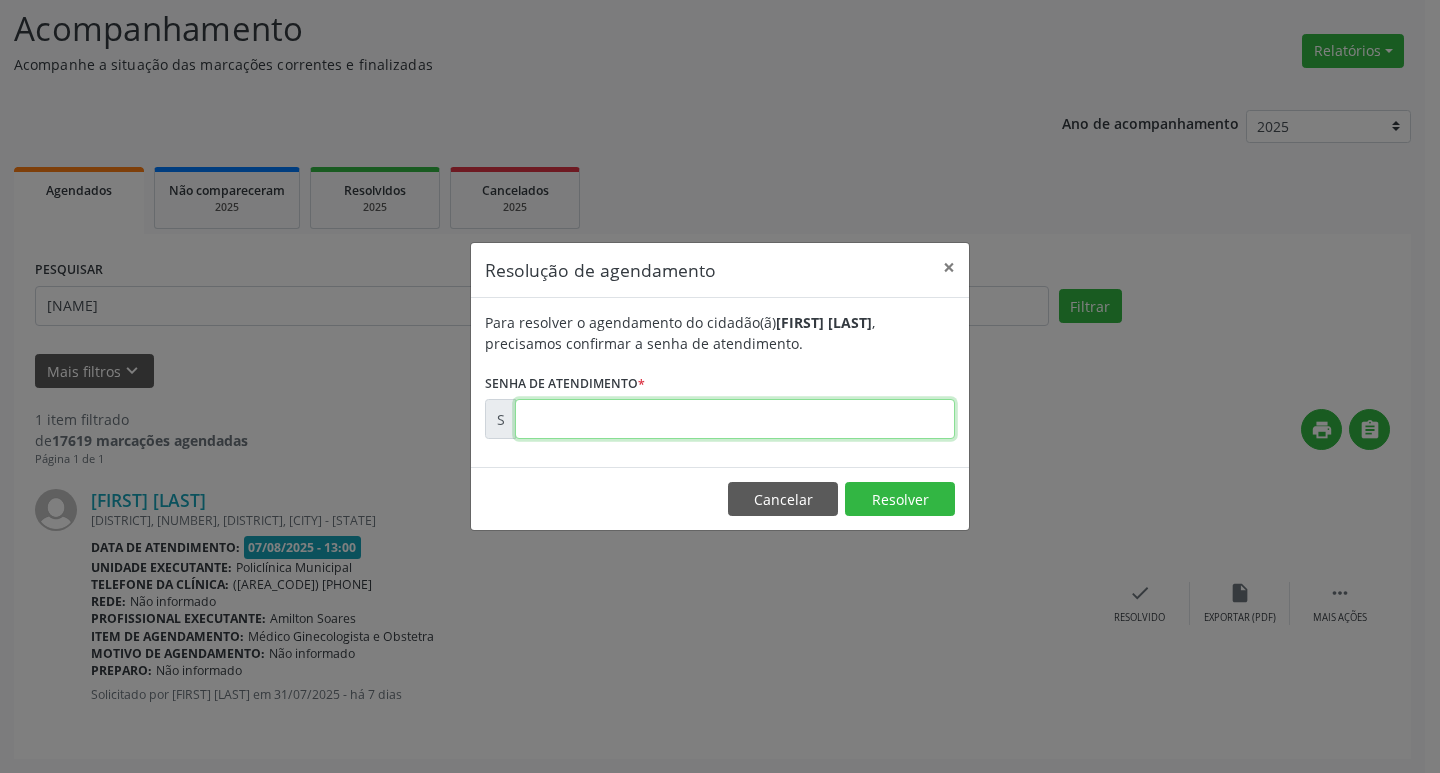 click at bounding box center (735, 419) 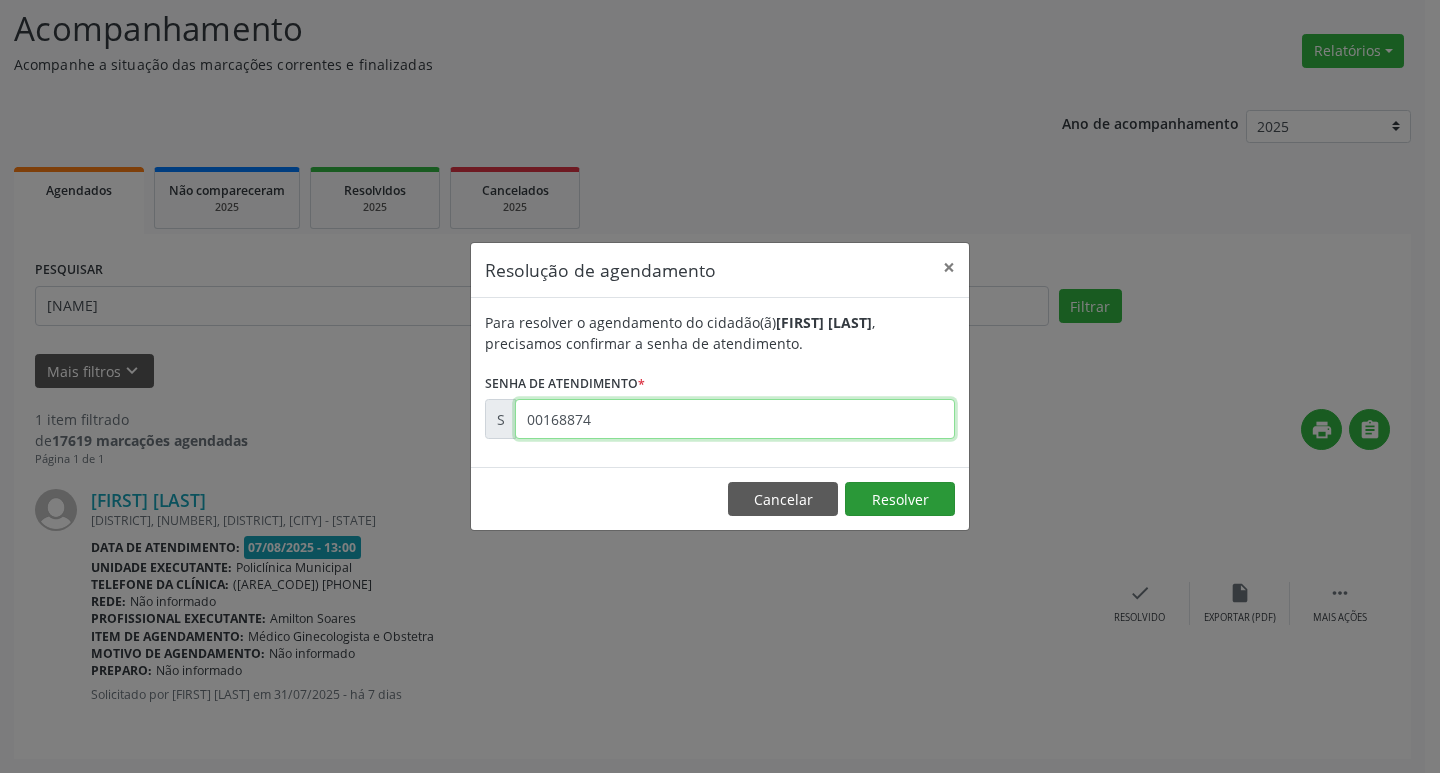 type on "00168874" 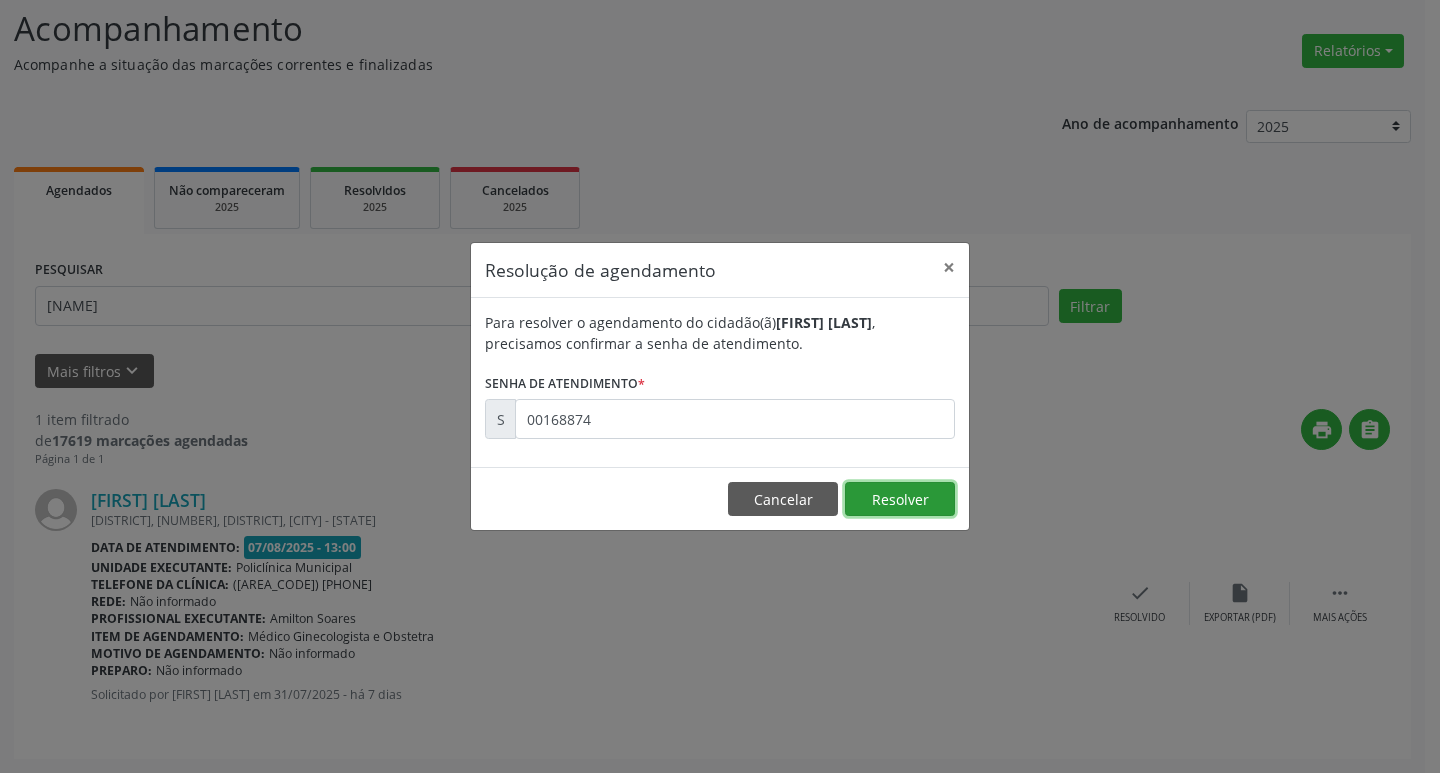 click on "Resolver" at bounding box center [900, 499] 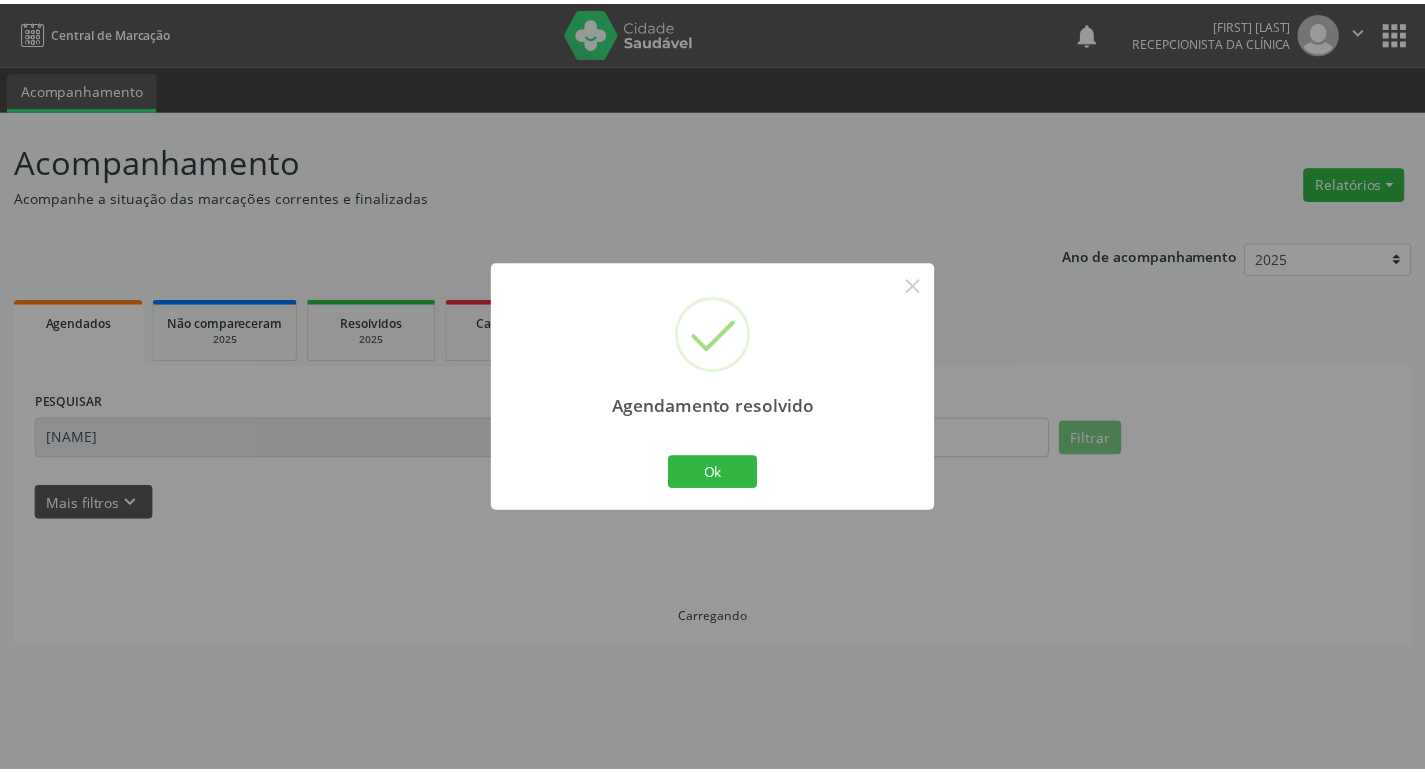 scroll, scrollTop: 0, scrollLeft: 0, axis: both 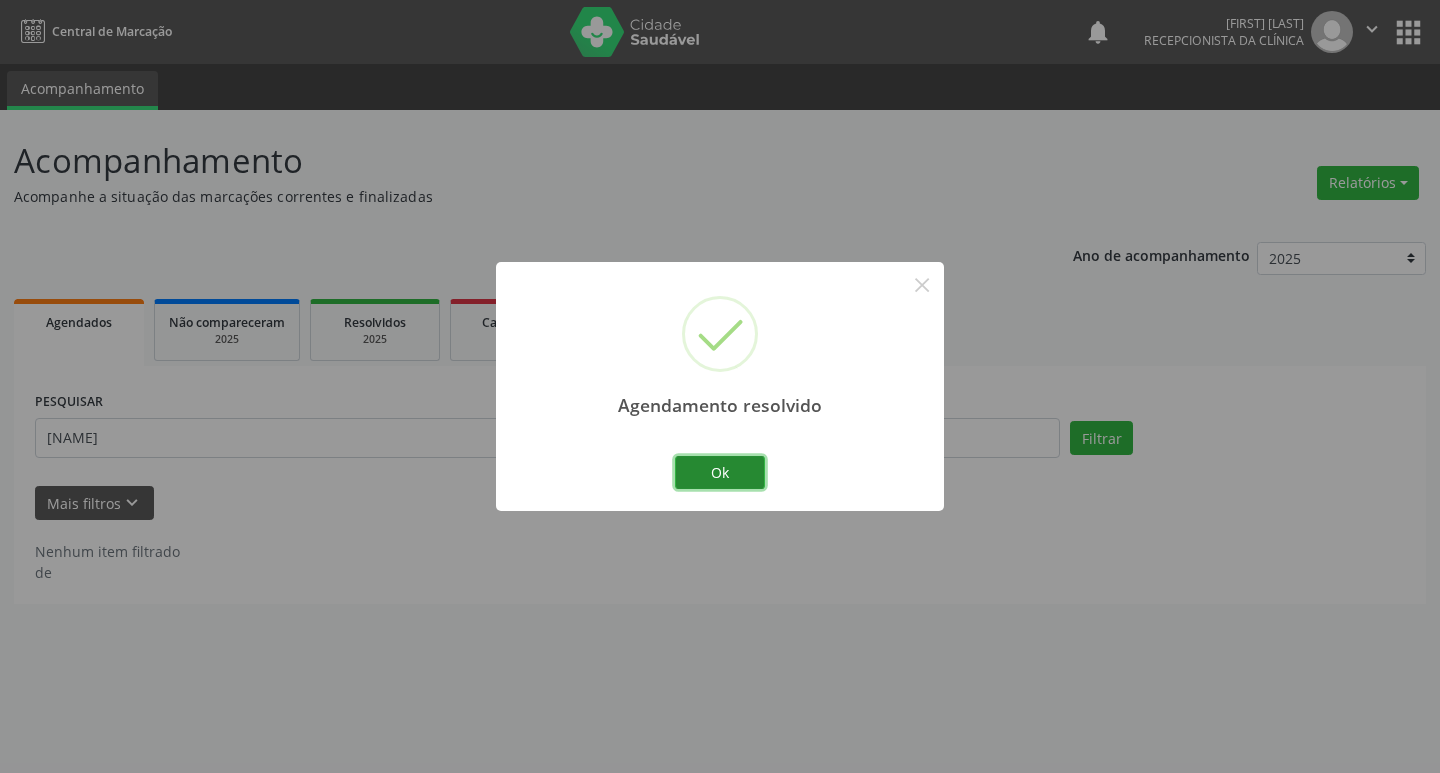 click on "Ok" at bounding box center (720, 473) 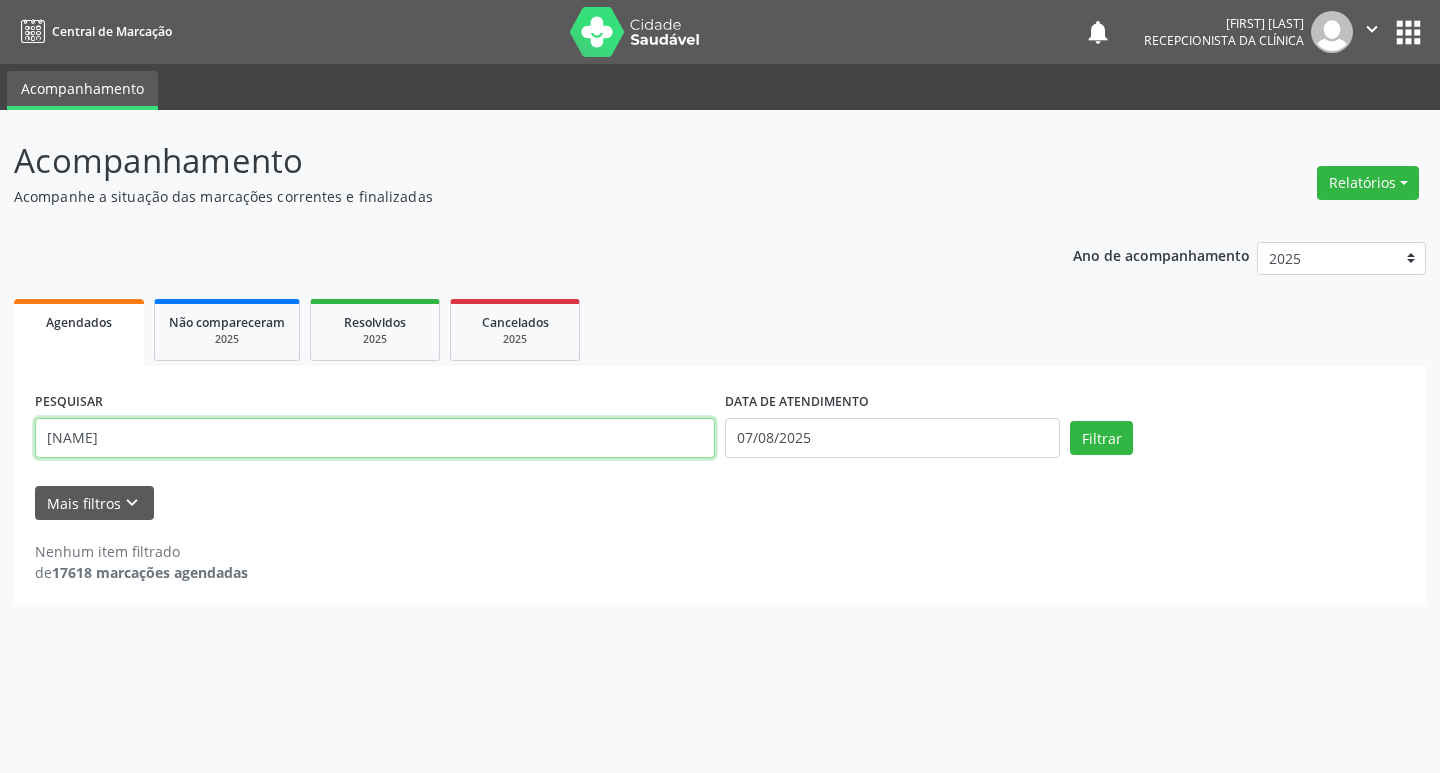 click on "[NAME]" at bounding box center [375, 438] 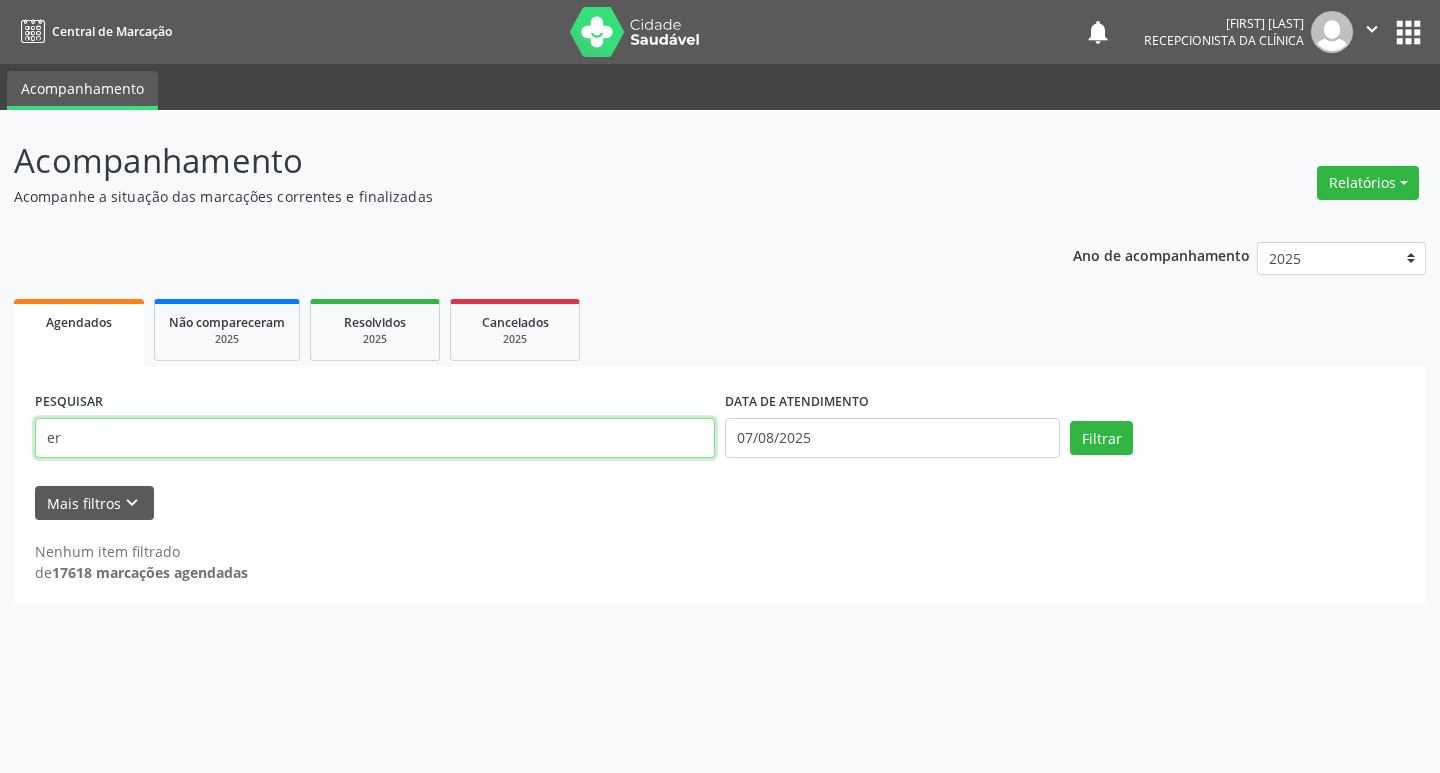 type on "e" 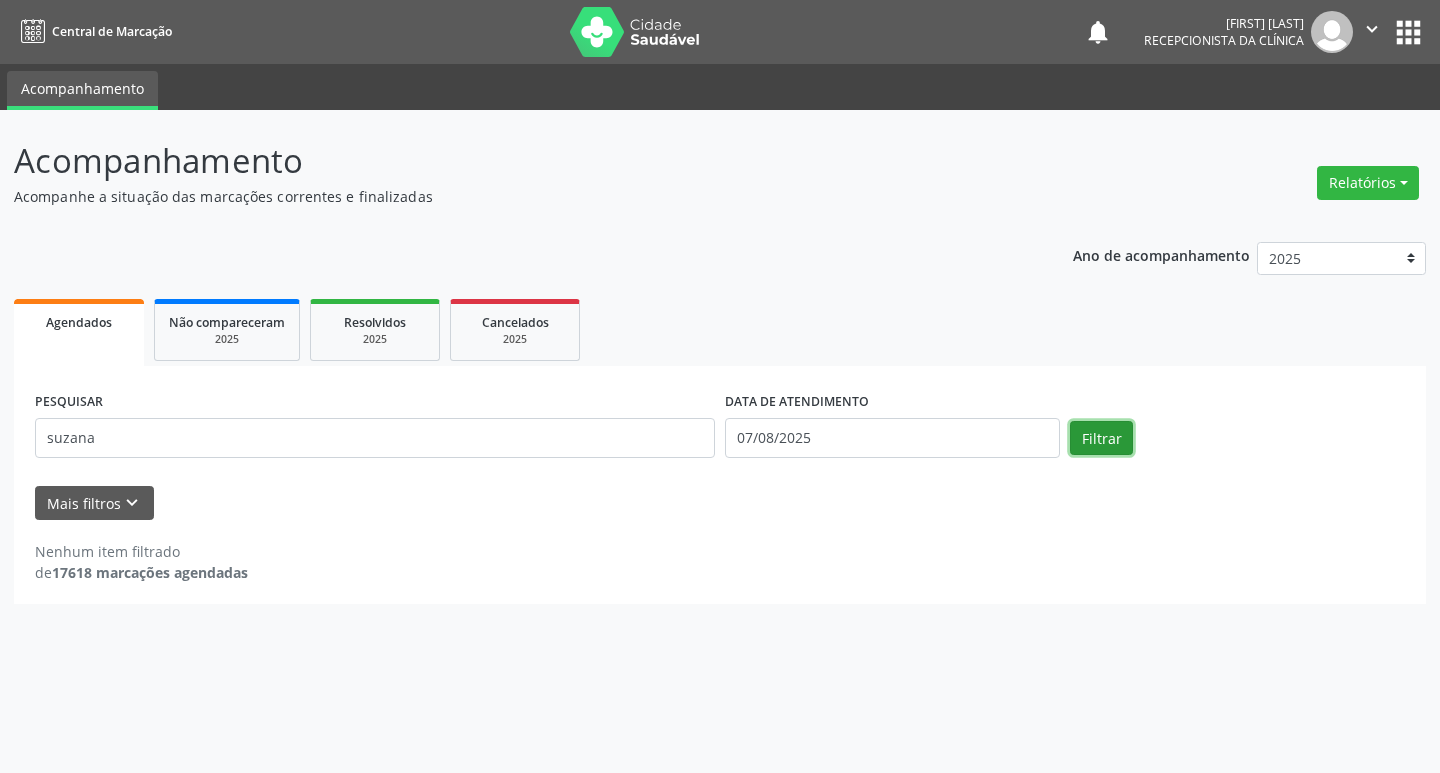 click on "Filtrar" at bounding box center [1101, 438] 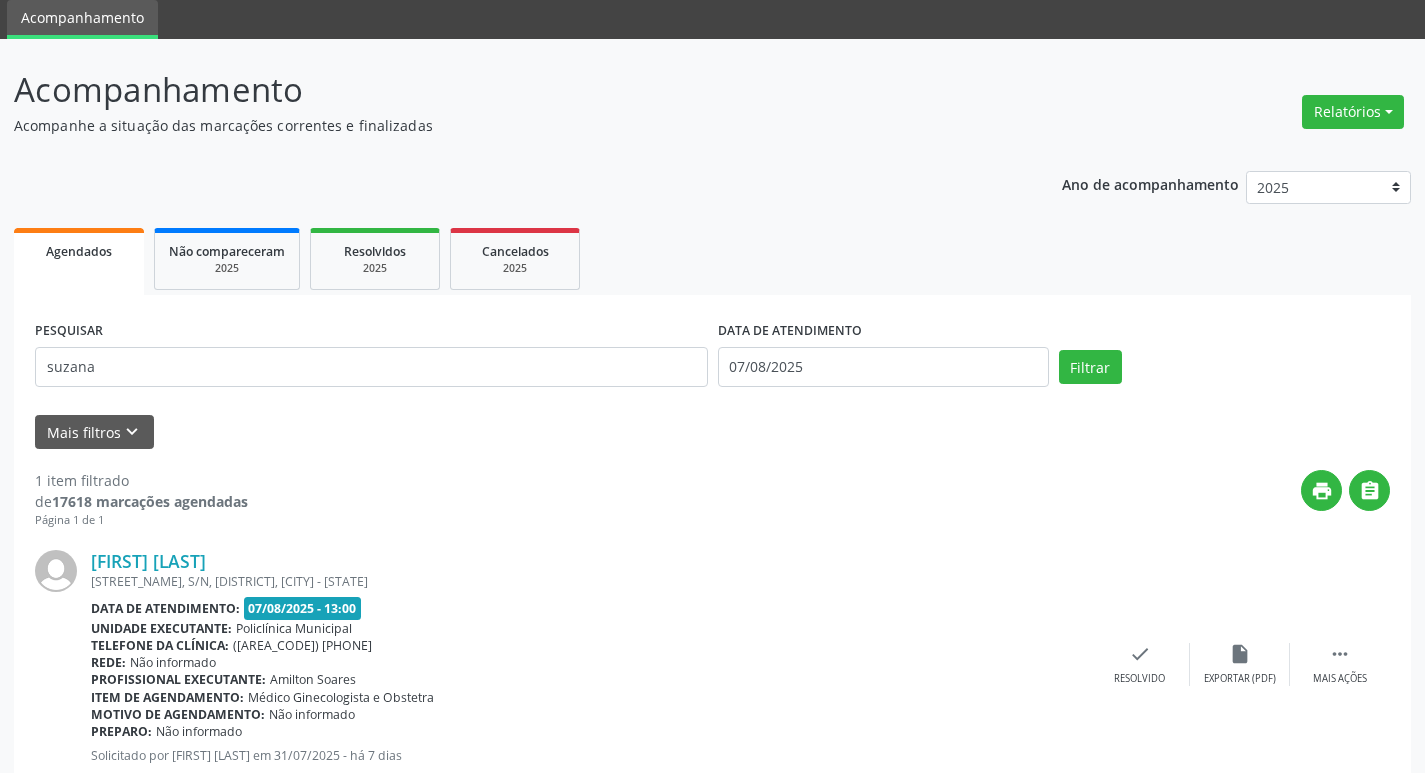 scroll, scrollTop: 132, scrollLeft: 0, axis: vertical 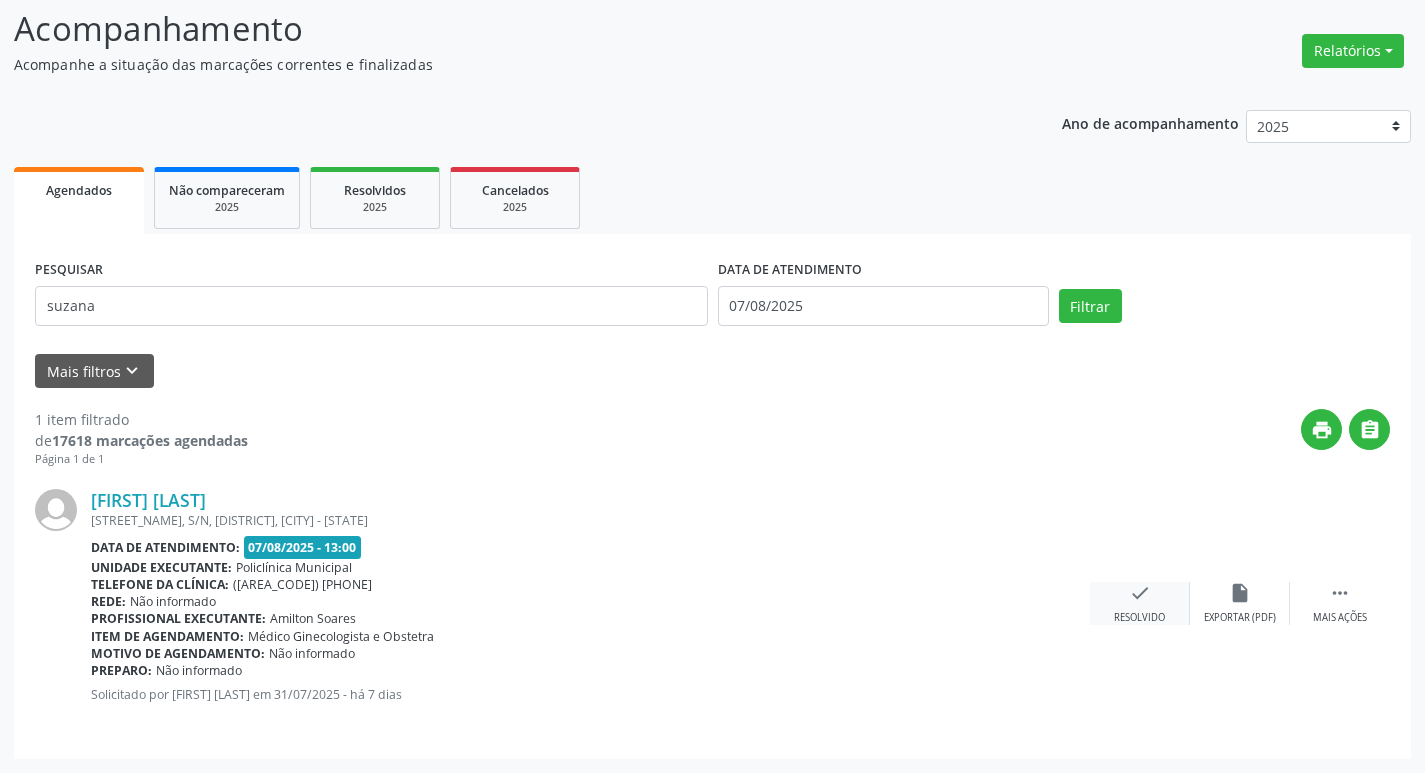 click on "check
Resolvido" at bounding box center (1140, 603) 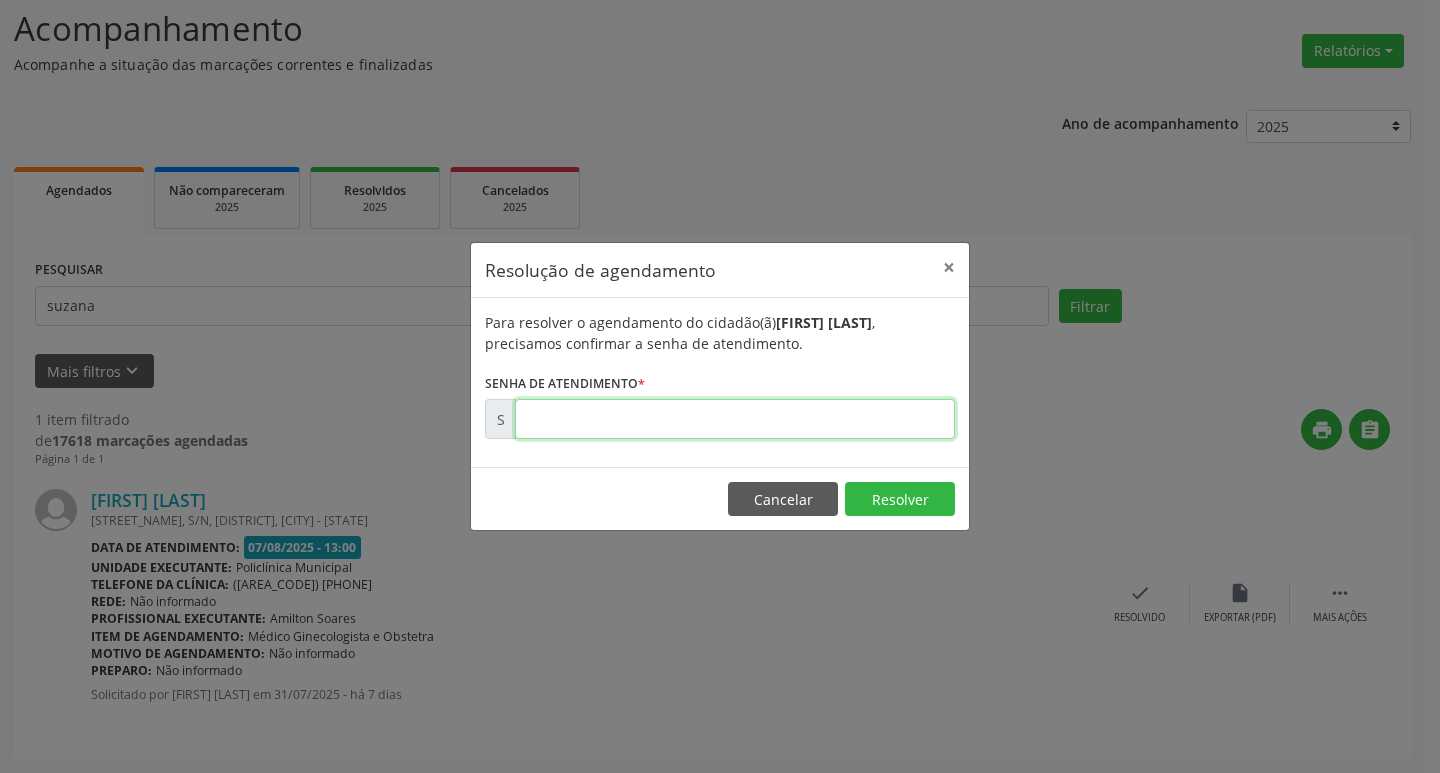 click at bounding box center [735, 419] 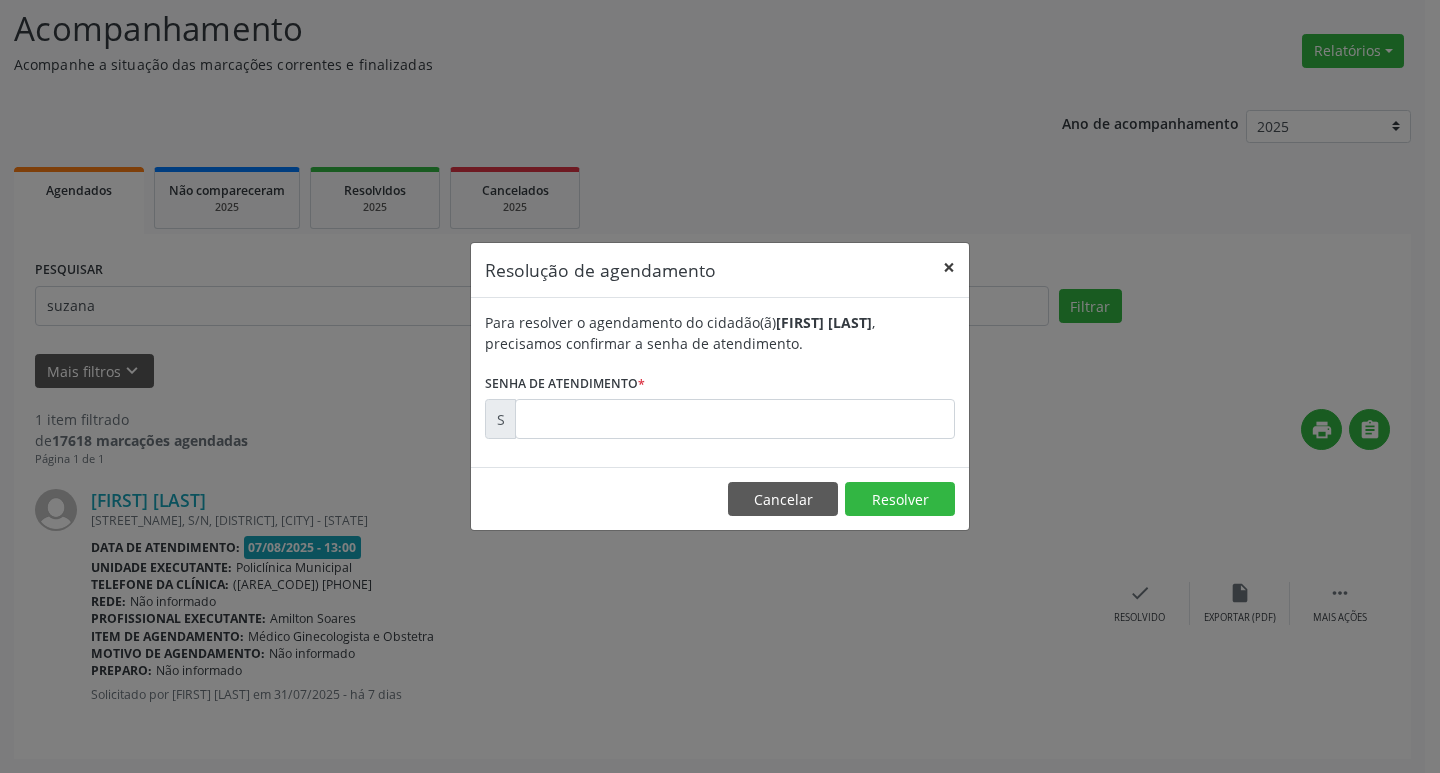 click on "×" at bounding box center [949, 267] 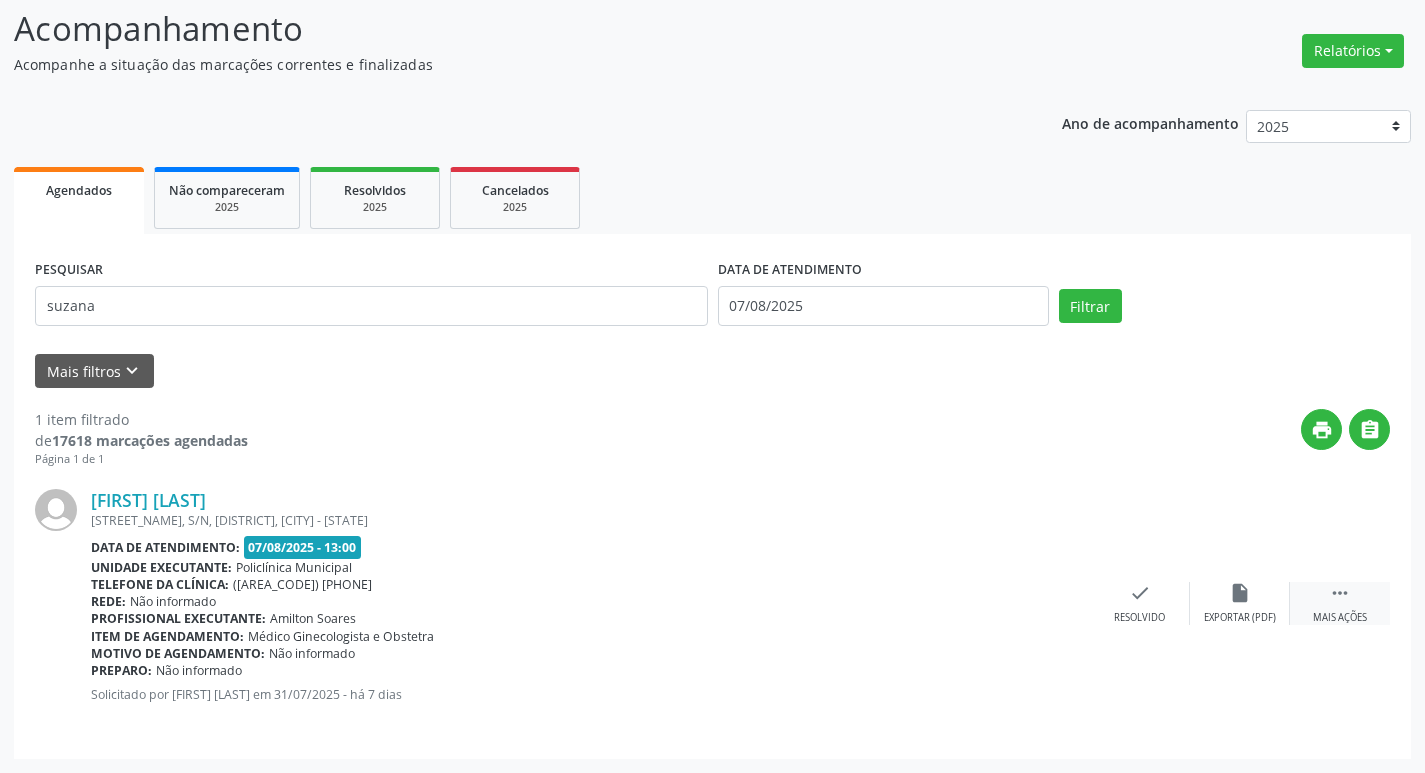 click on "Mais ações" at bounding box center [1340, 618] 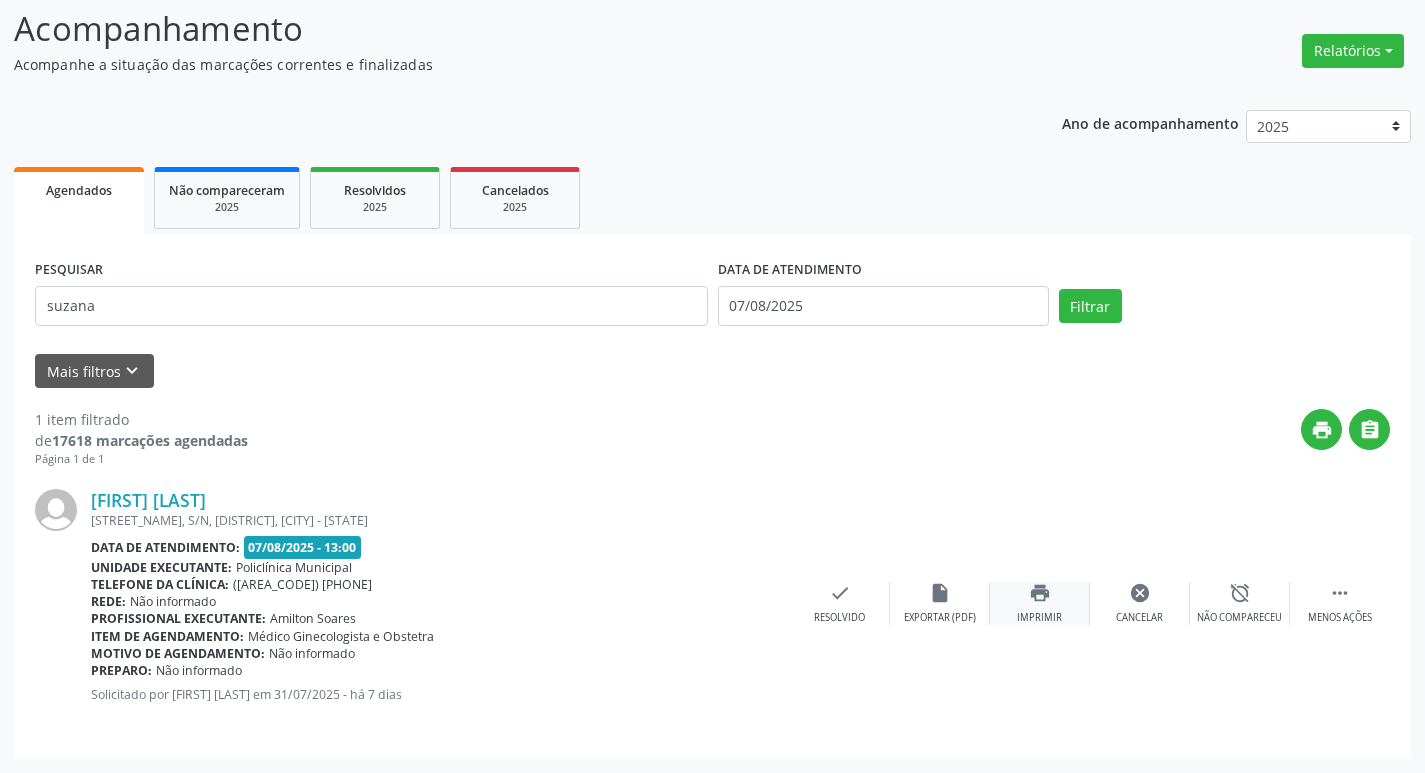 click on "print" at bounding box center (1040, 593) 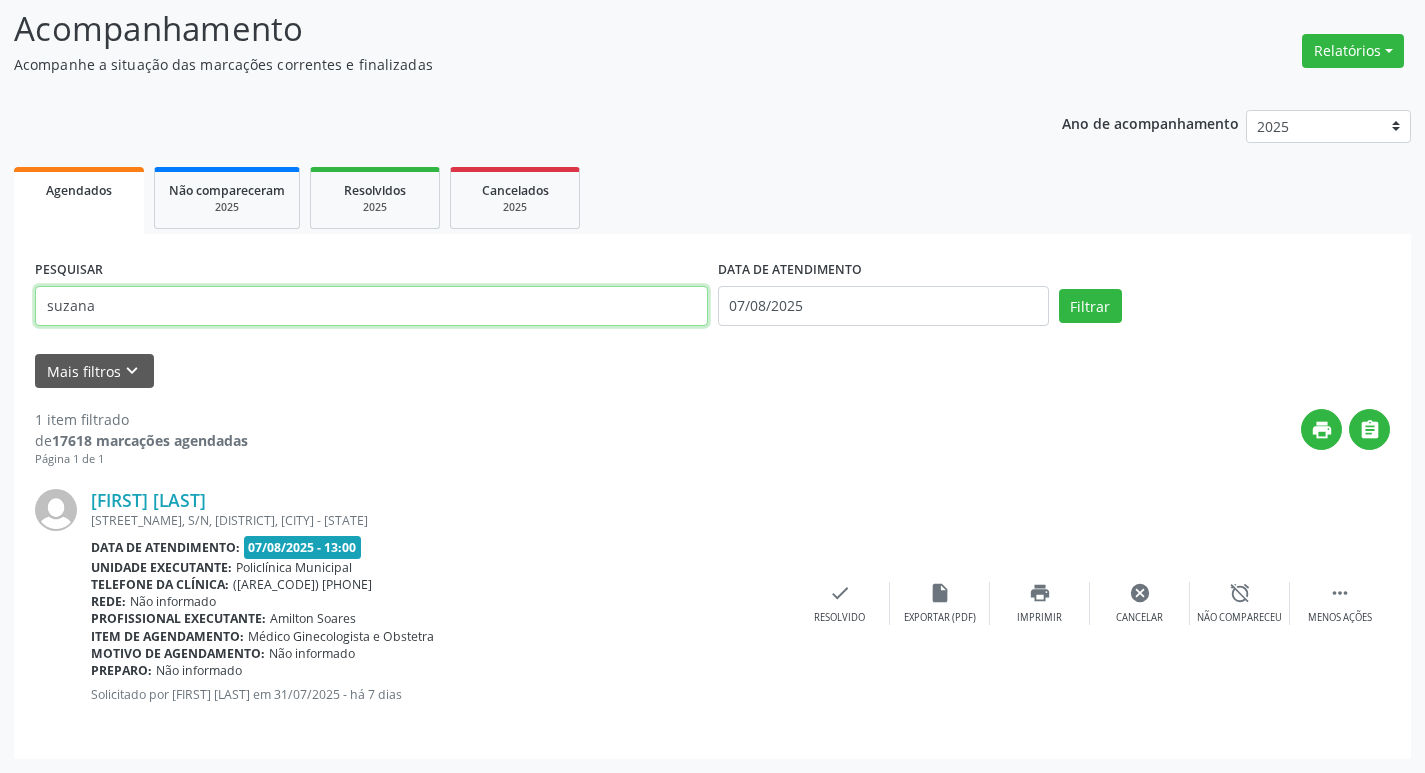 click on "suzana" at bounding box center (371, 306) 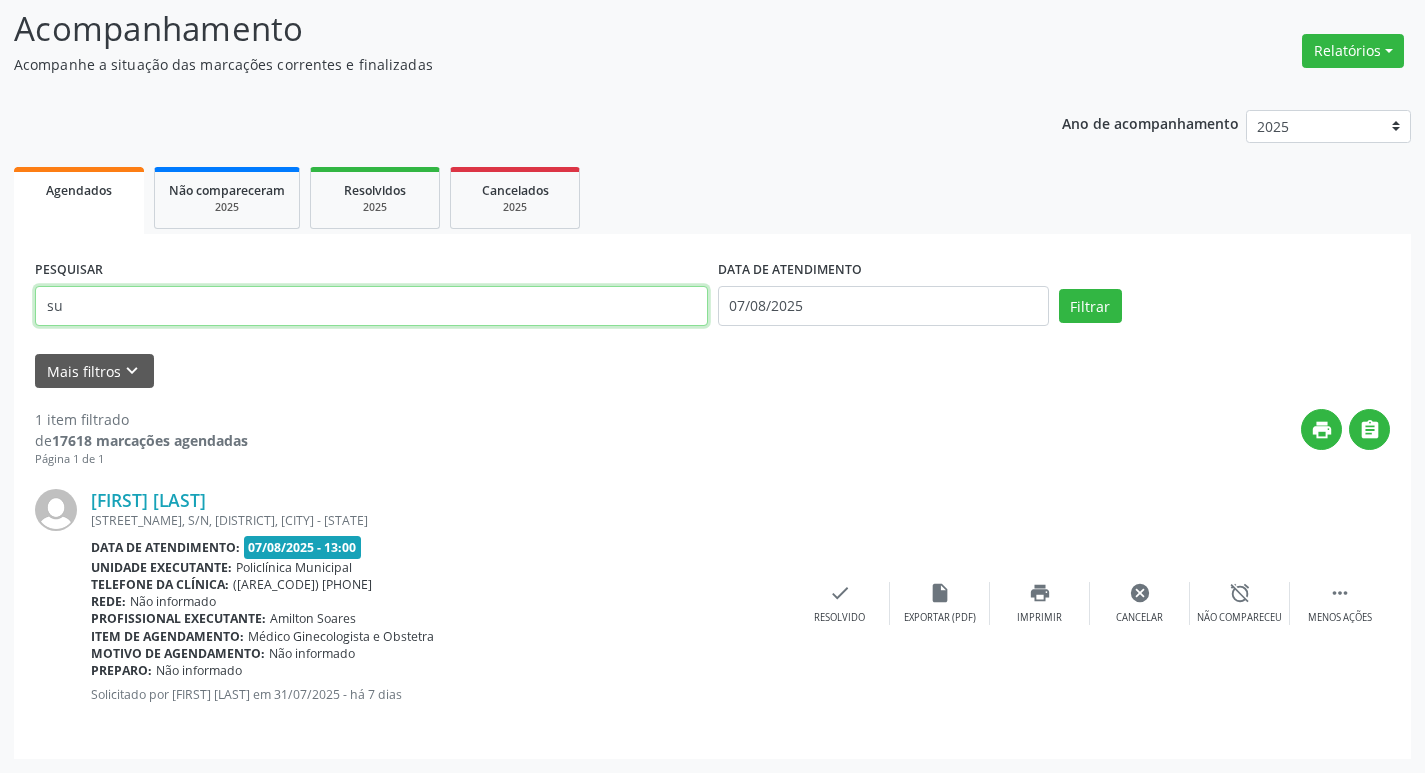 type on "s" 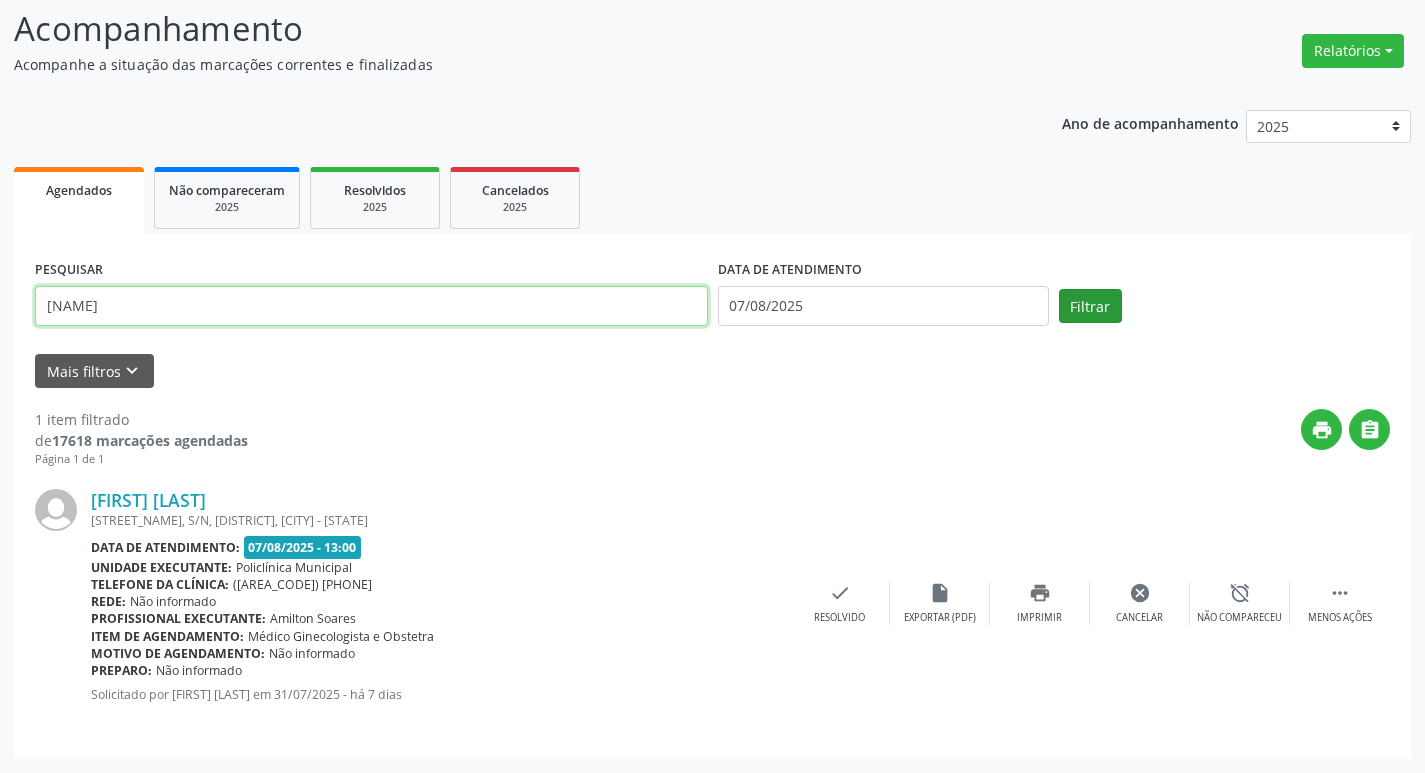 type on "[NAME]" 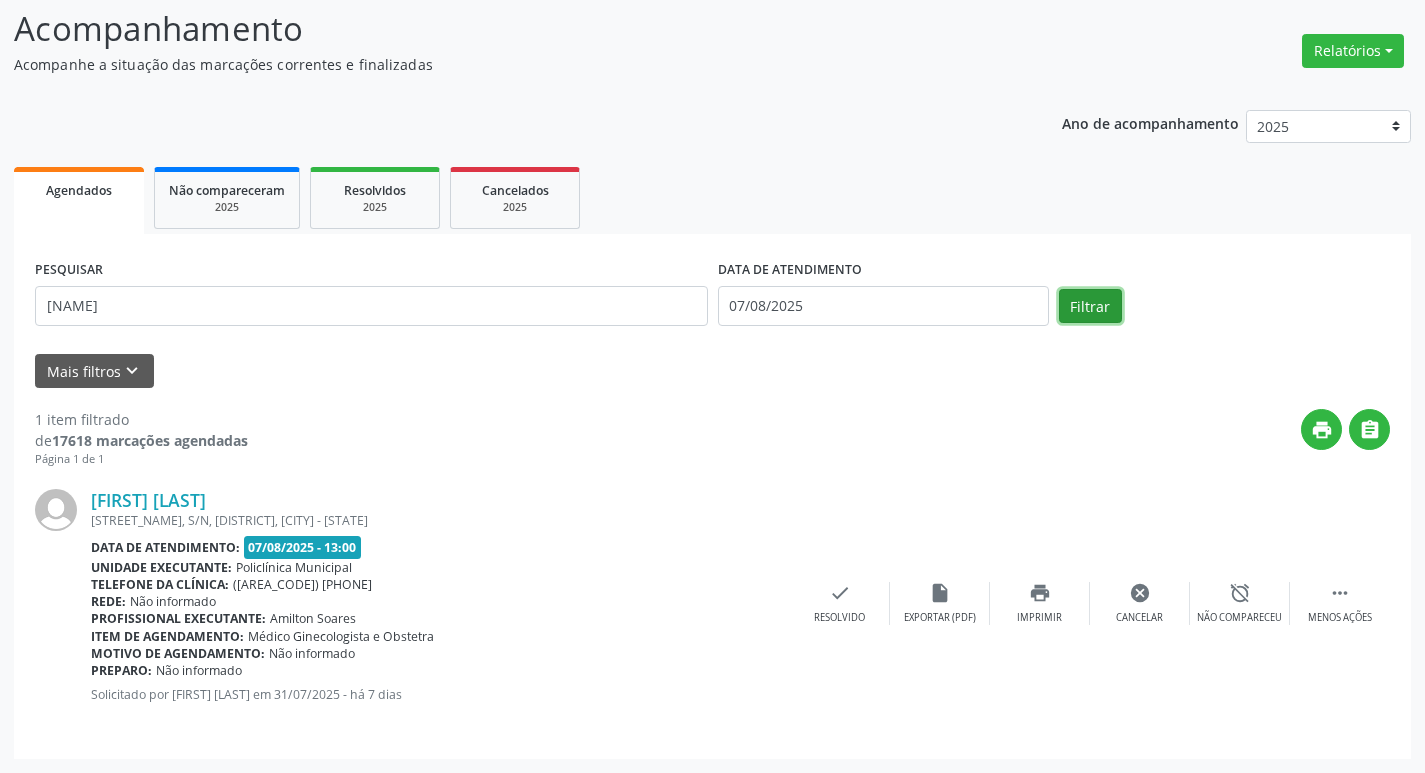 click on "Filtrar" at bounding box center (1090, 306) 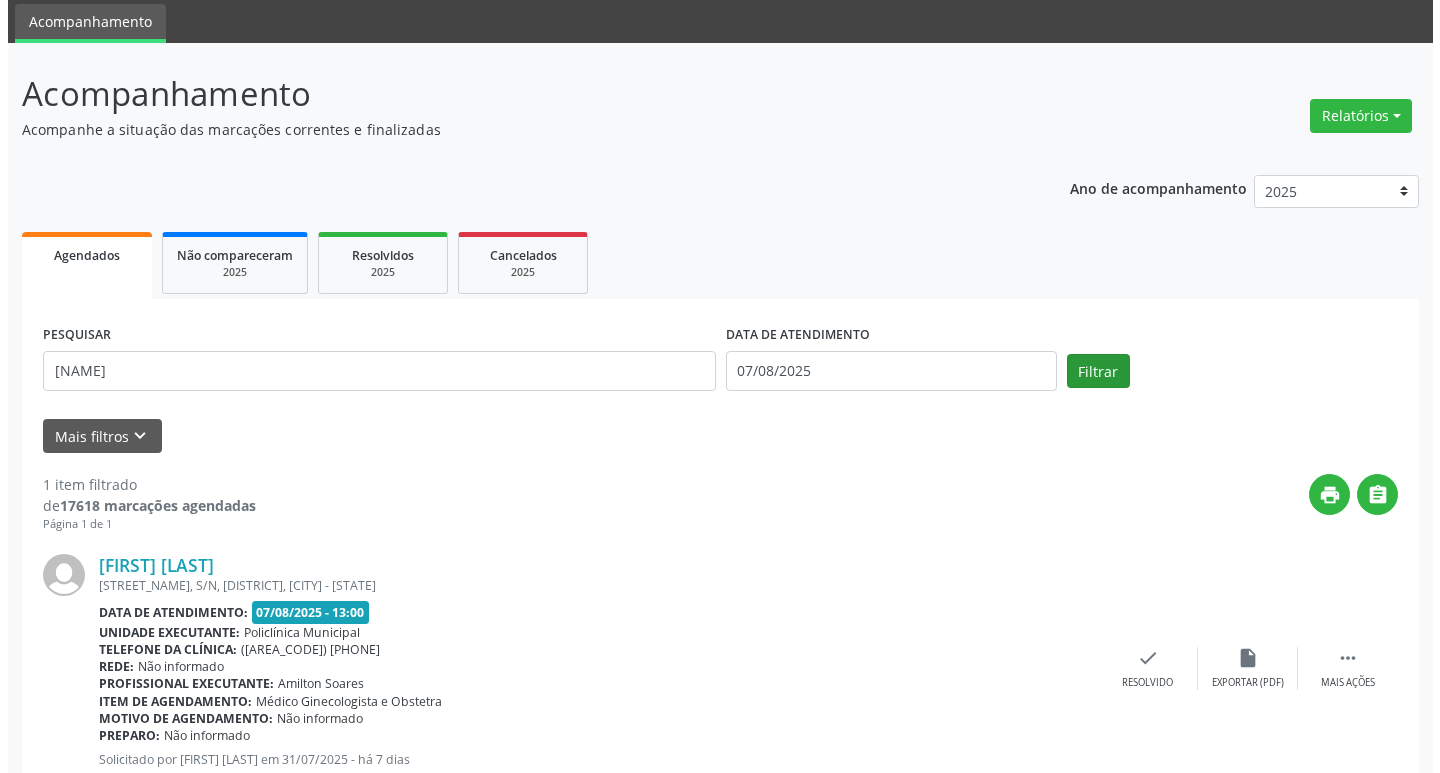 scroll, scrollTop: 132, scrollLeft: 0, axis: vertical 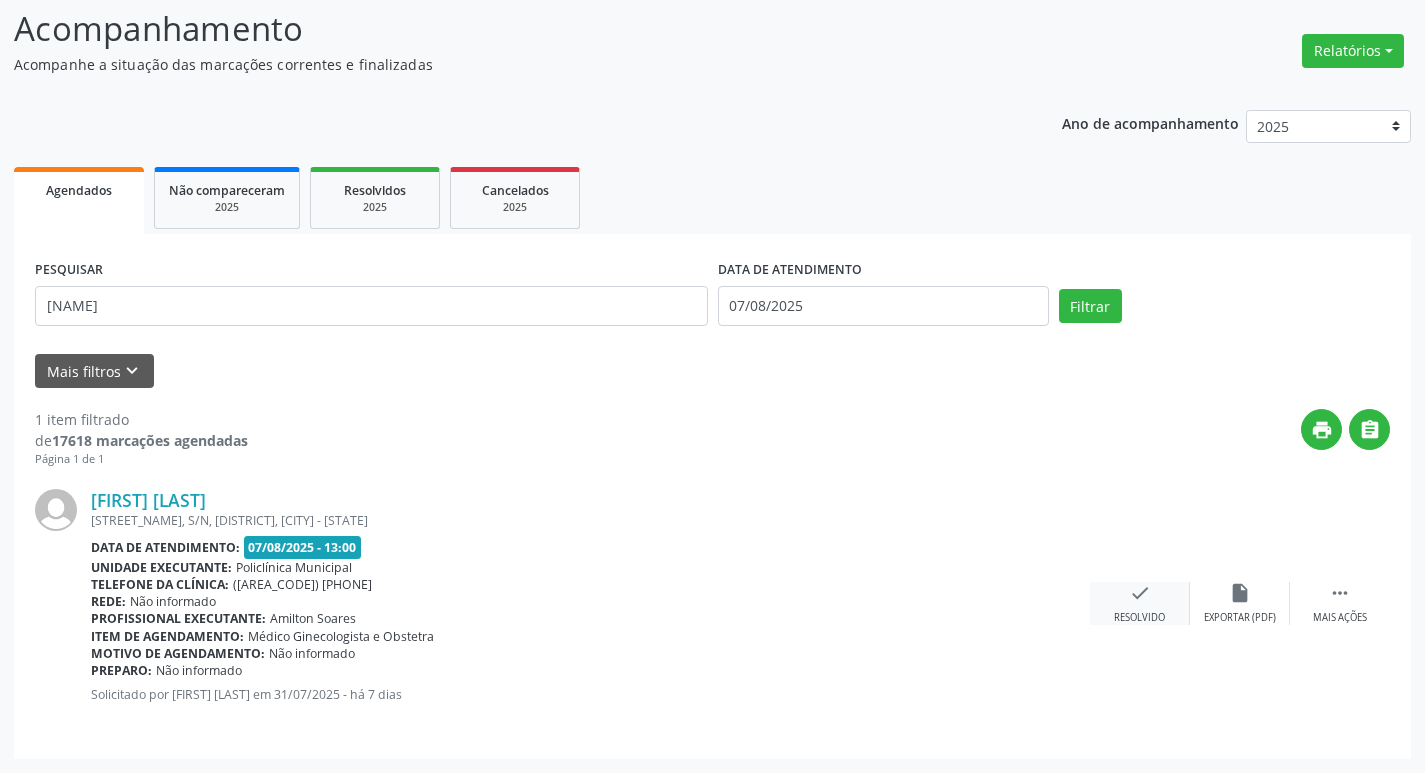 click on "check" at bounding box center (1140, 593) 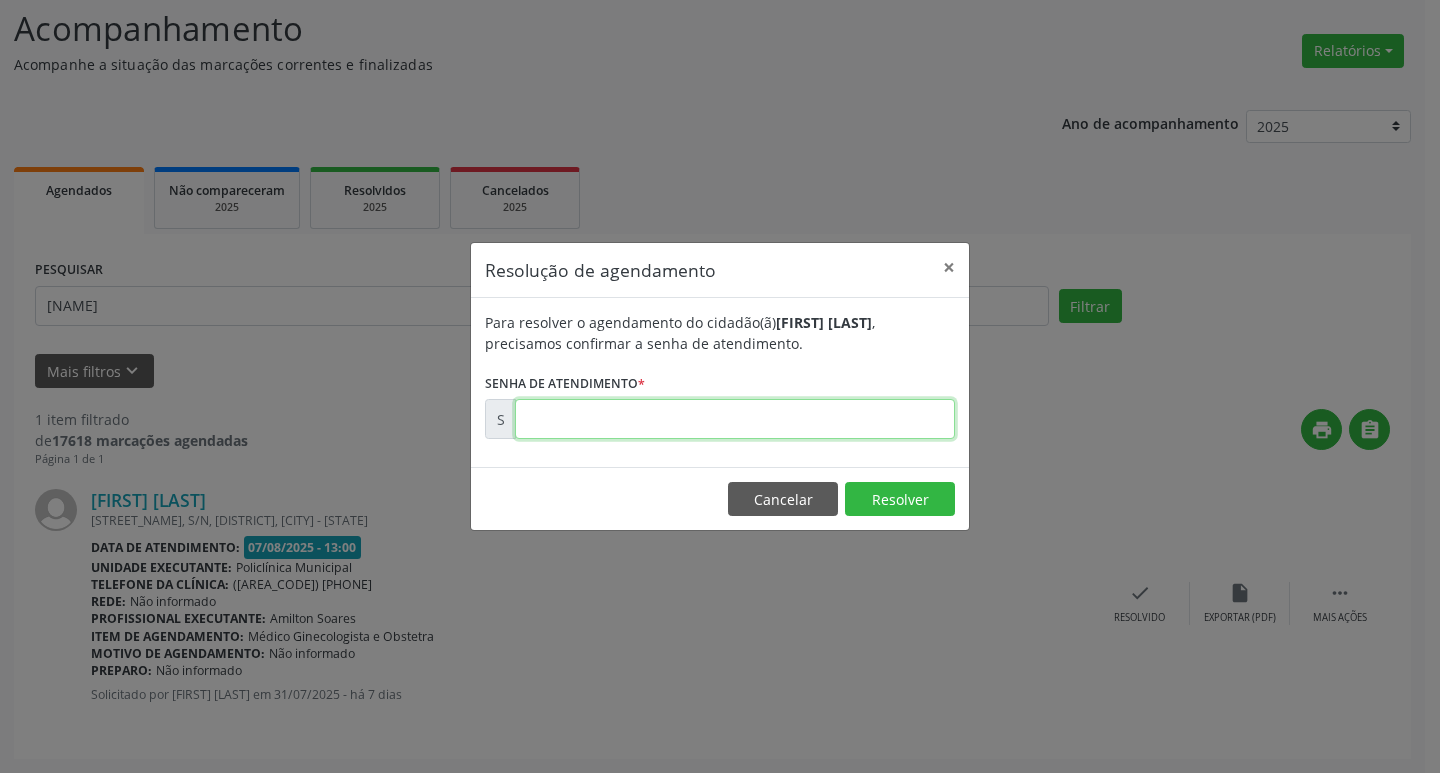 click at bounding box center (735, 419) 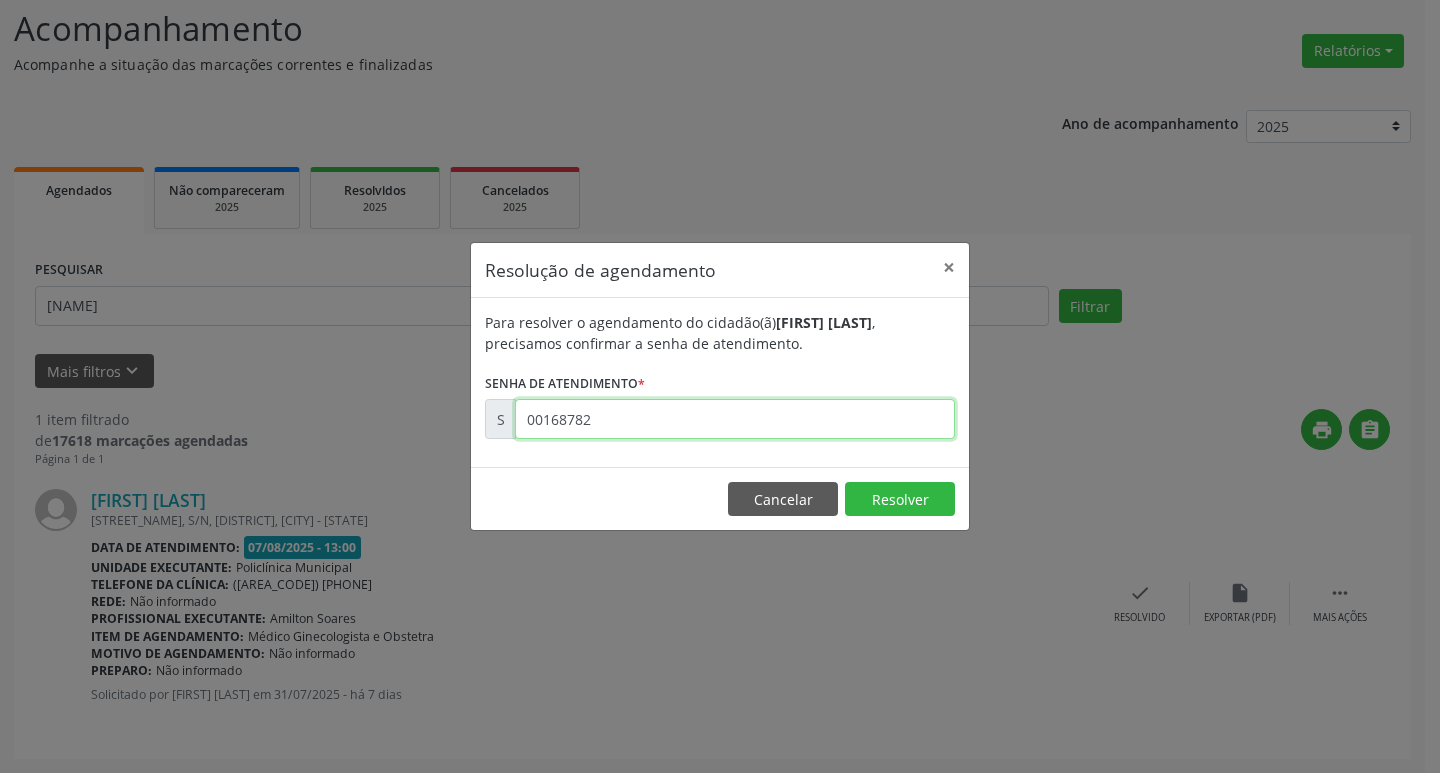 type on "00168782" 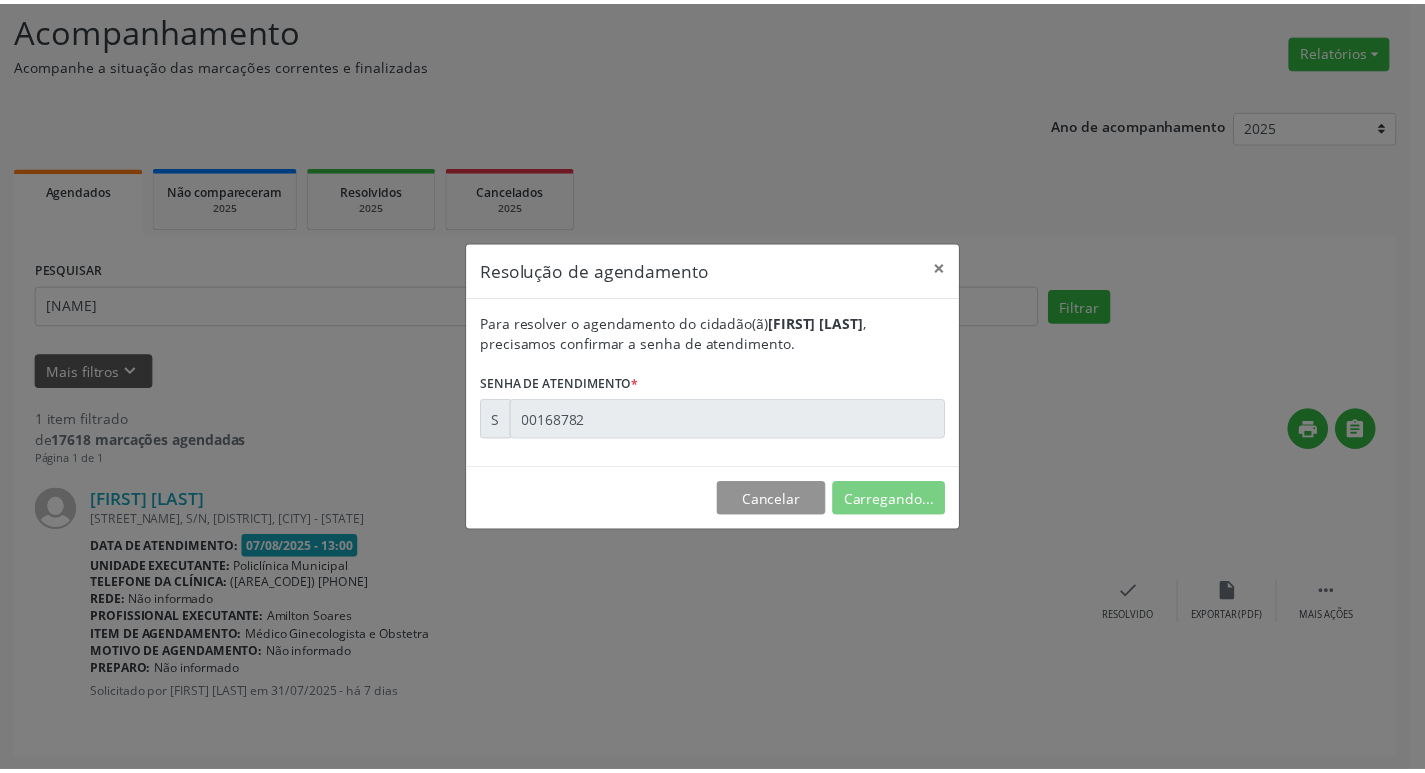 scroll, scrollTop: 0, scrollLeft: 0, axis: both 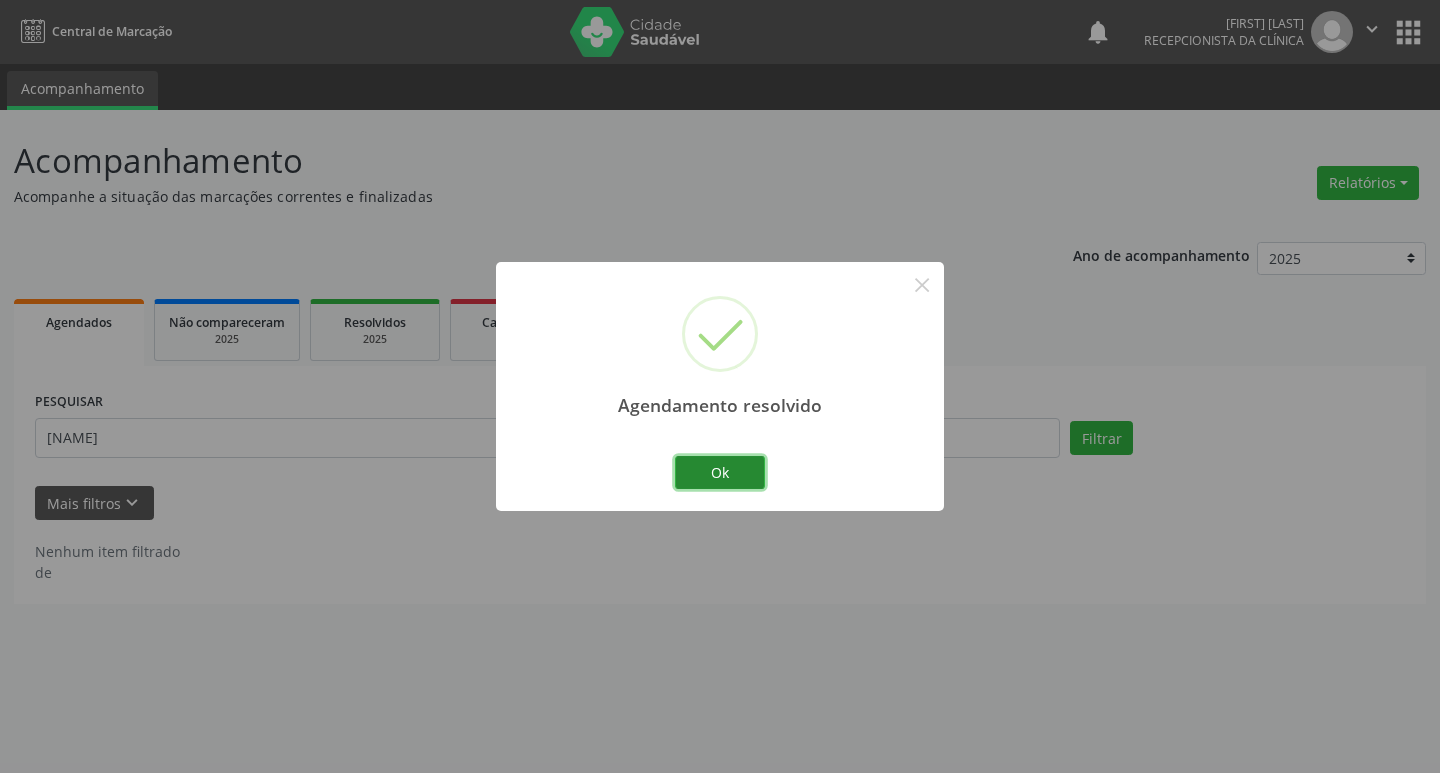 click on "Ok" at bounding box center [720, 473] 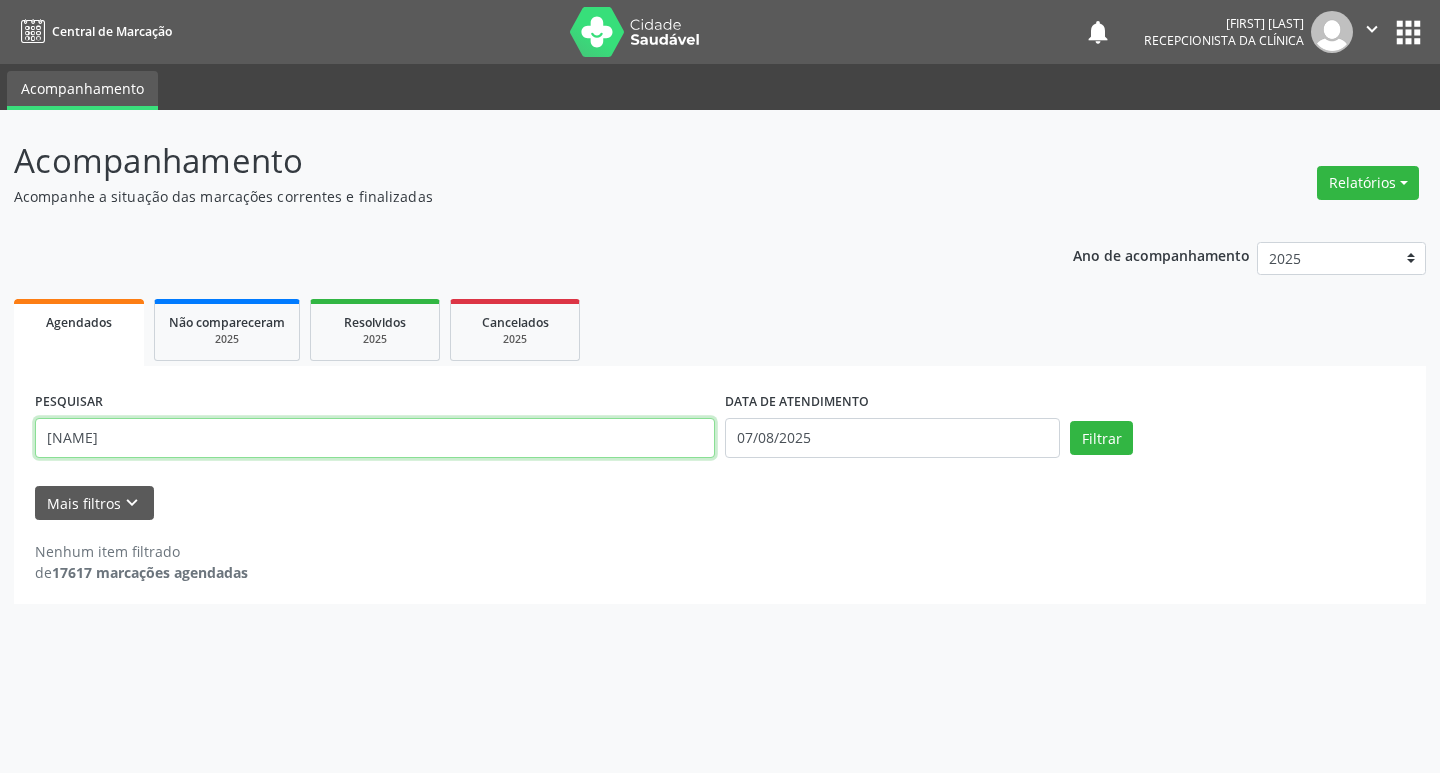 click on "[NAME]" at bounding box center (375, 438) 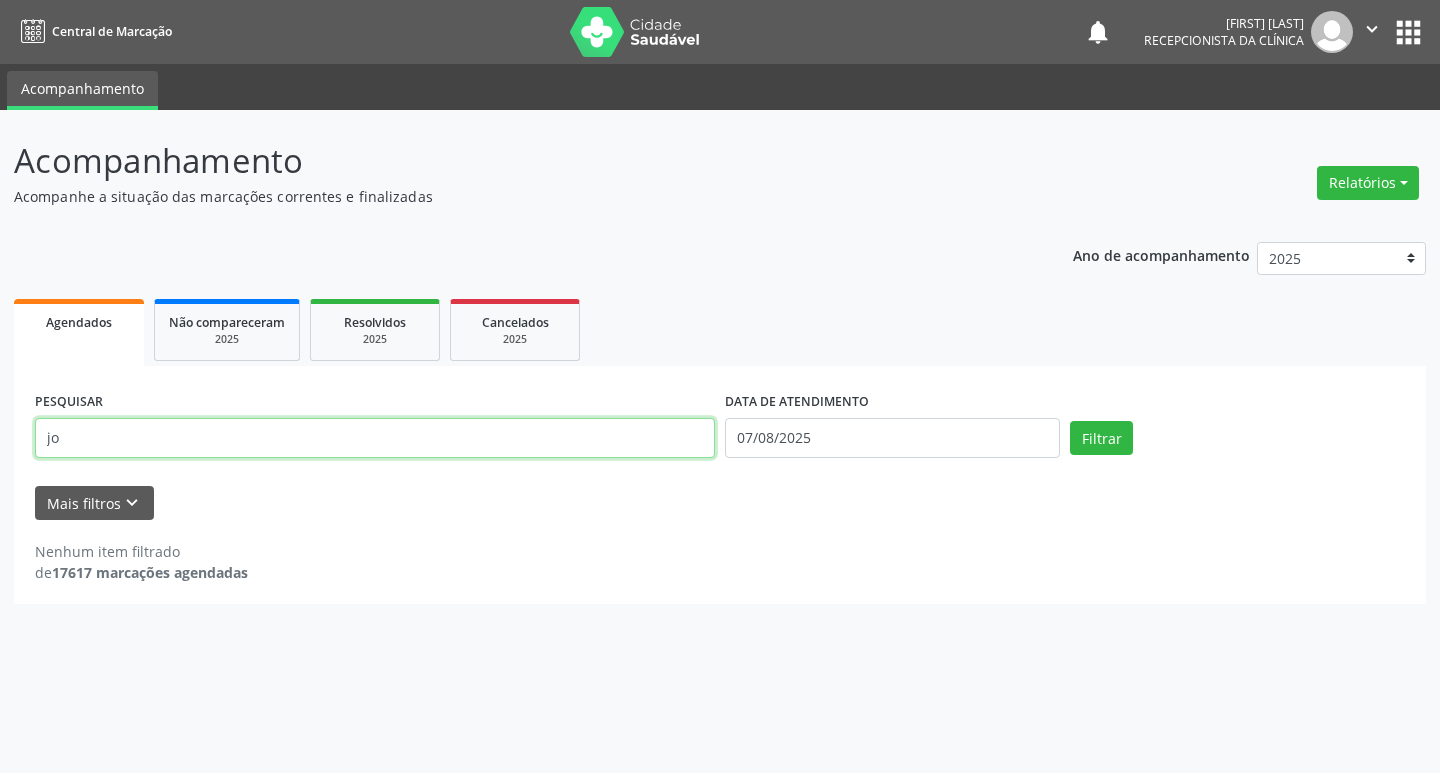 type on "j" 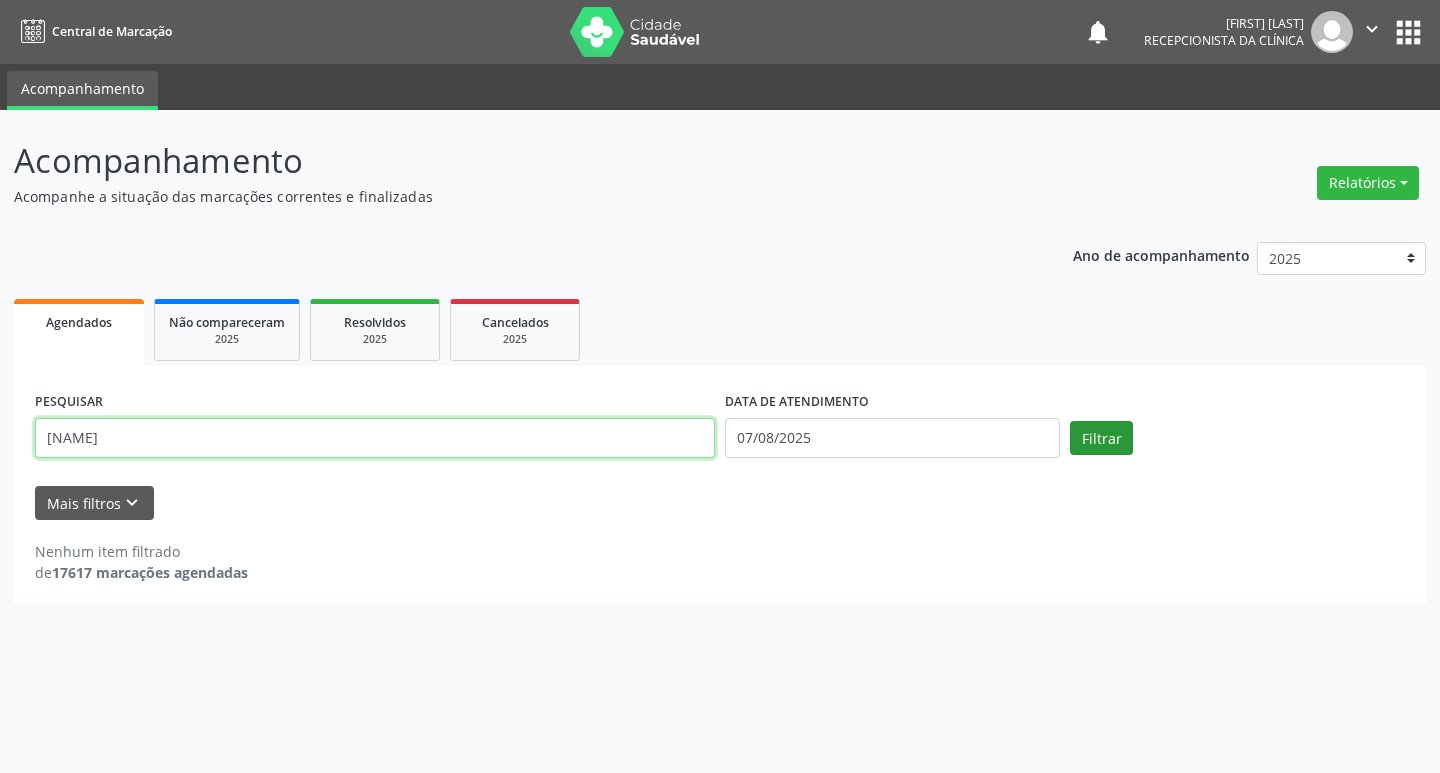 type on "[NAME]" 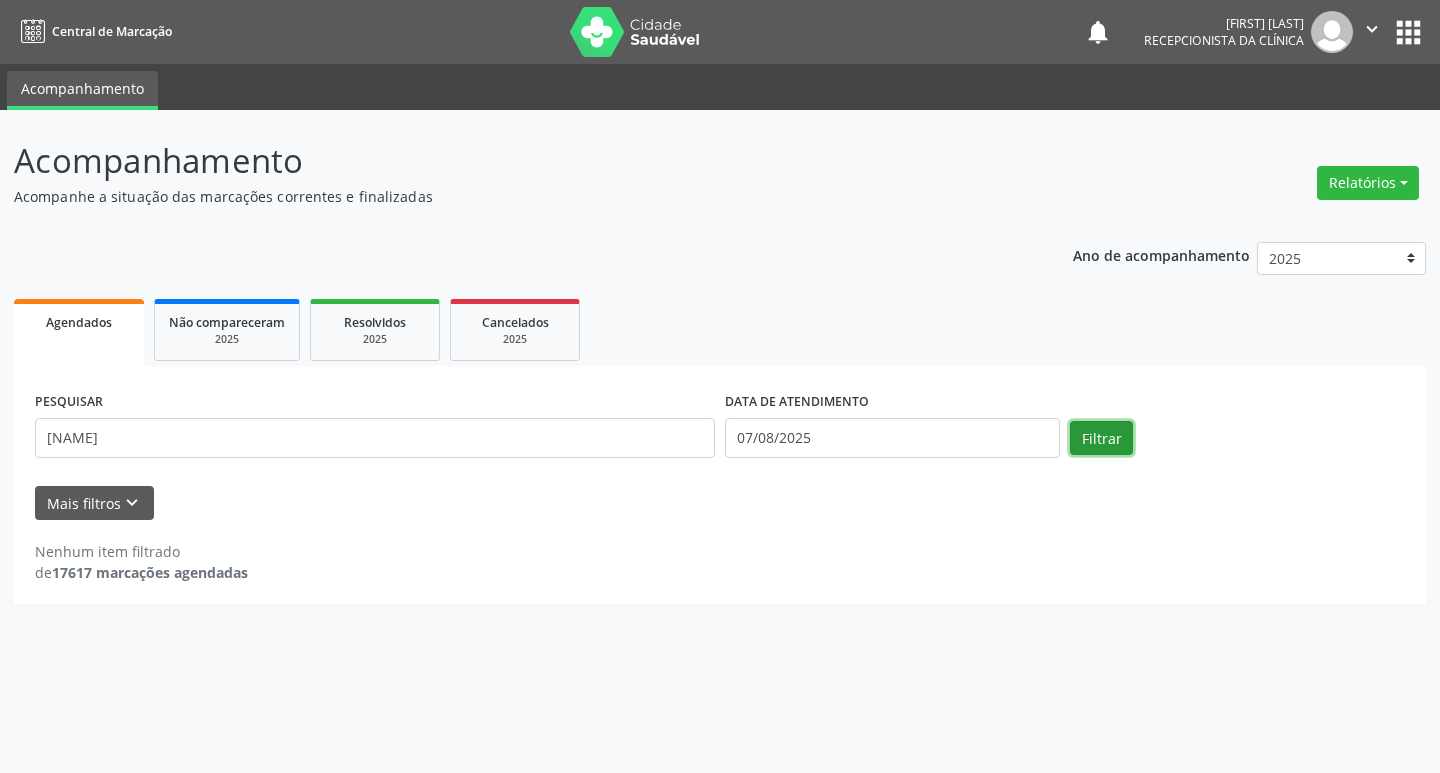 click on "Filtrar" at bounding box center [1101, 438] 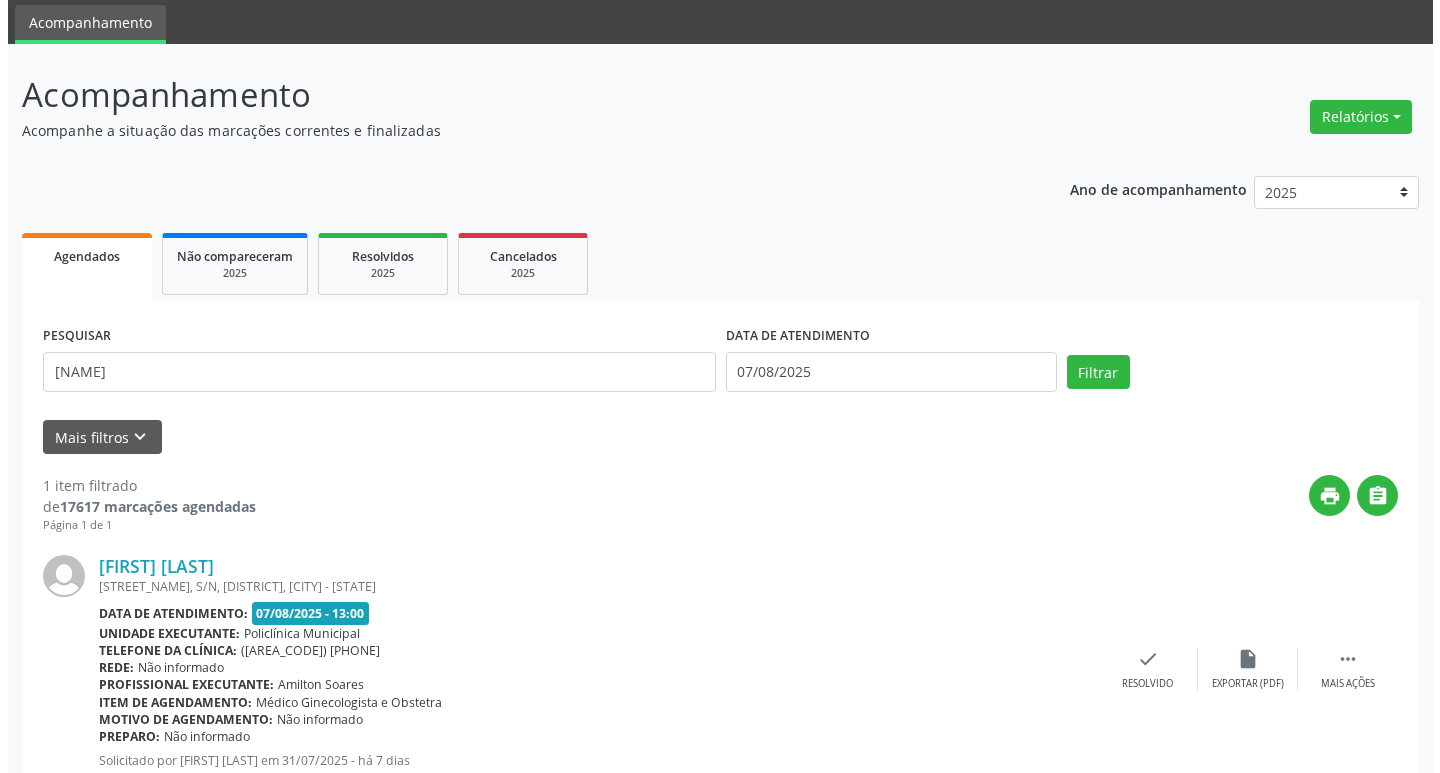 scroll, scrollTop: 132, scrollLeft: 0, axis: vertical 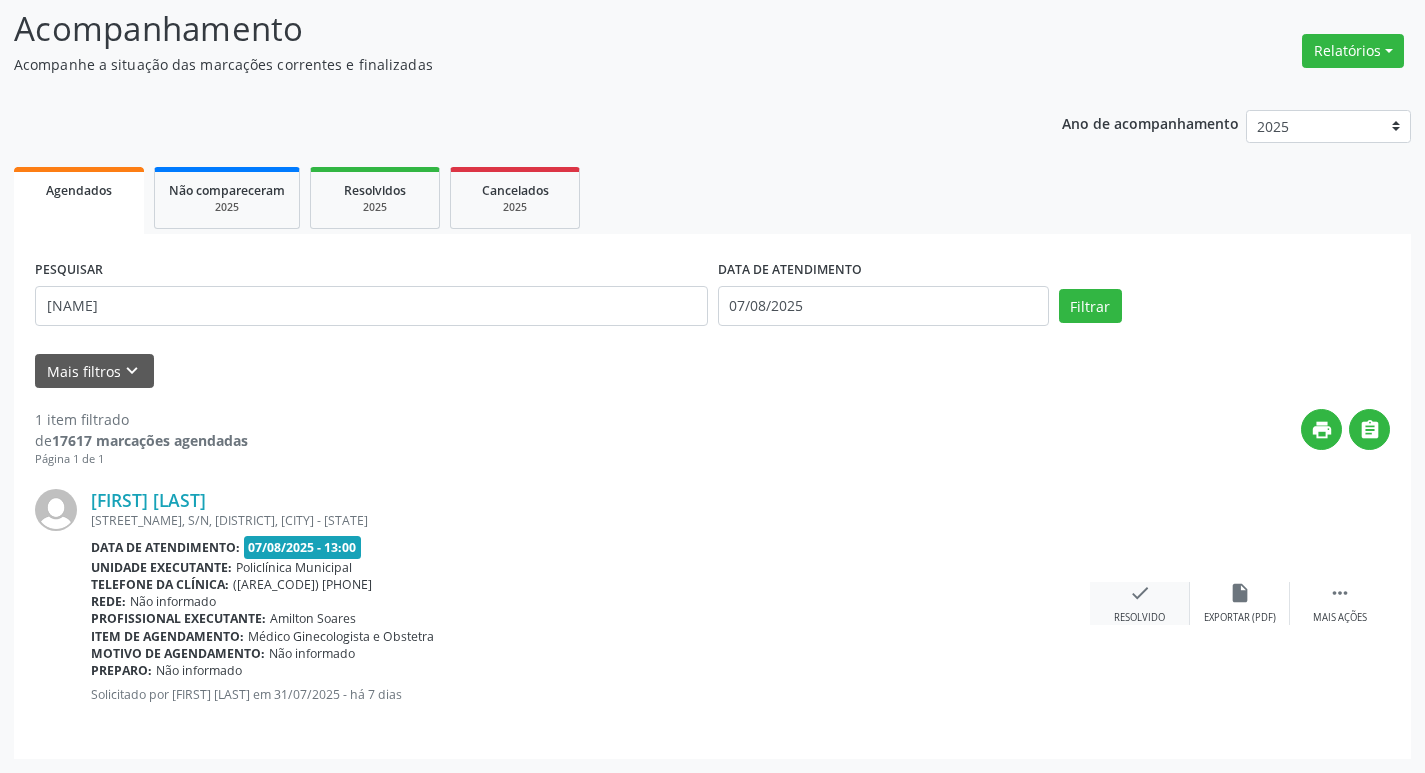 click on "check
Resolvido" at bounding box center (1140, 603) 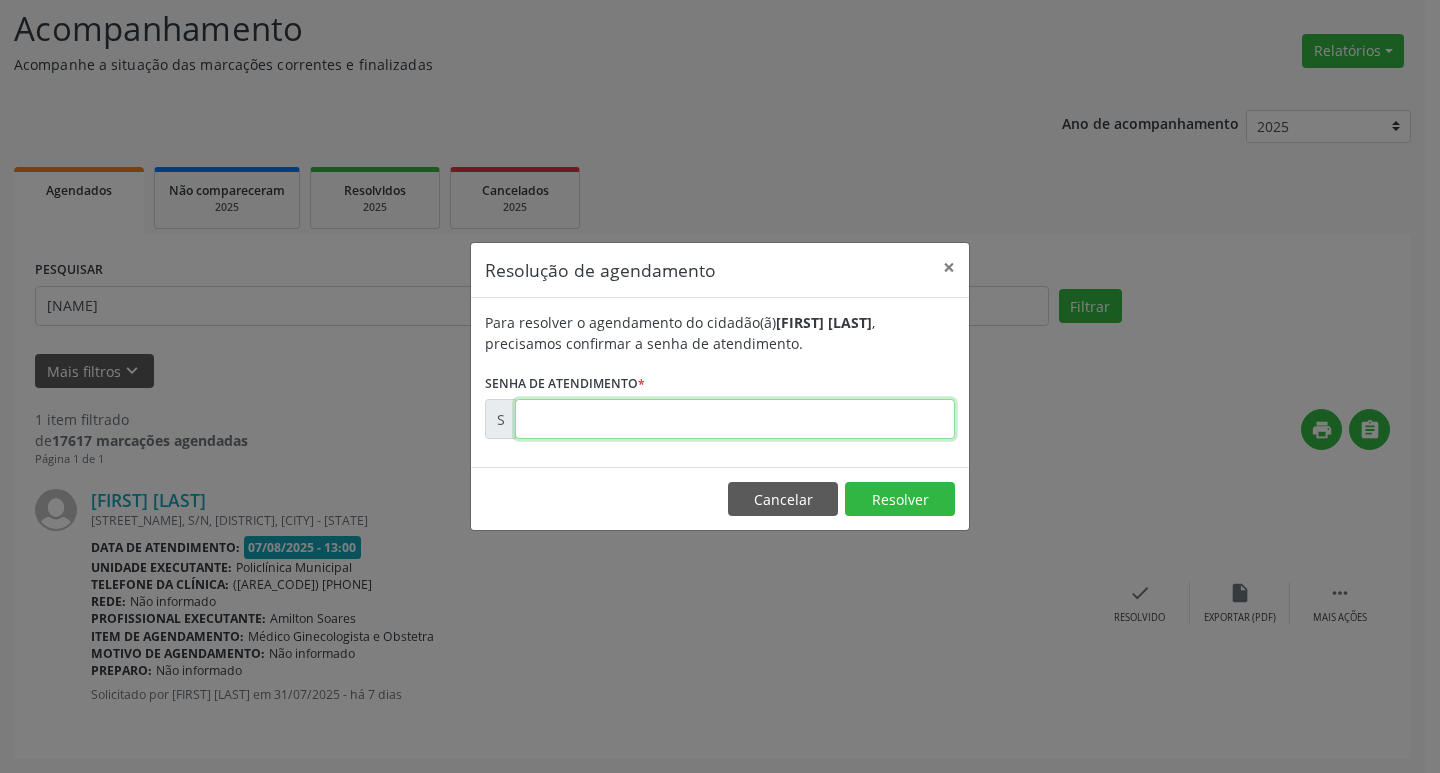 click at bounding box center [735, 419] 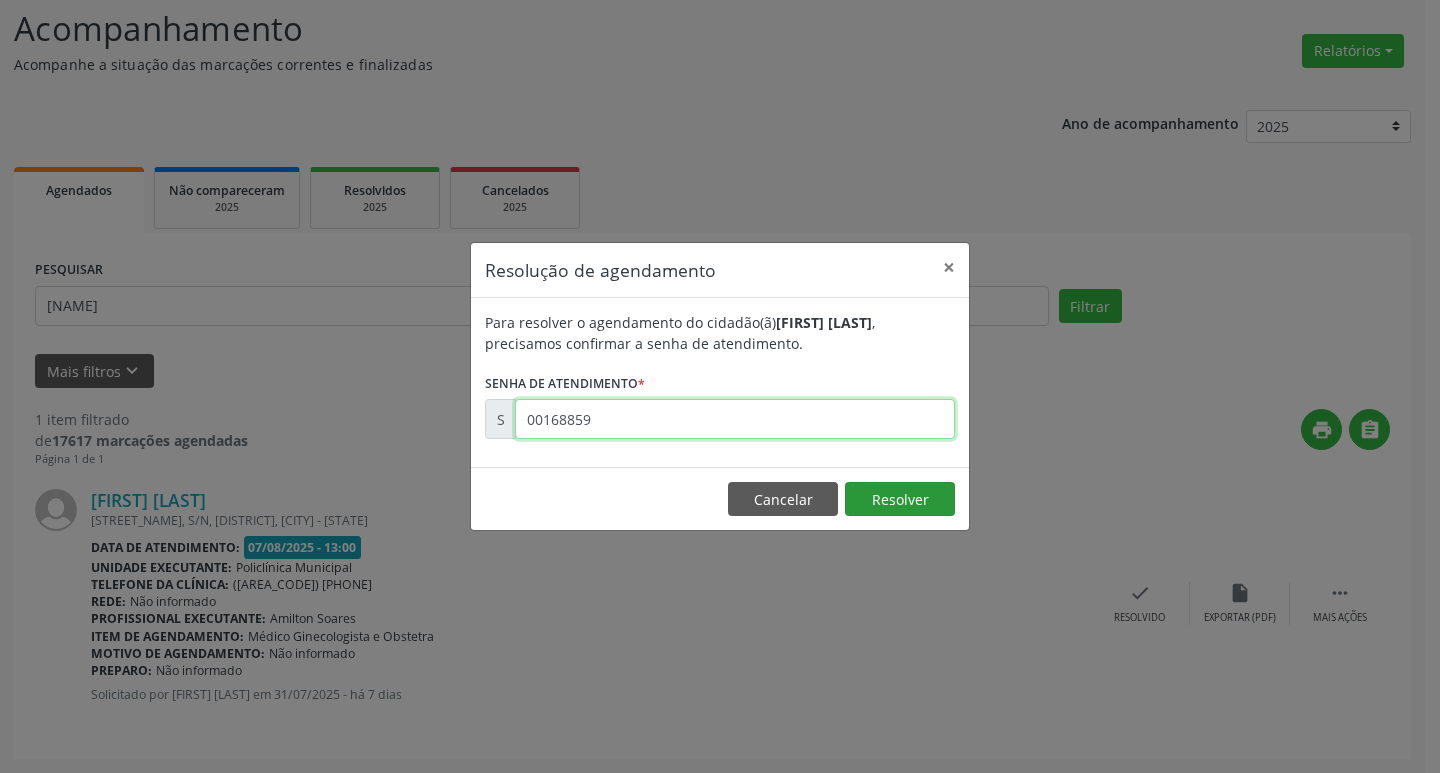 type on "00168859" 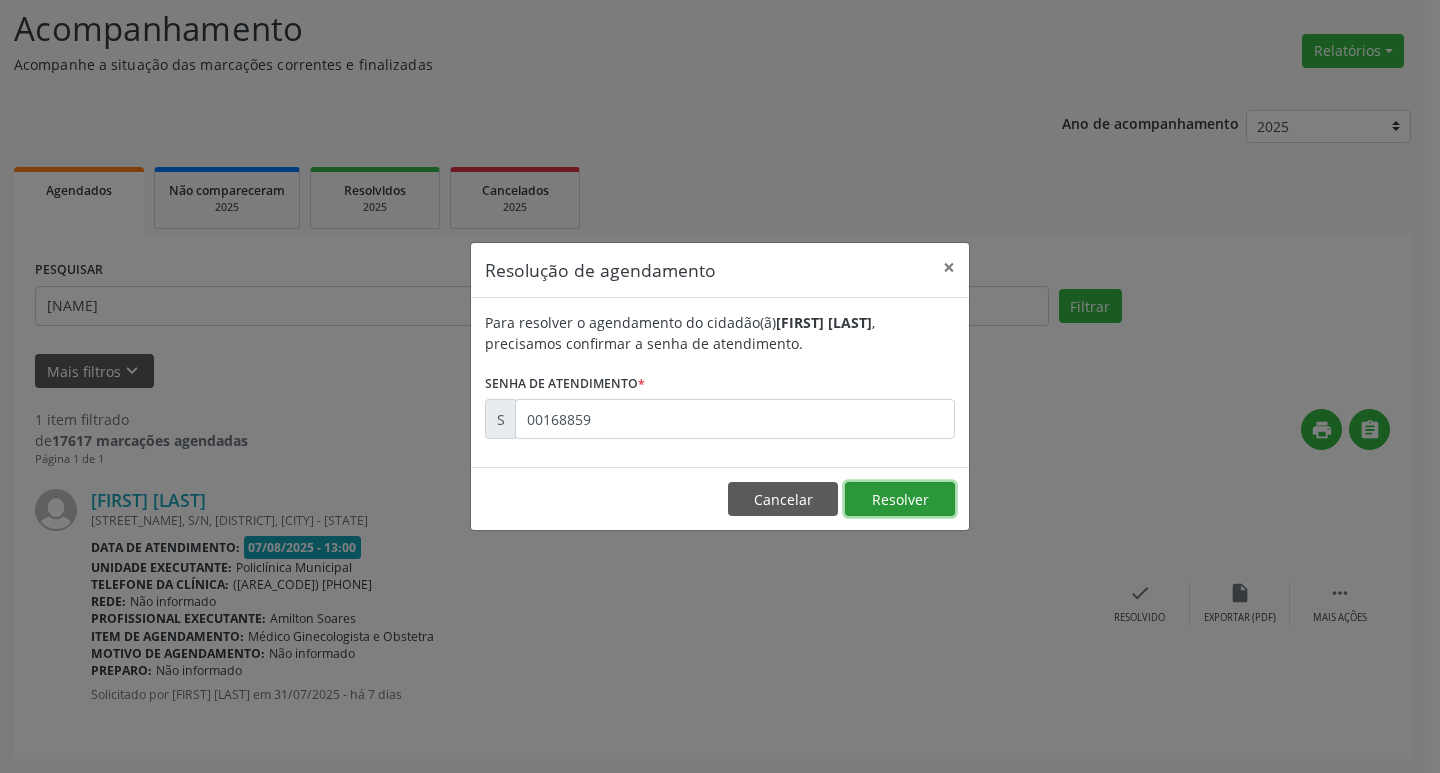 click on "Resolver" at bounding box center [900, 499] 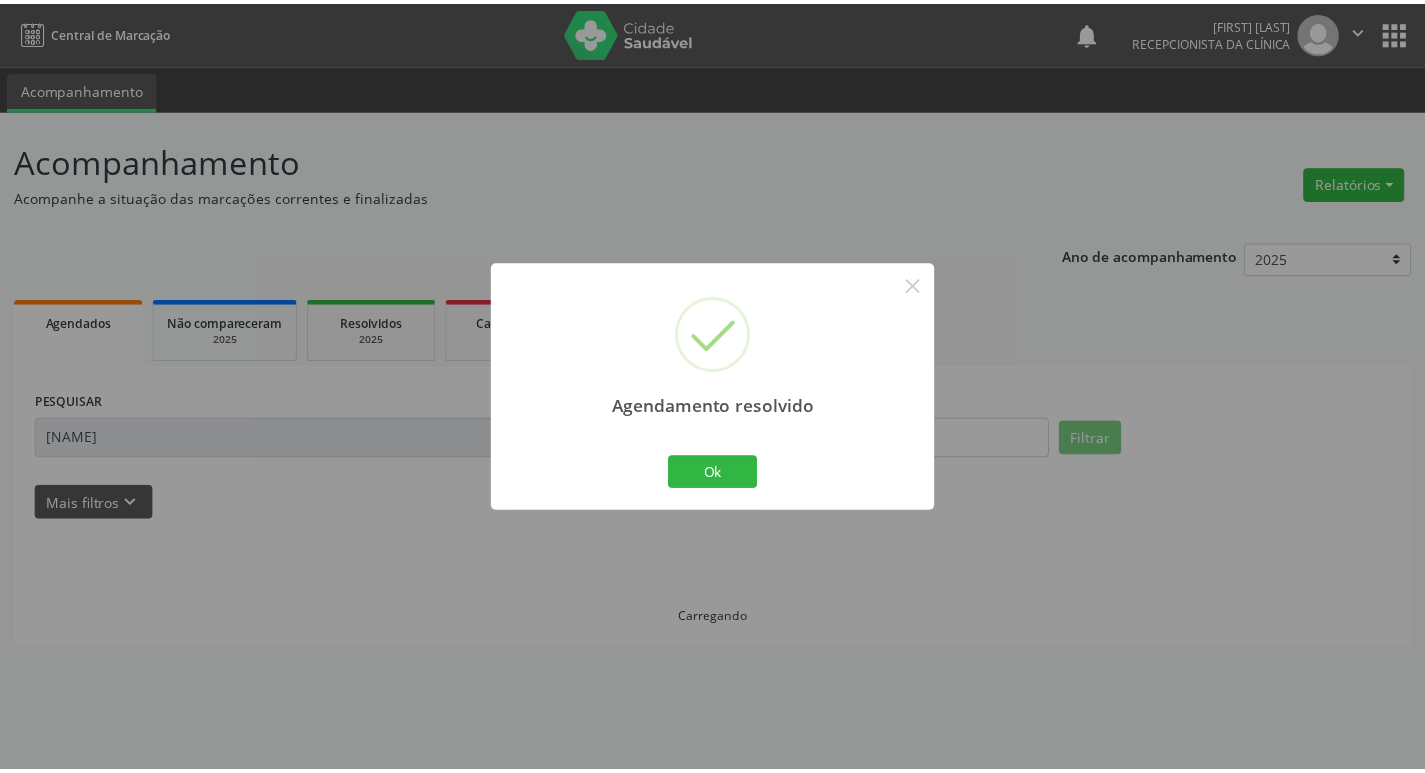 scroll, scrollTop: 0, scrollLeft: 0, axis: both 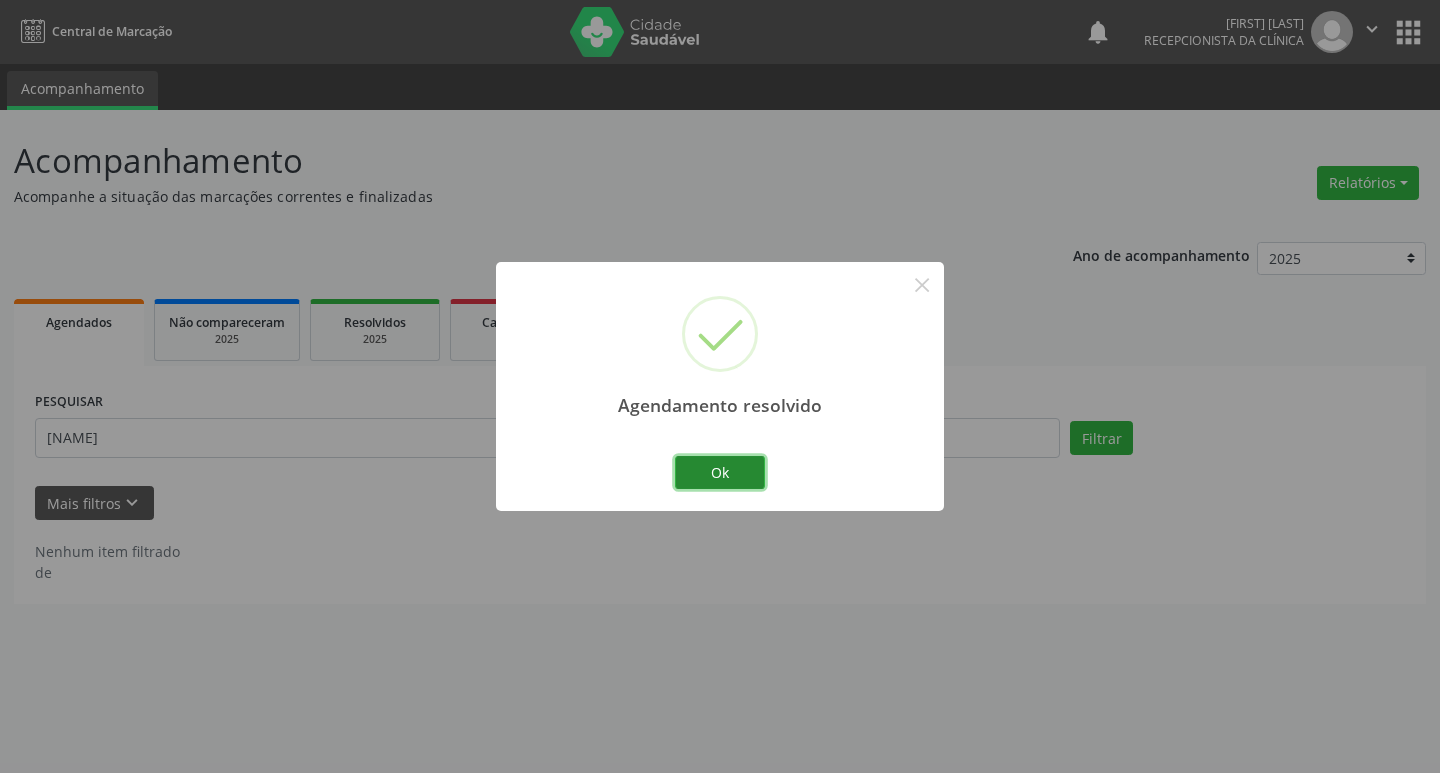 click on "Ok" at bounding box center (720, 473) 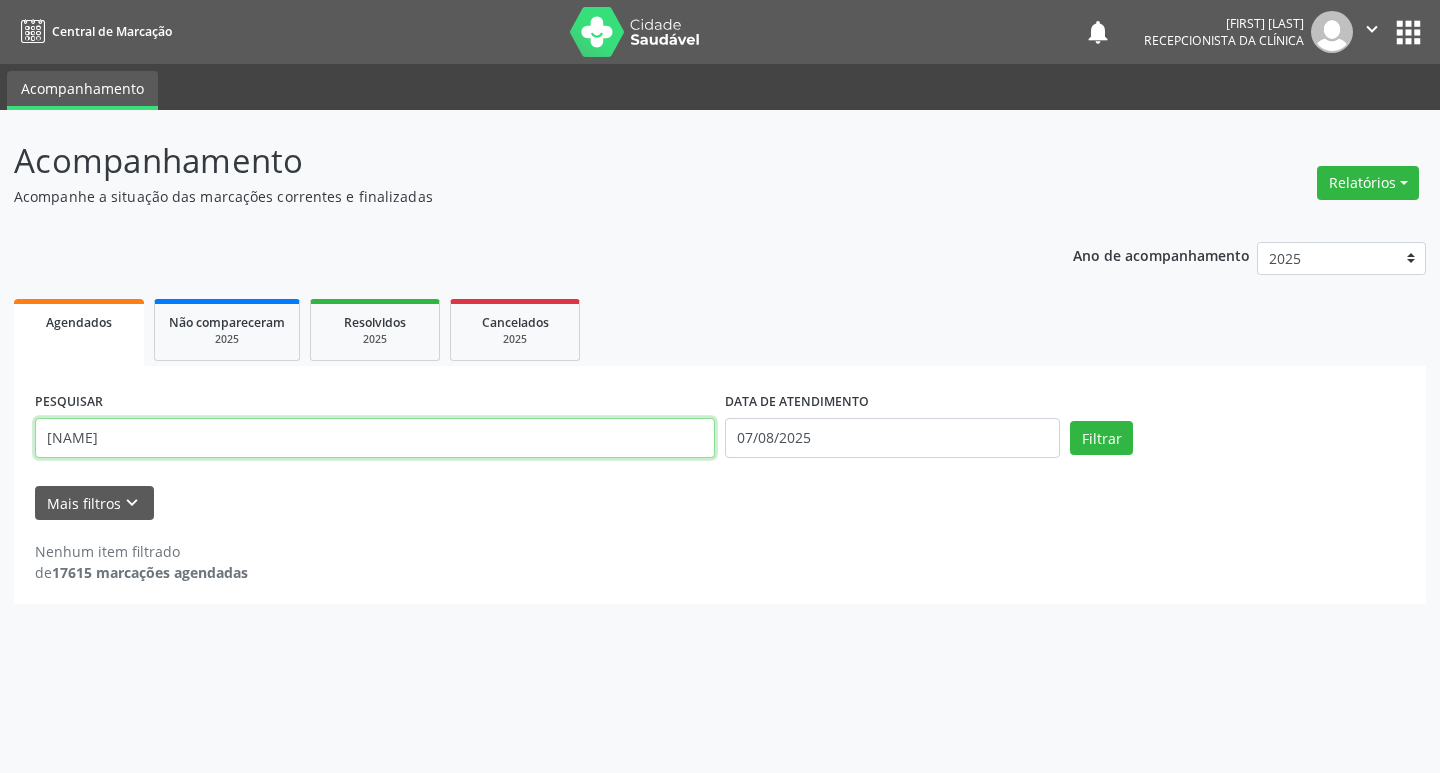 click on "[NAME]" at bounding box center [375, 438] 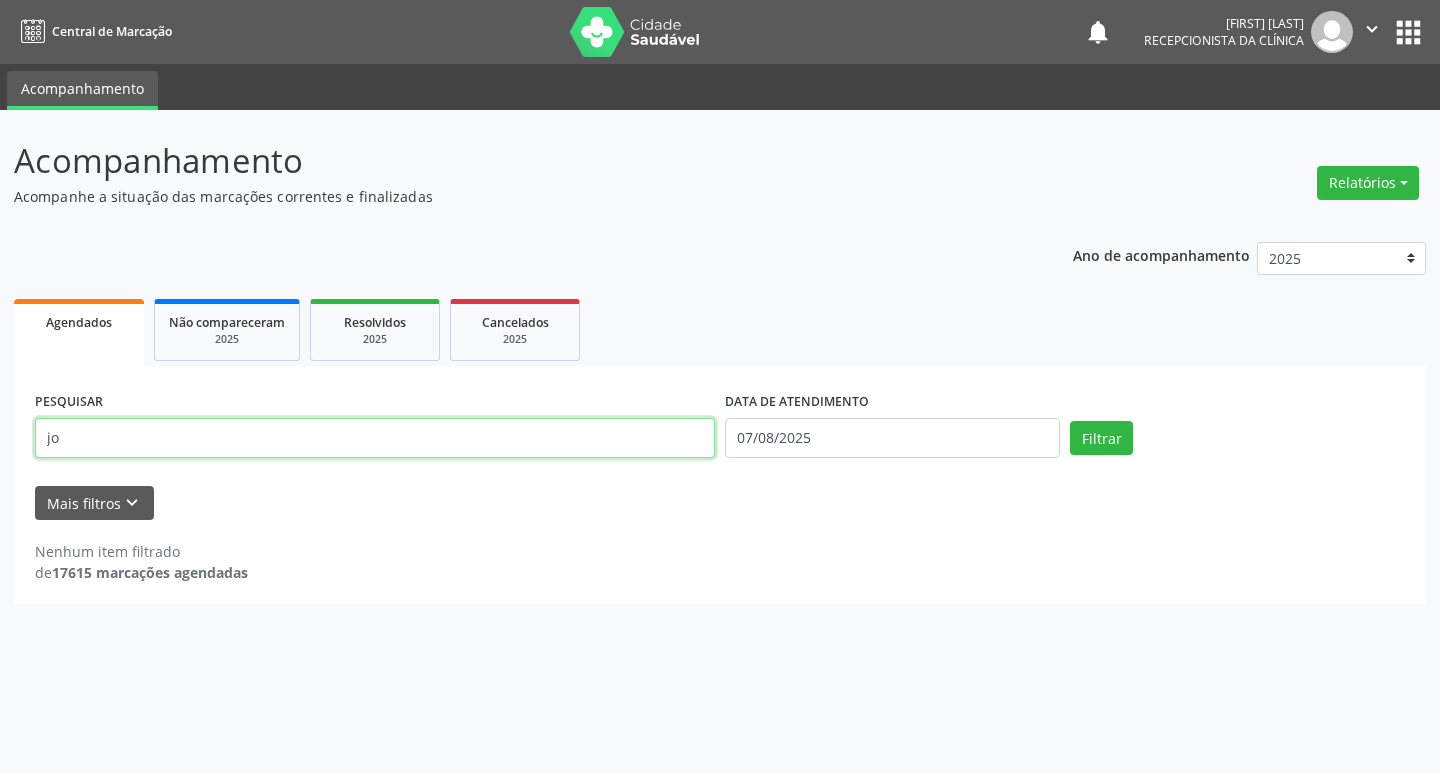 type on "j" 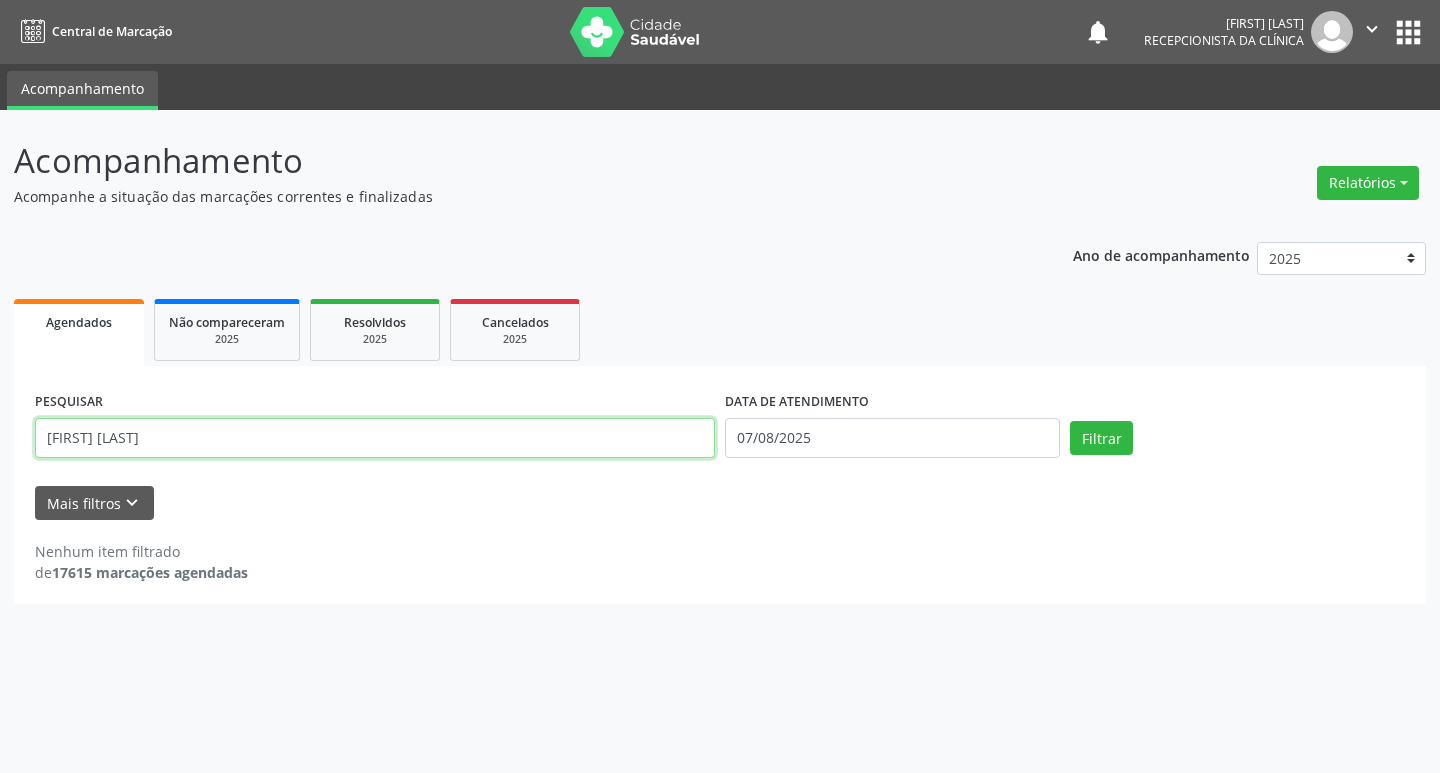 type on "[FIRST] [LAST]" 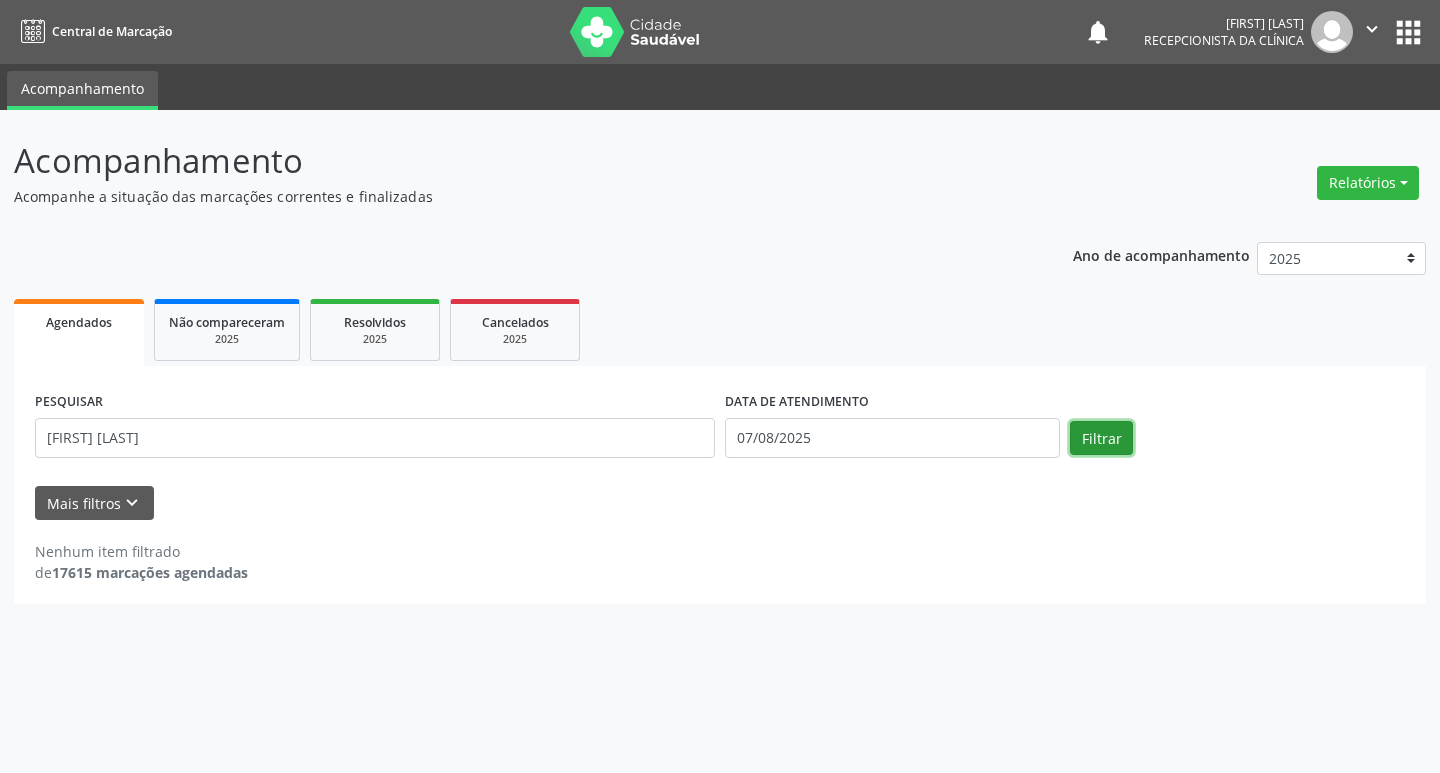 click on "Filtrar" at bounding box center [1101, 438] 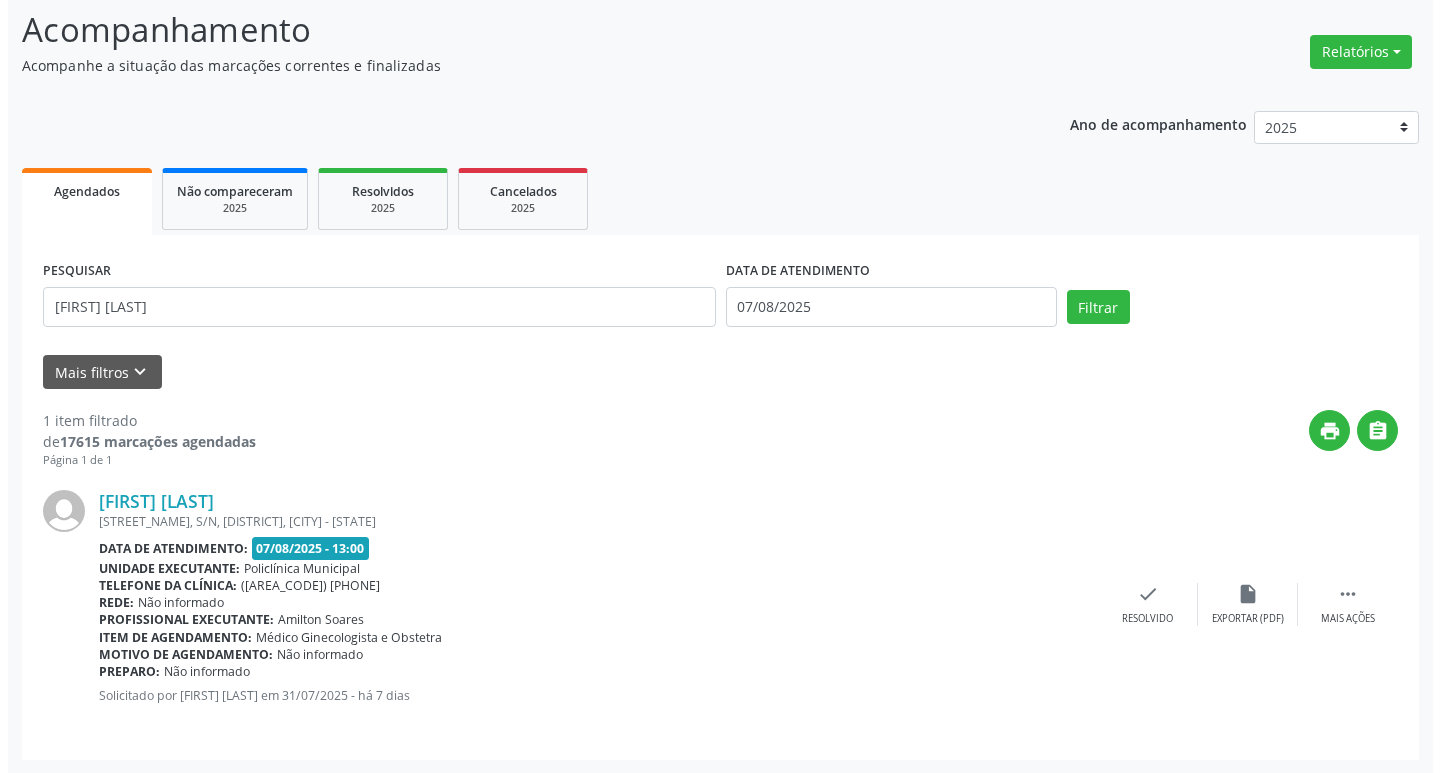 scroll, scrollTop: 132, scrollLeft: 0, axis: vertical 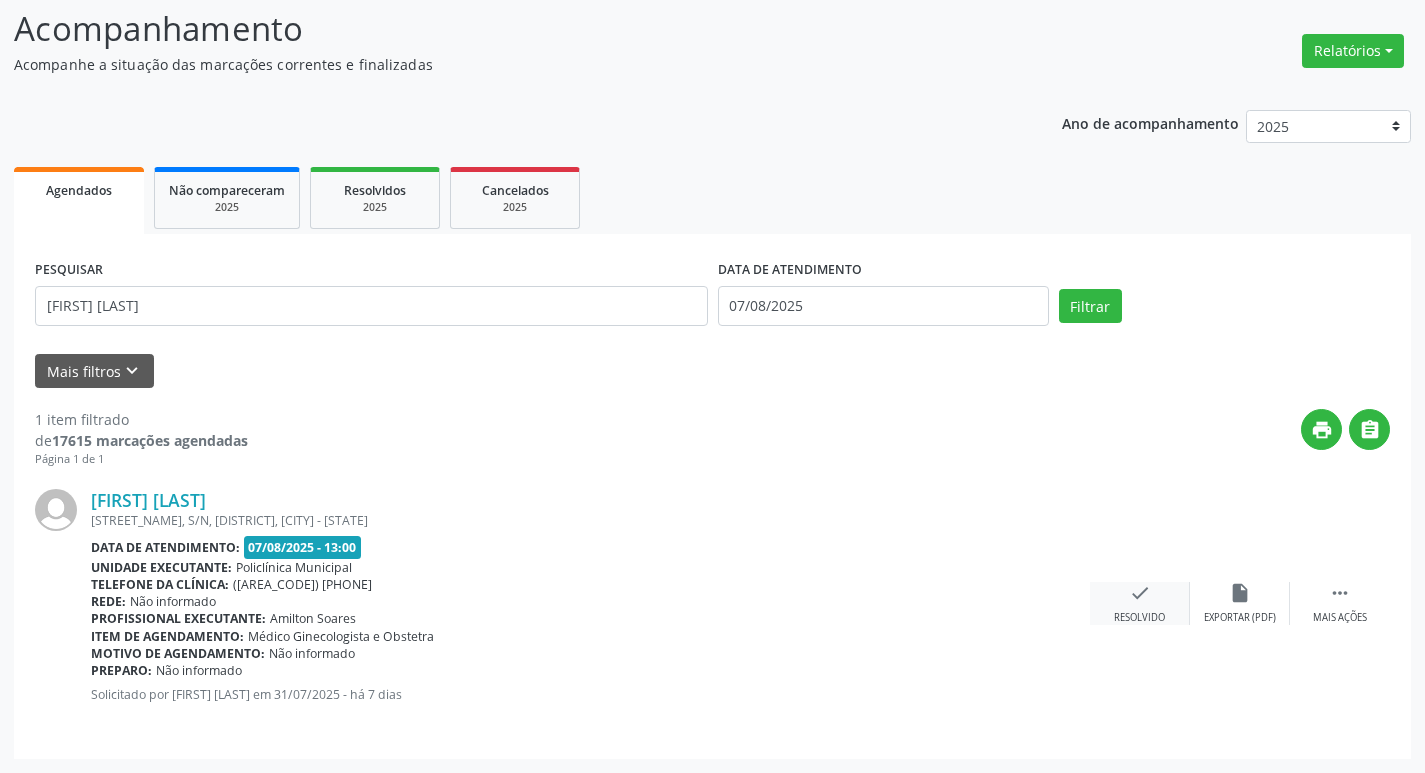 click on "check
Resolvido" at bounding box center (1140, 603) 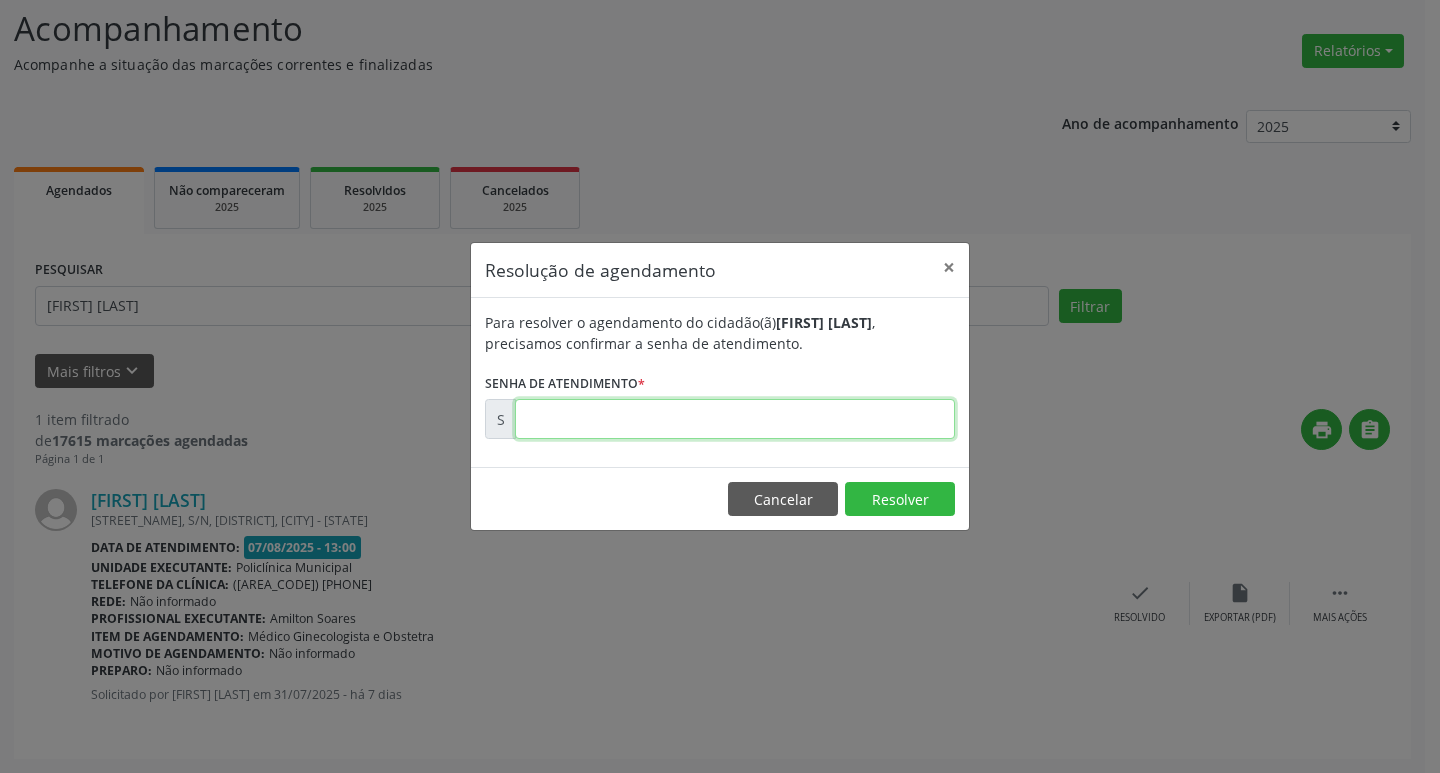 click at bounding box center (735, 419) 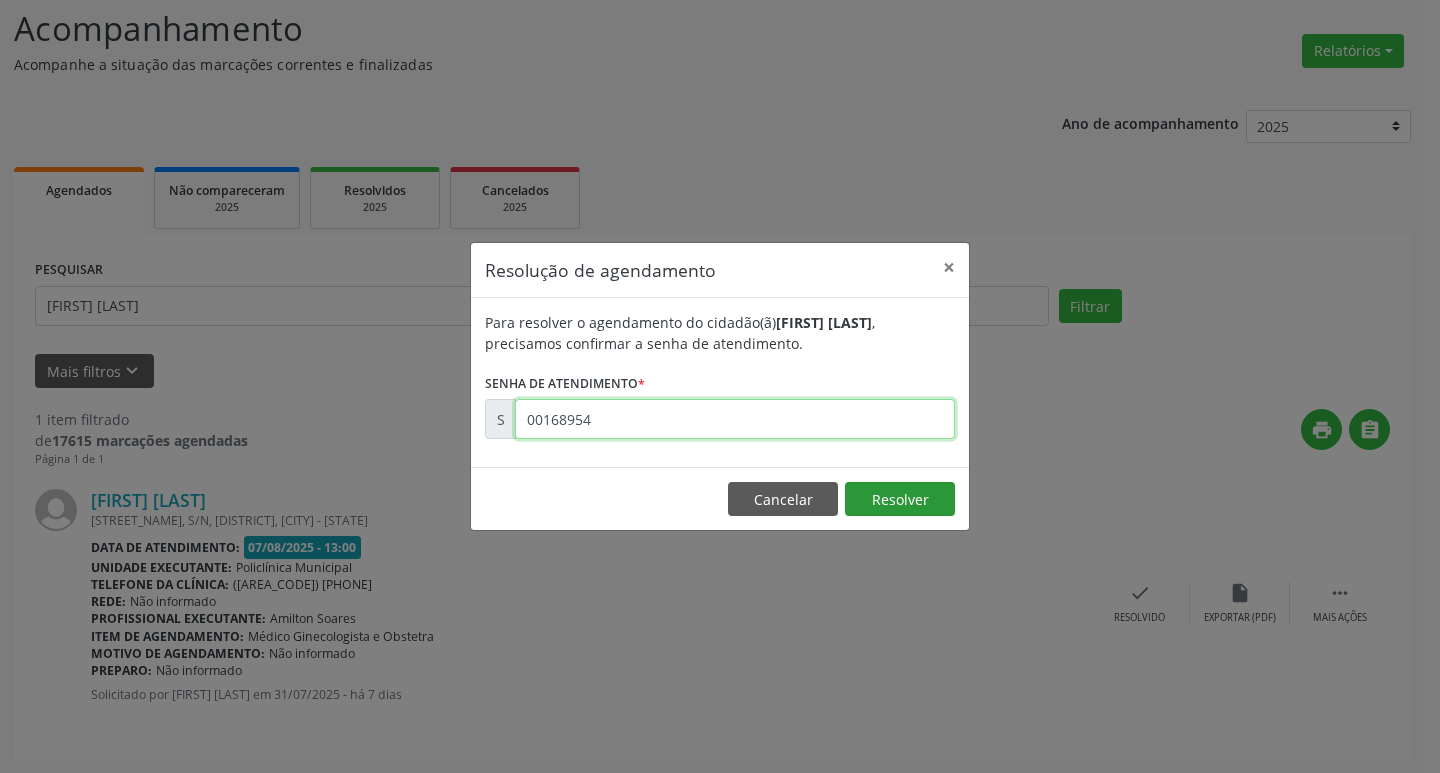 type on "00168954" 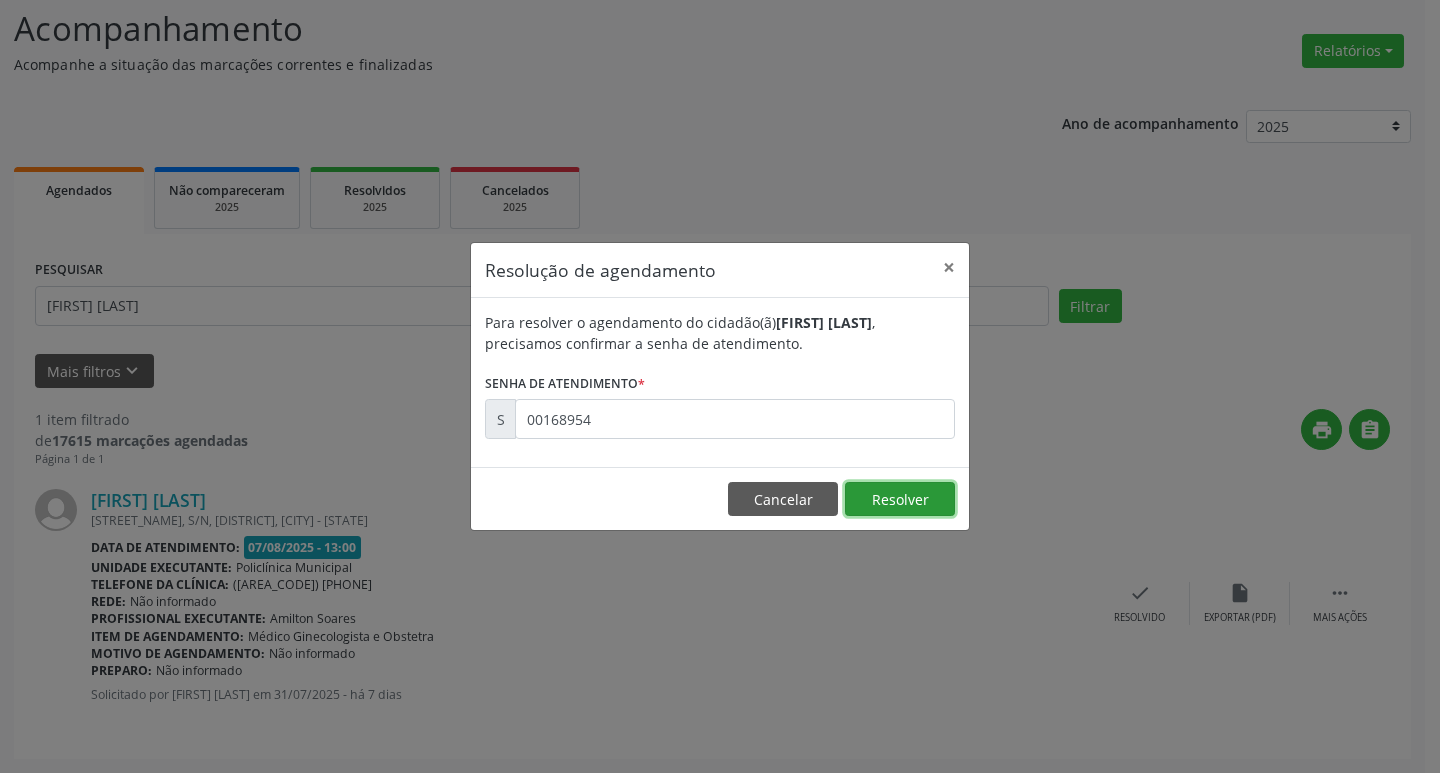 click on "Resolver" at bounding box center (900, 499) 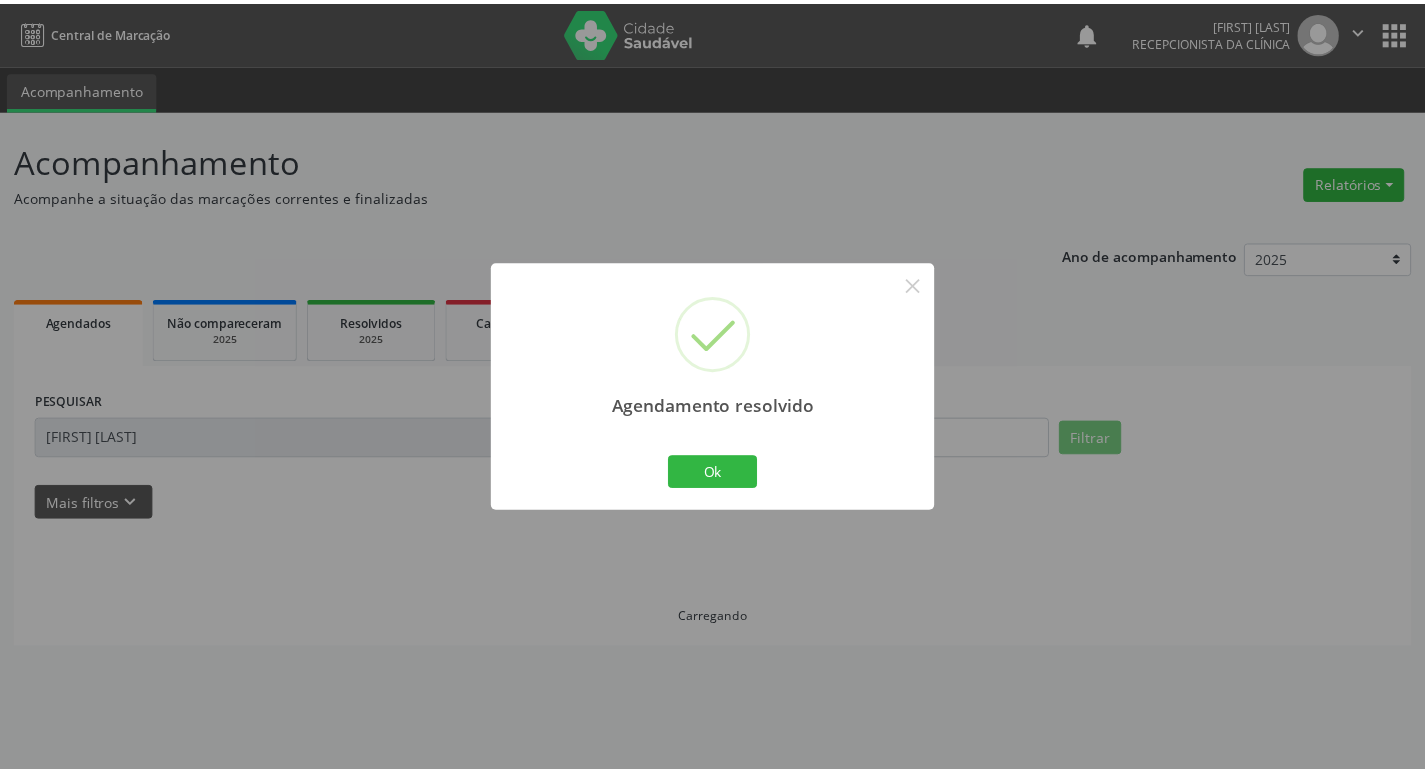 scroll, scrollTop: 0, scrollLeft: 0, axis: both 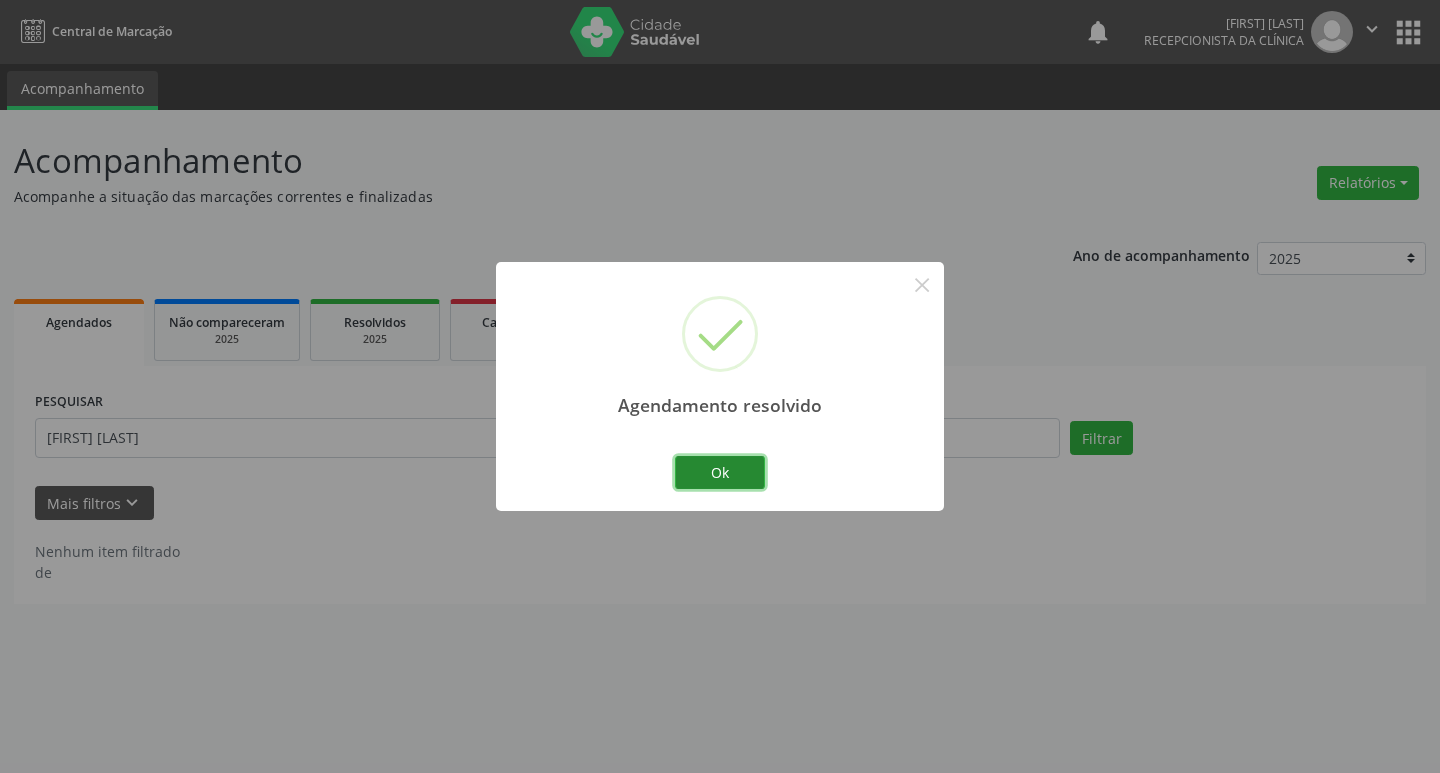 click on "Ok" at bounding box center (720, 473) 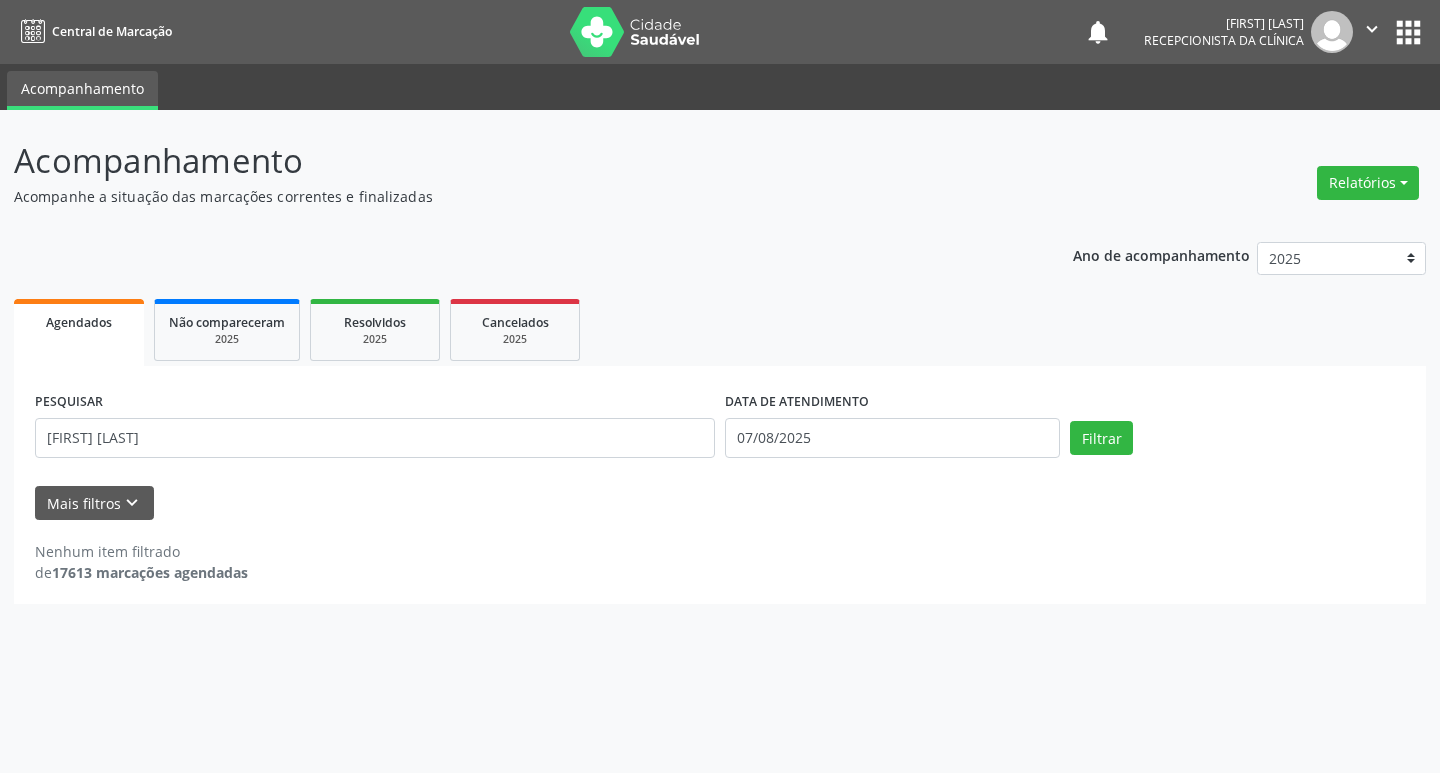 click on "PESQUISAR
[NAME]" at bounding box center [375, 429] 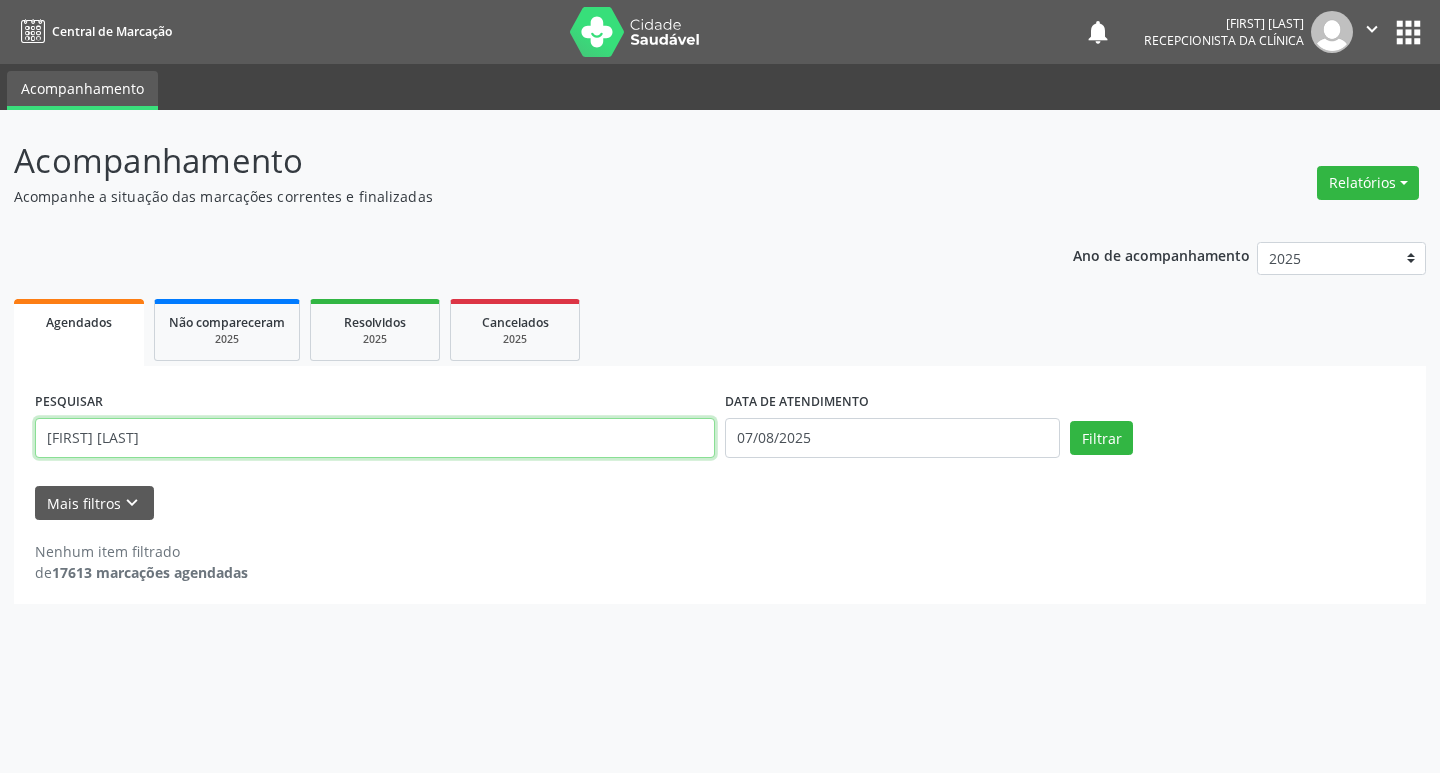 click on "[FIRST] [LAST]" at bounding box center [375, 438] 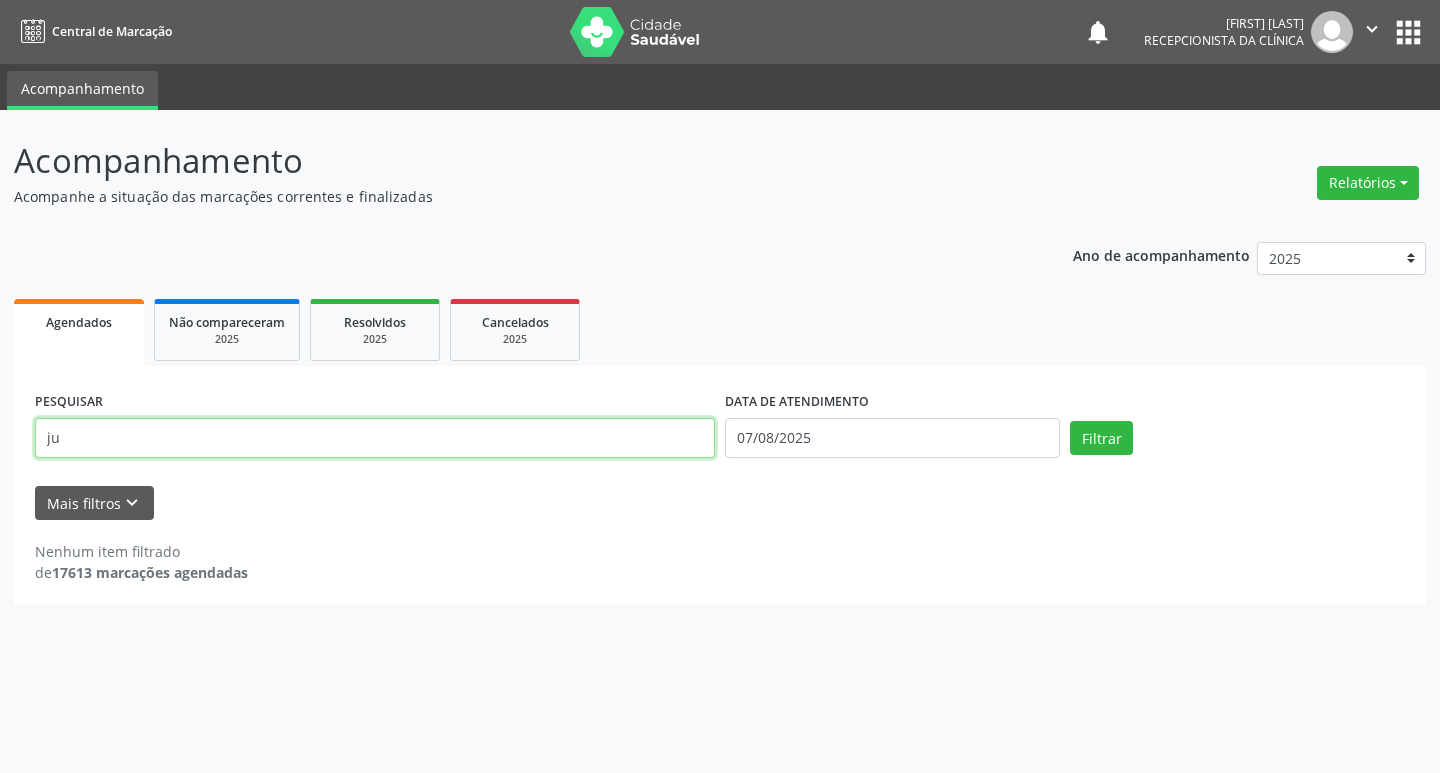 type on "j" 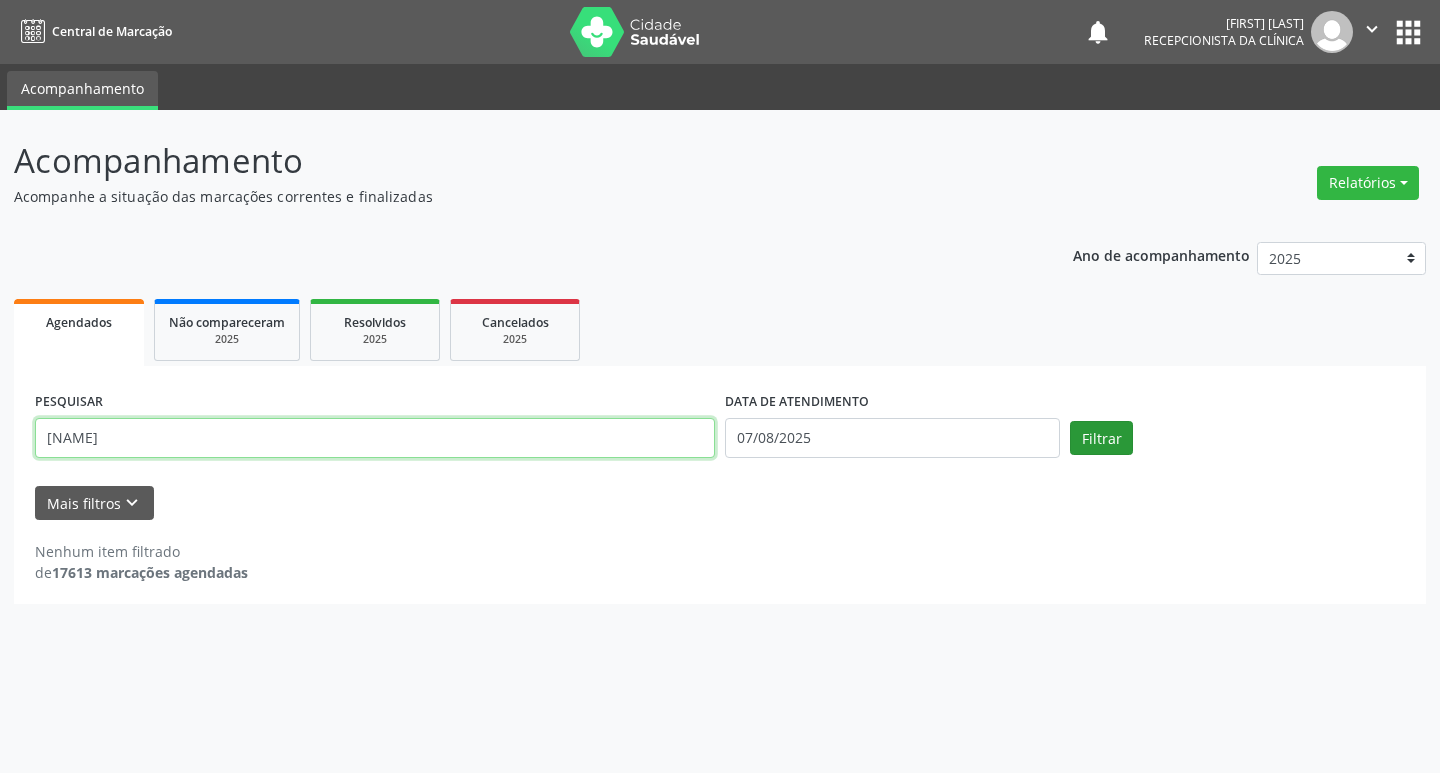 type on "[NAME]" 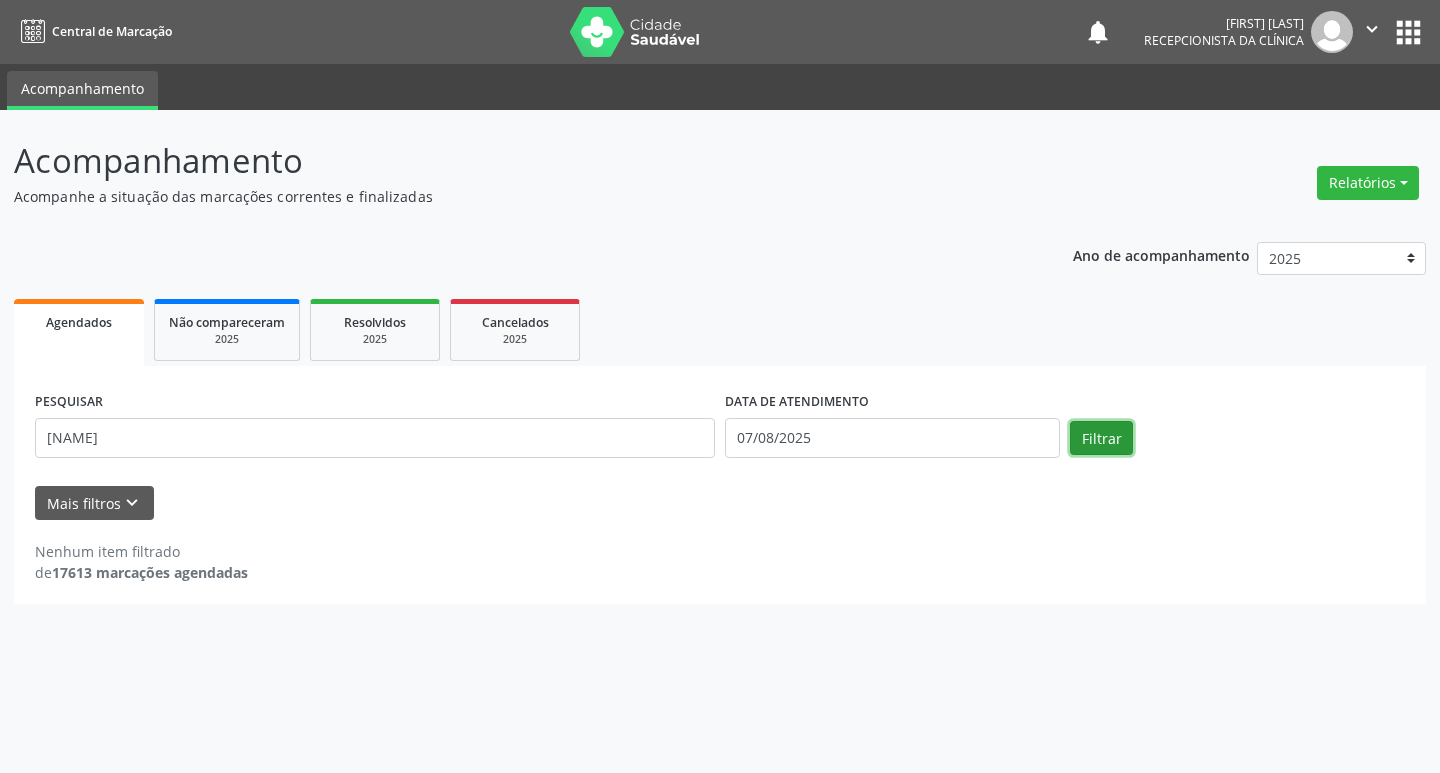 click on "Filtrar" at bounding box center [1101, 438] 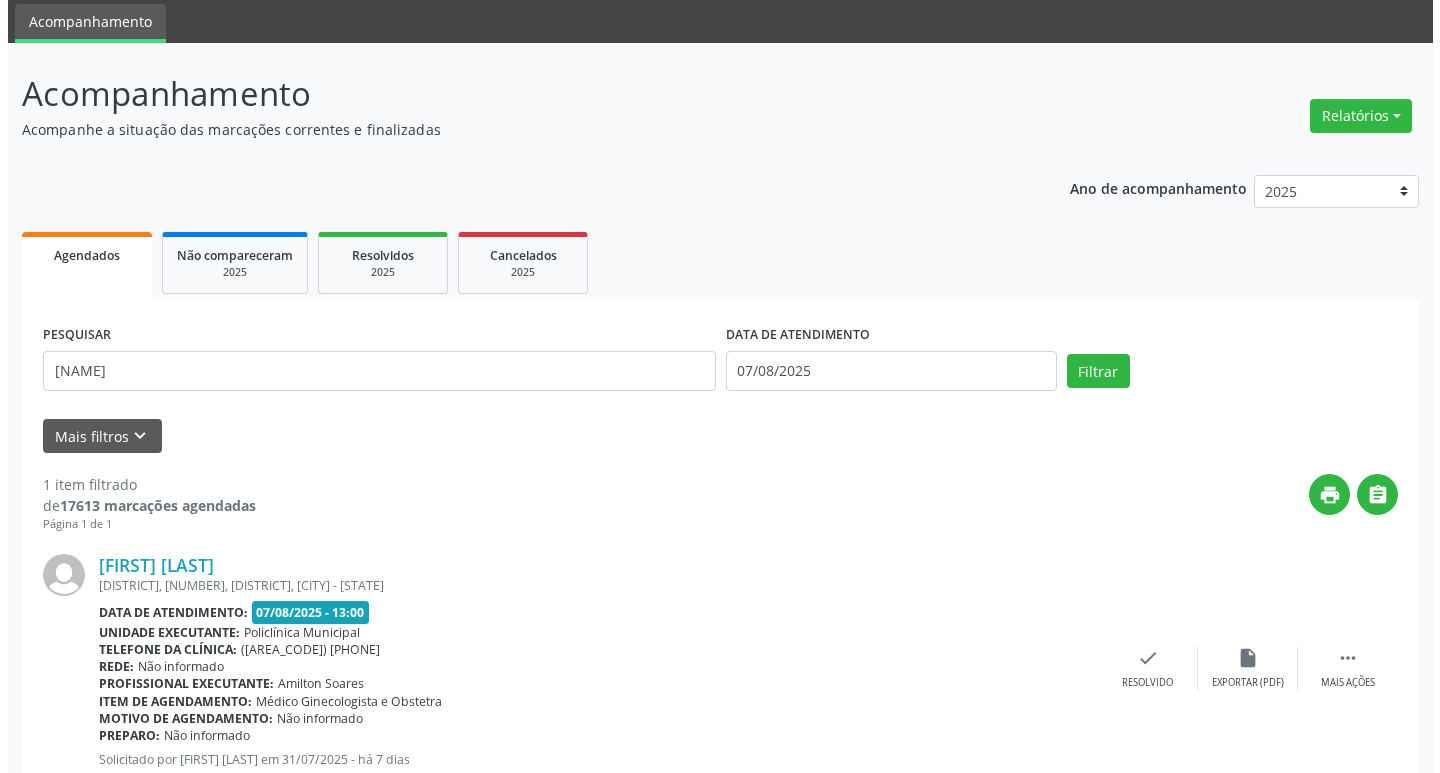 scroll, scrollTop: 132, scrollLeft: 0, axis: vertical 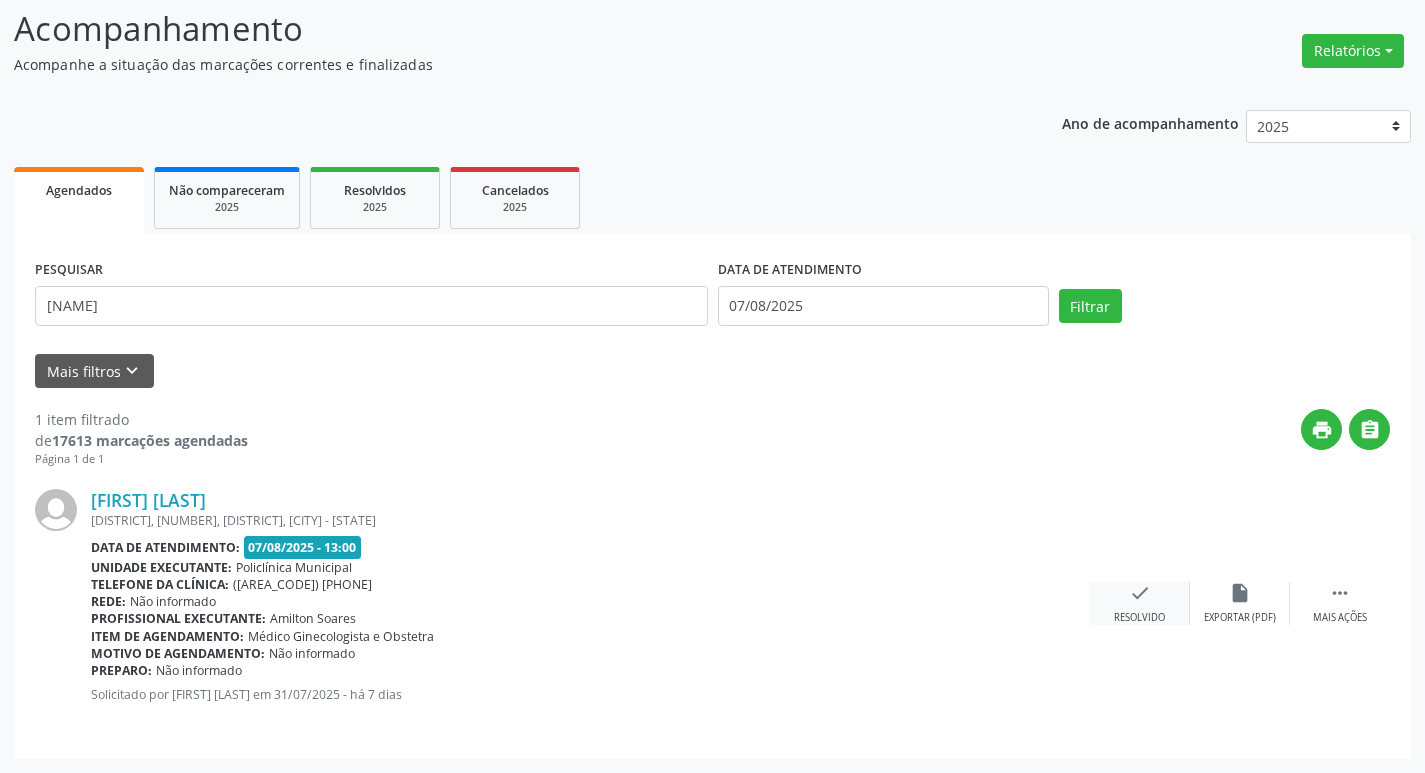 click on "check
Resolvido" at bounding box center [1140, 603] 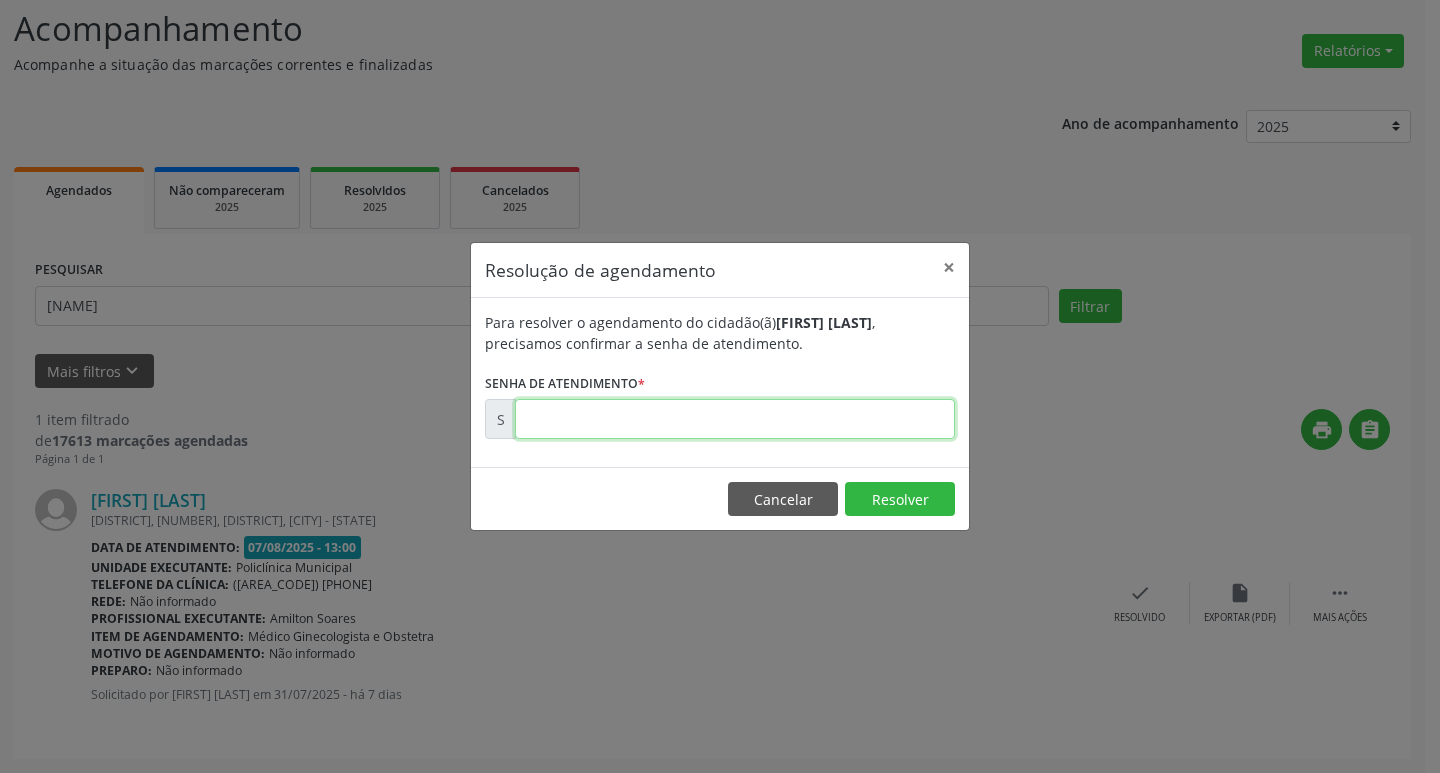 click at bounding box center (735, 419) 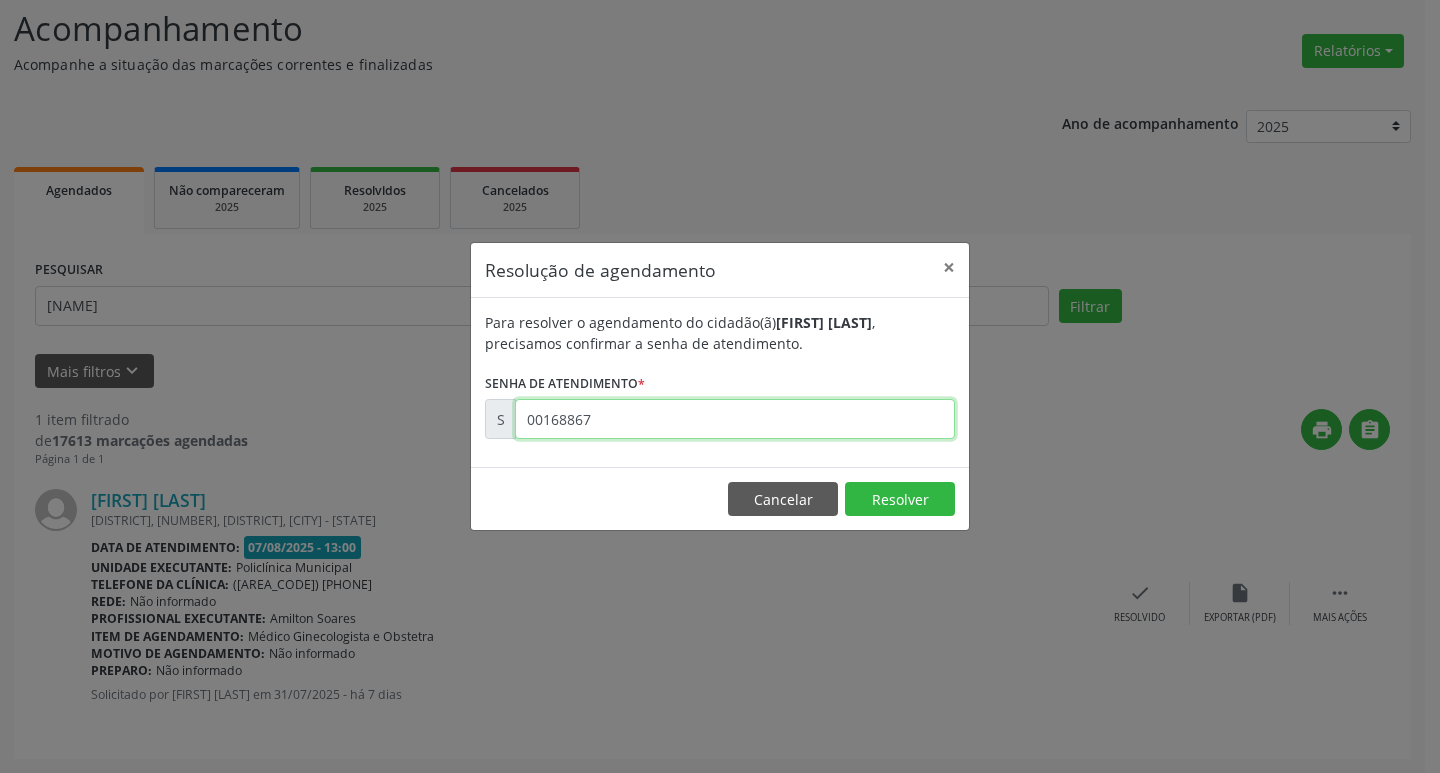 type on "00168867" 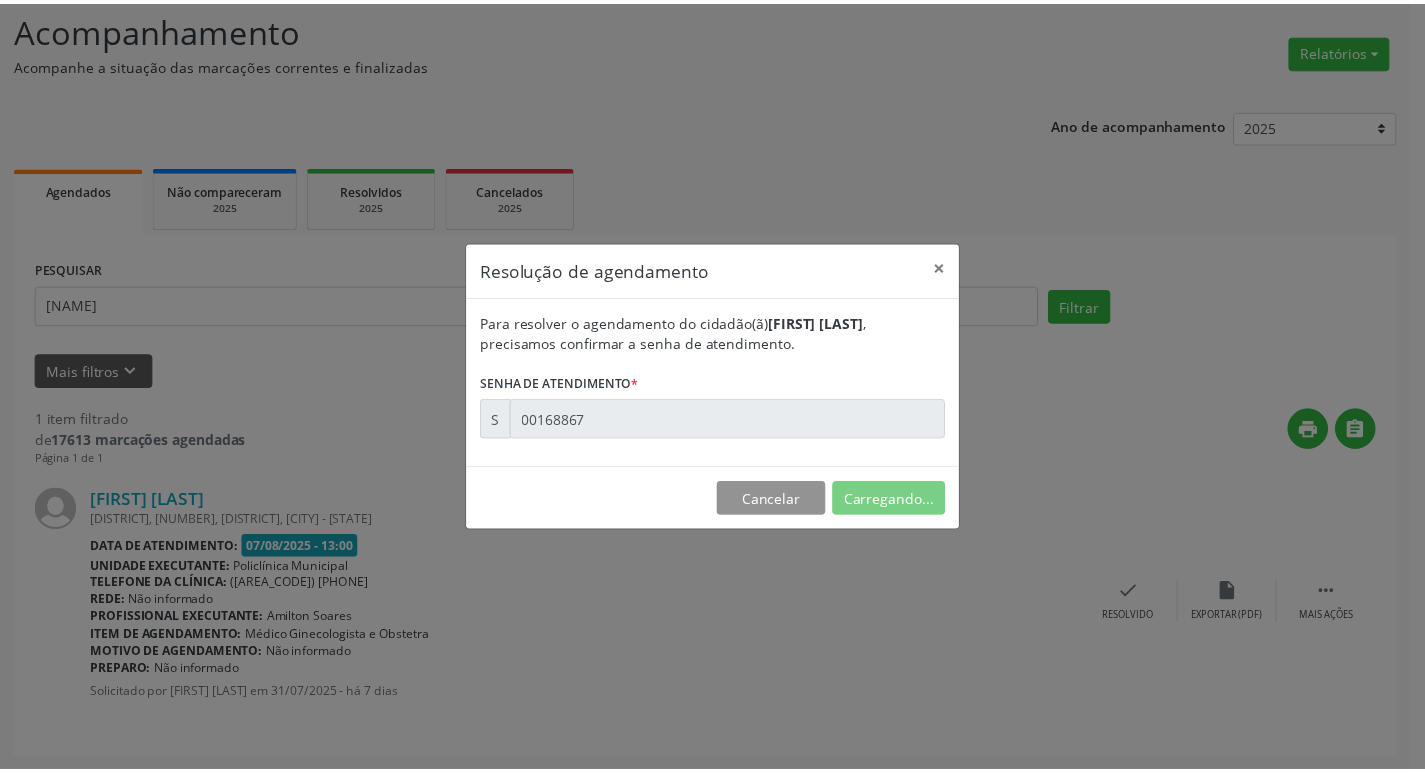 scroll, scrollTop: 0, scrollLeft: 0, axis: both 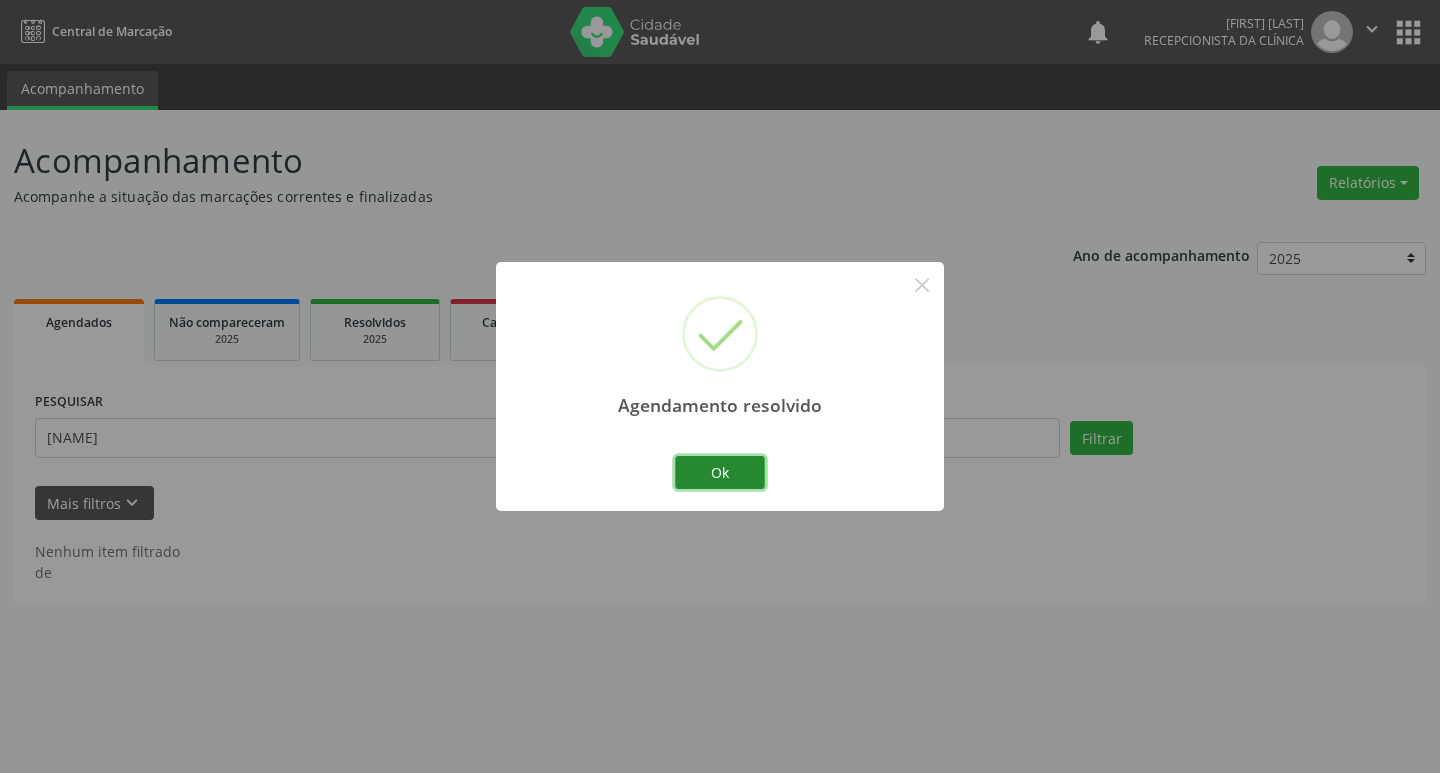 click on "Ok" at bounding box center (720, 473) 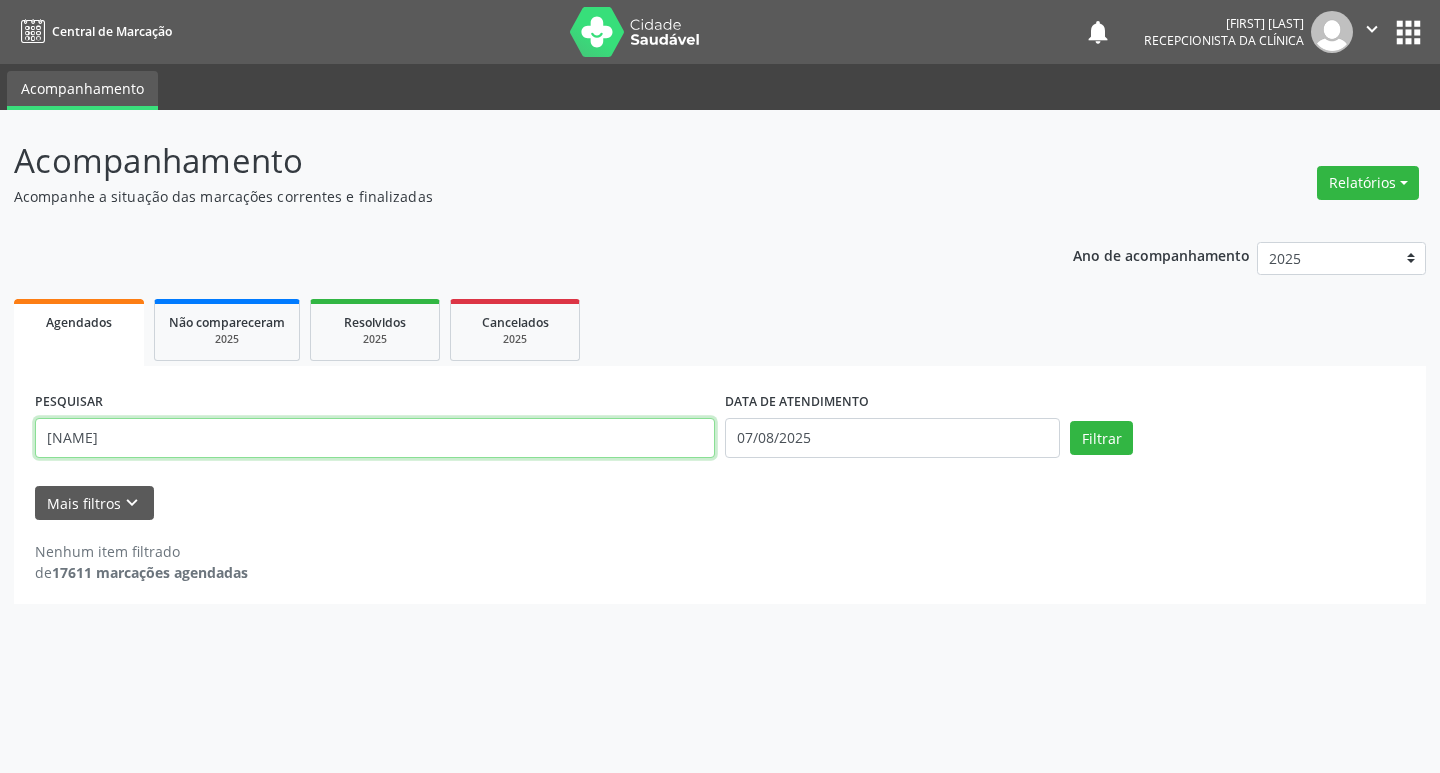 click on "[NAME]" at bounding box center [375, 438] 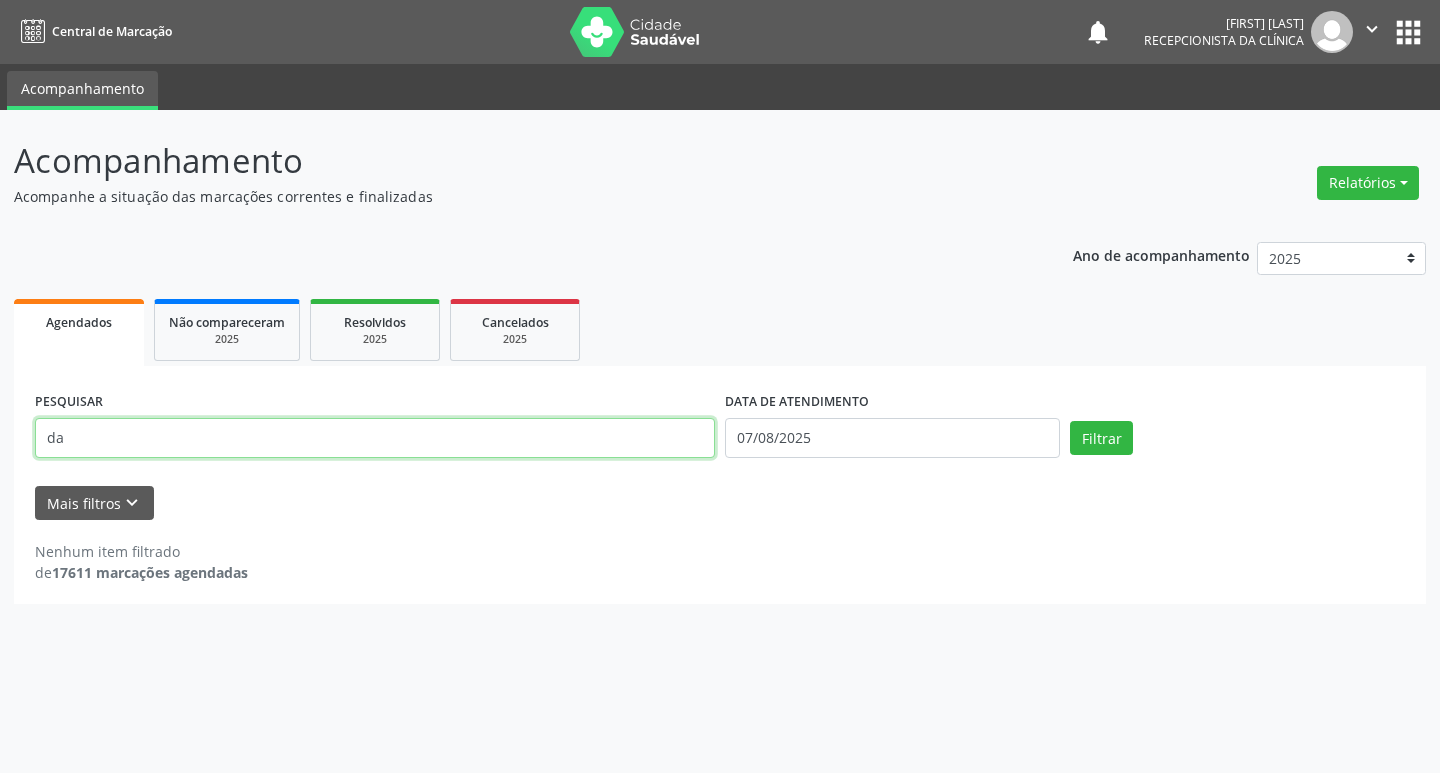type on "d" 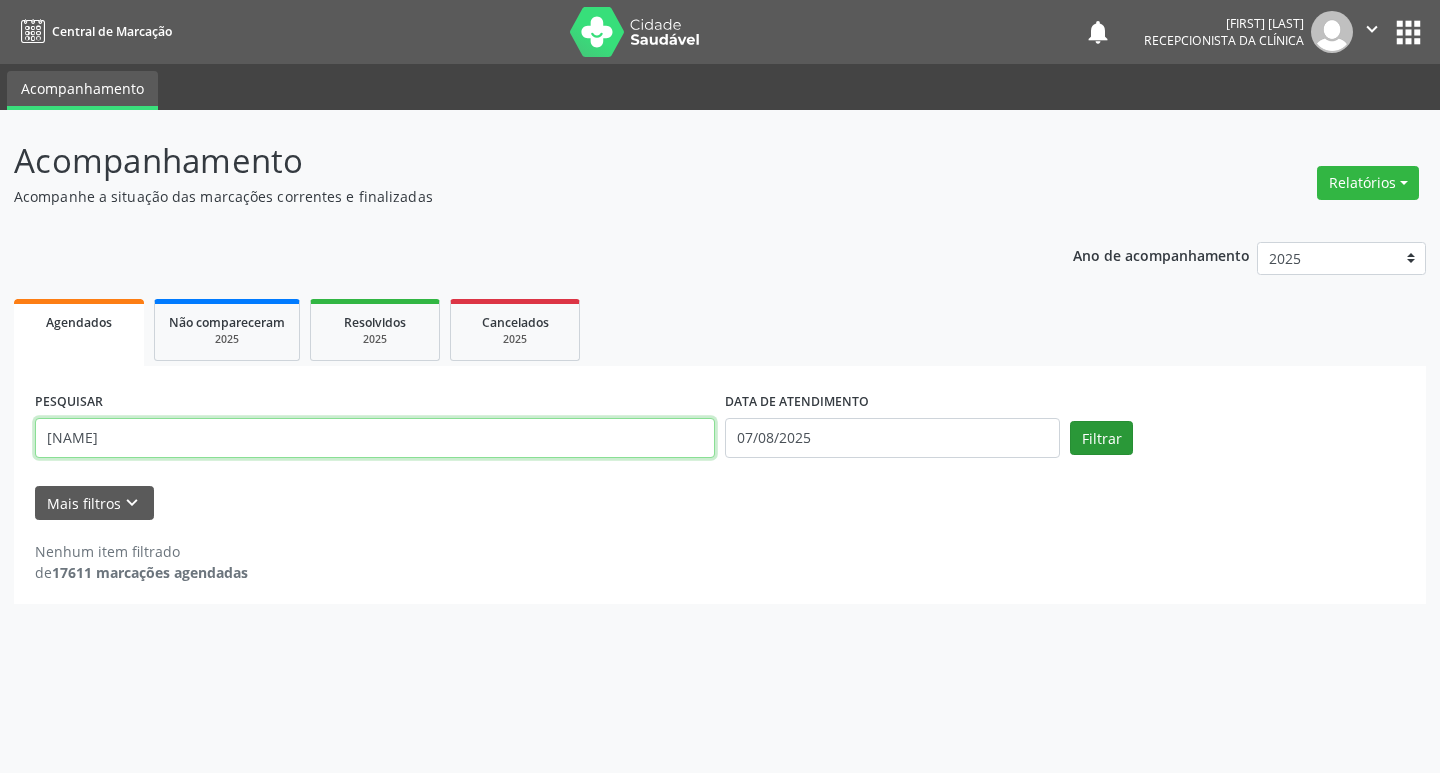 type on "[NAME]" 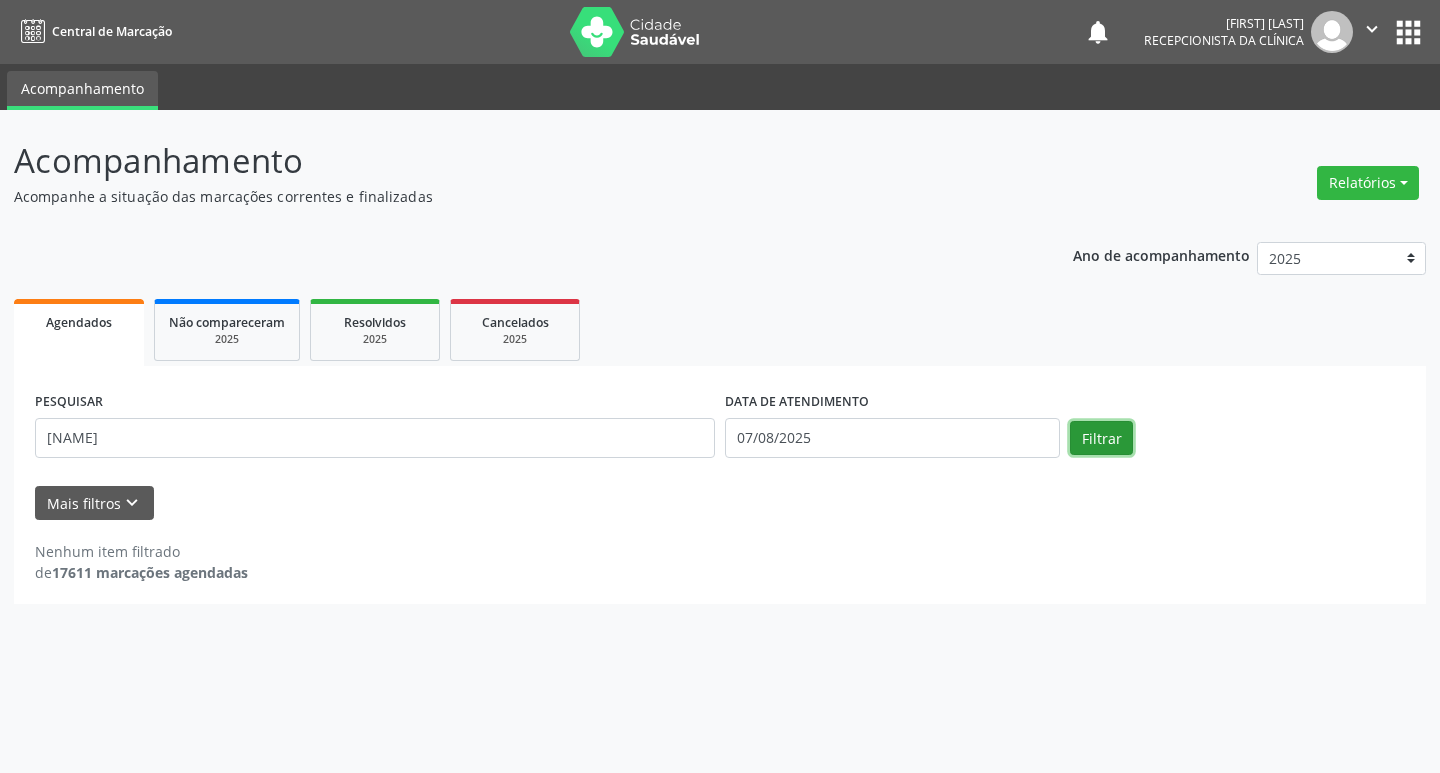 click on "Filtrar" at bounding box center [1101, 438] 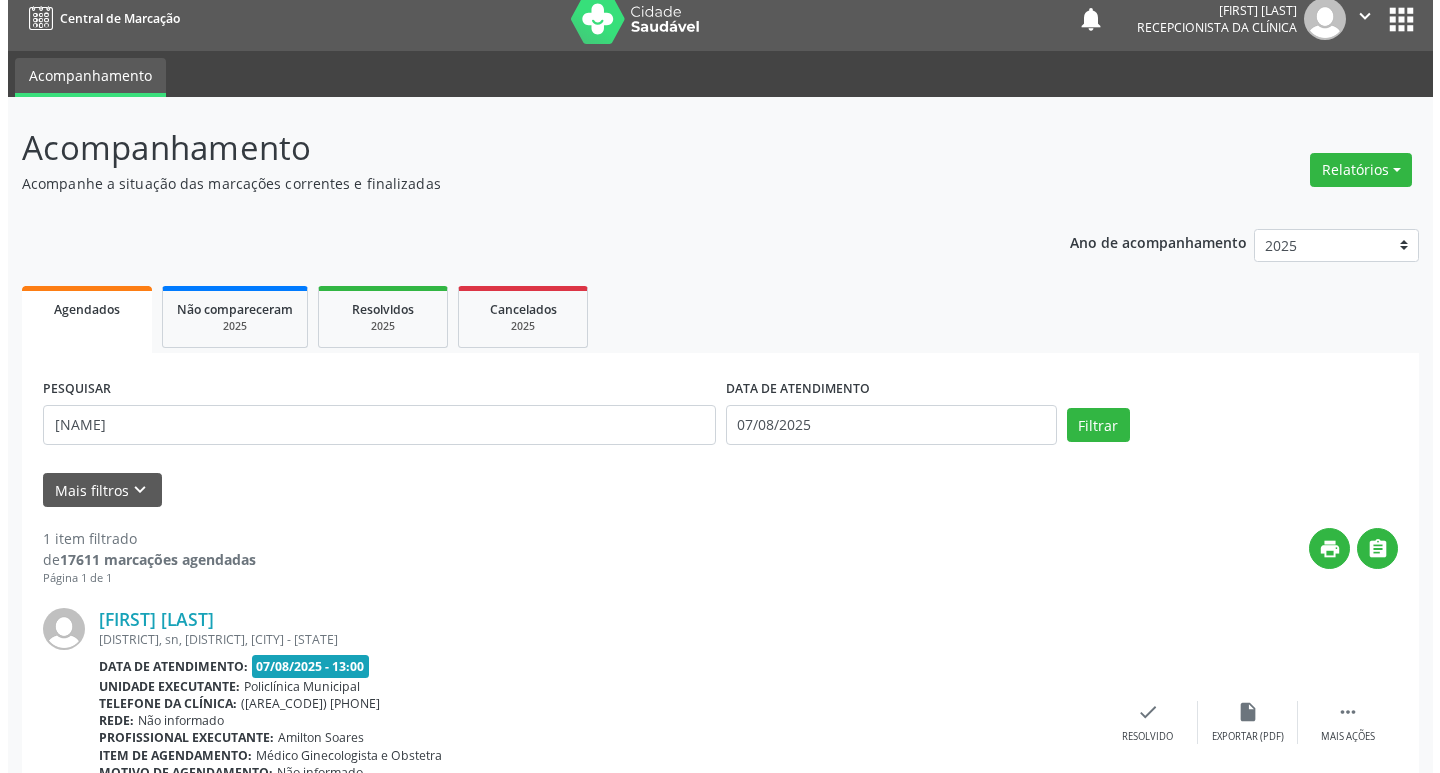 scroll, scrollTop: 132, scrollLeft: 0, axis: vertical 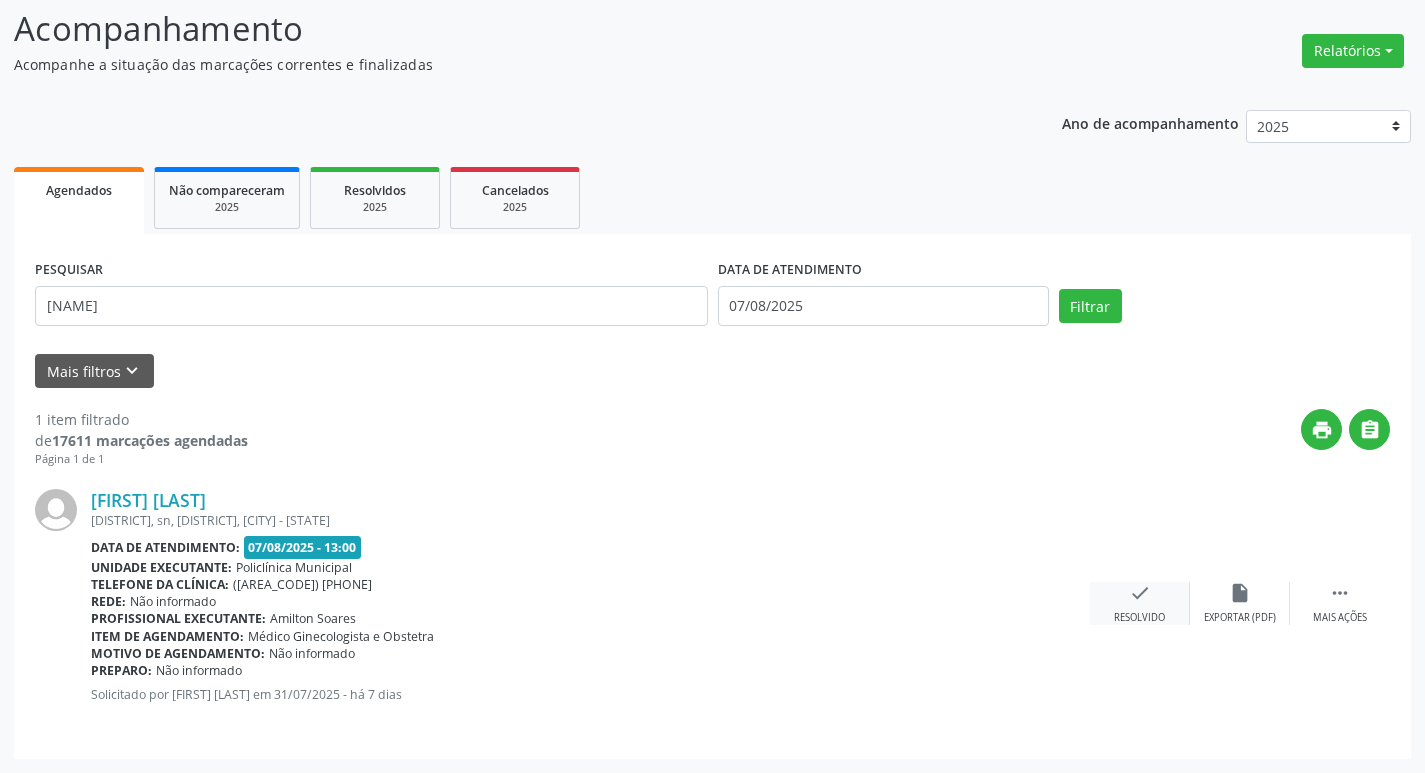 click on "check
Resolvido" at bounding box center (1140, 603) 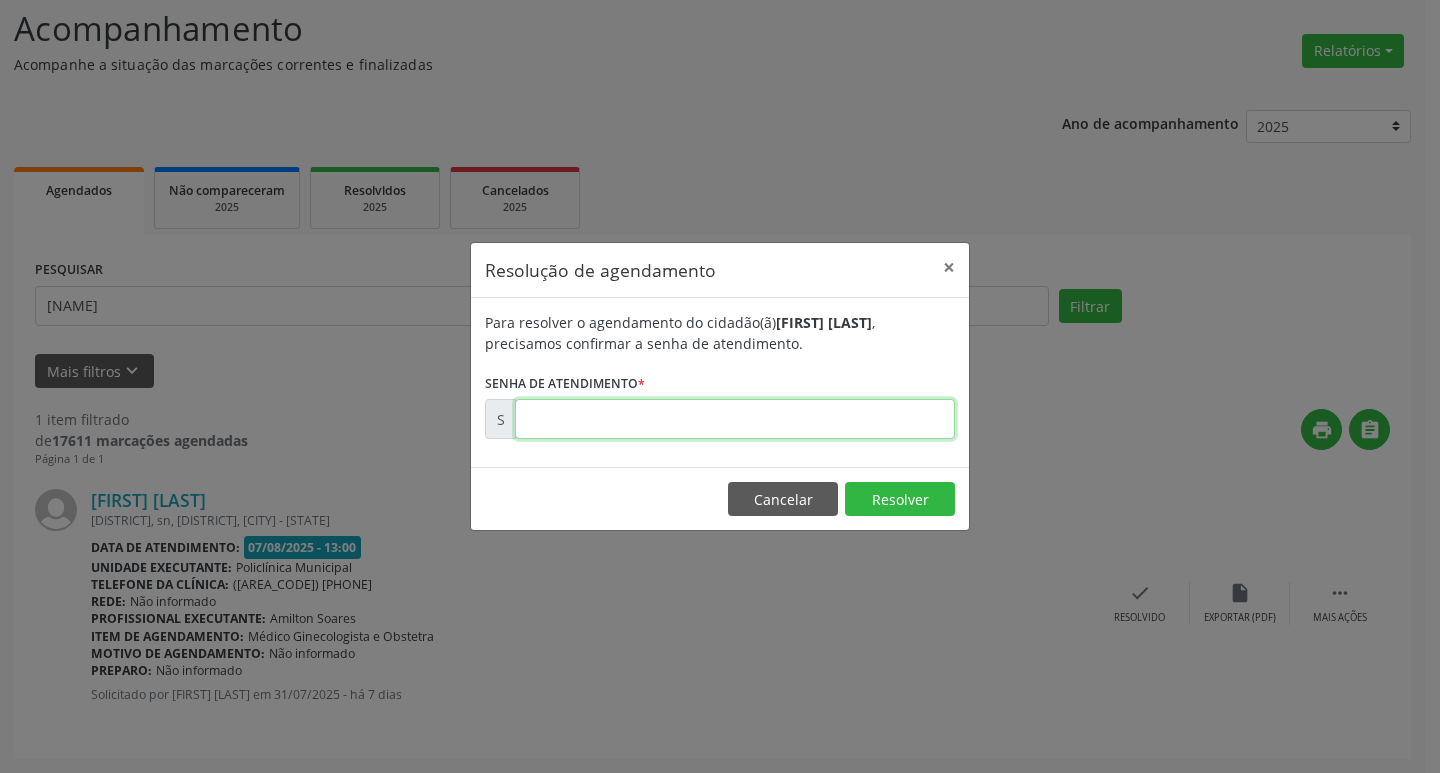 click at bounding box center [735, 419] 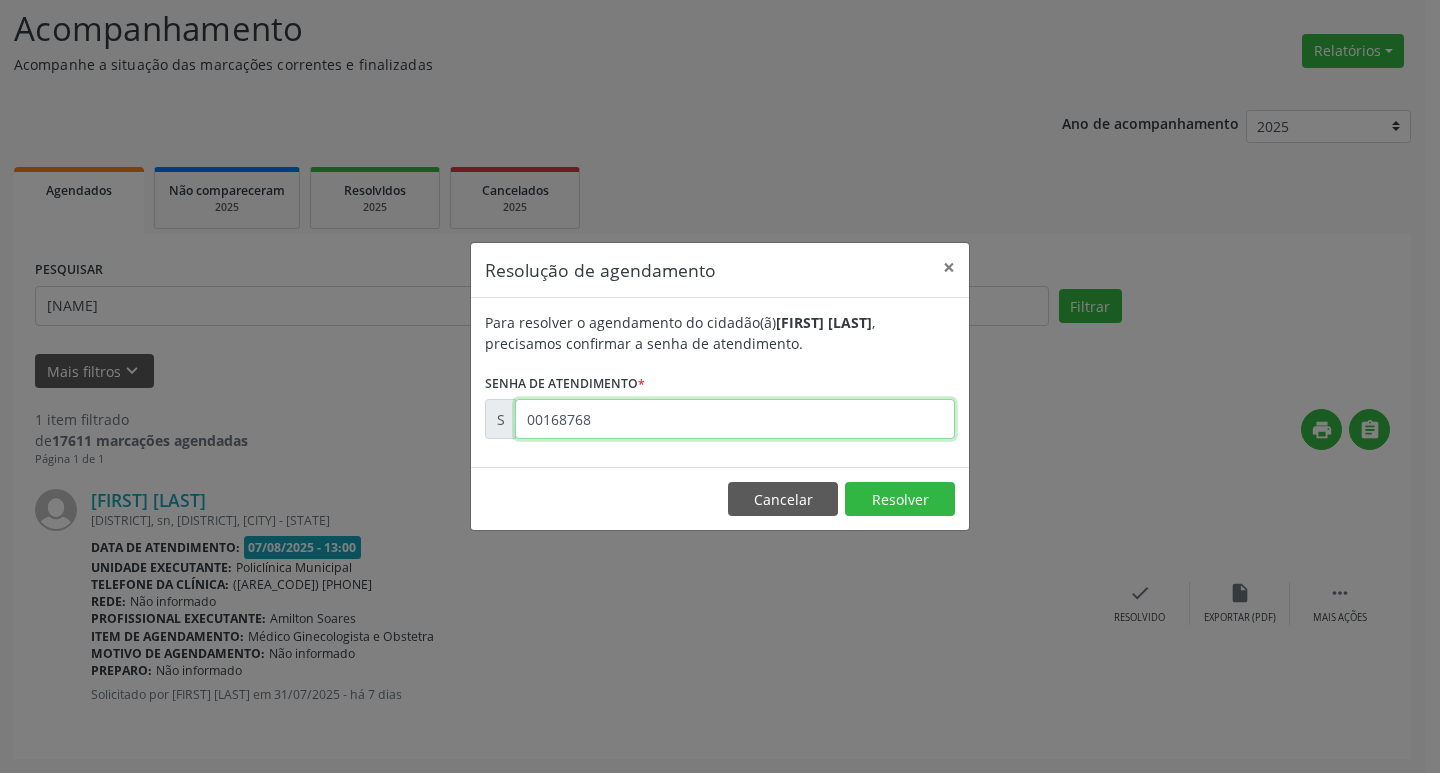 type on "00168768" 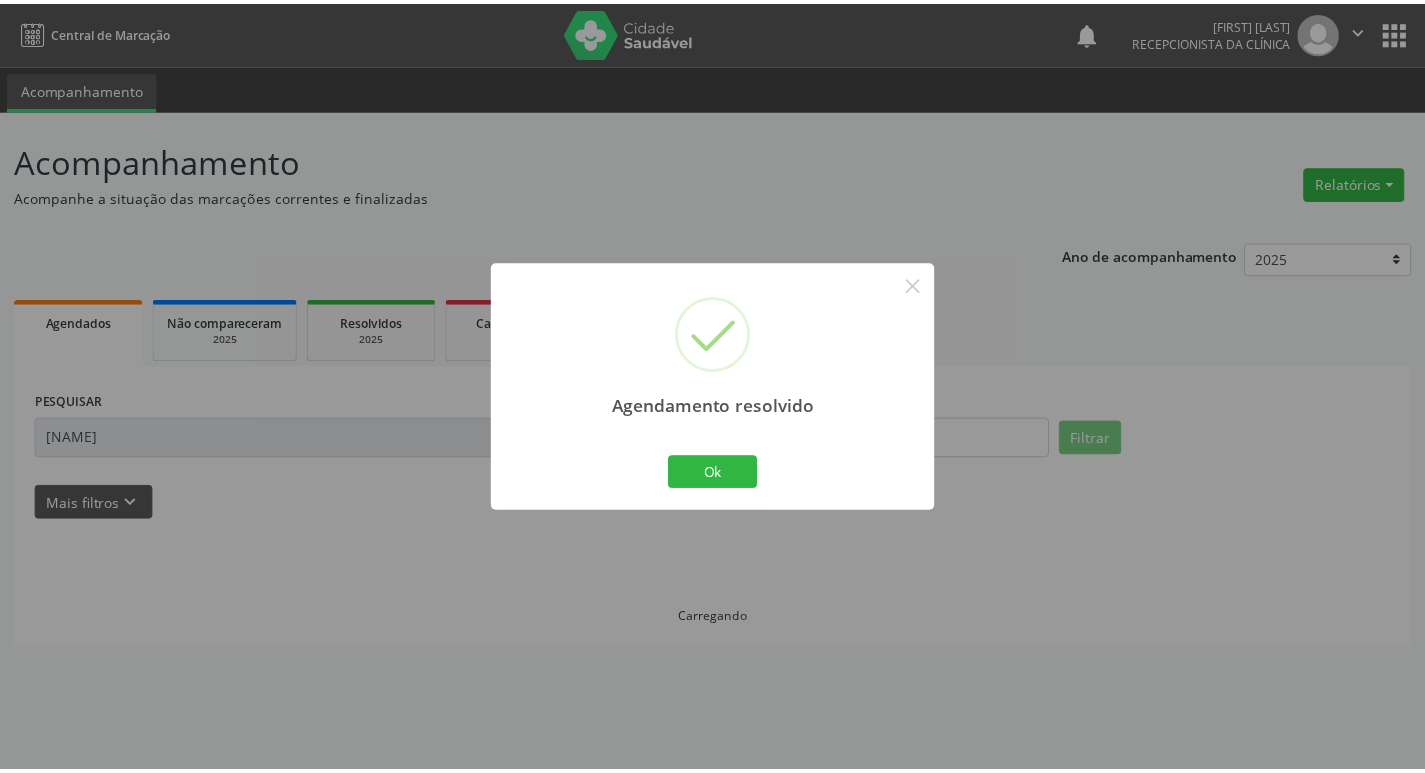 scroll, scrollTop: 0, scrollLeft: 0, axis: both 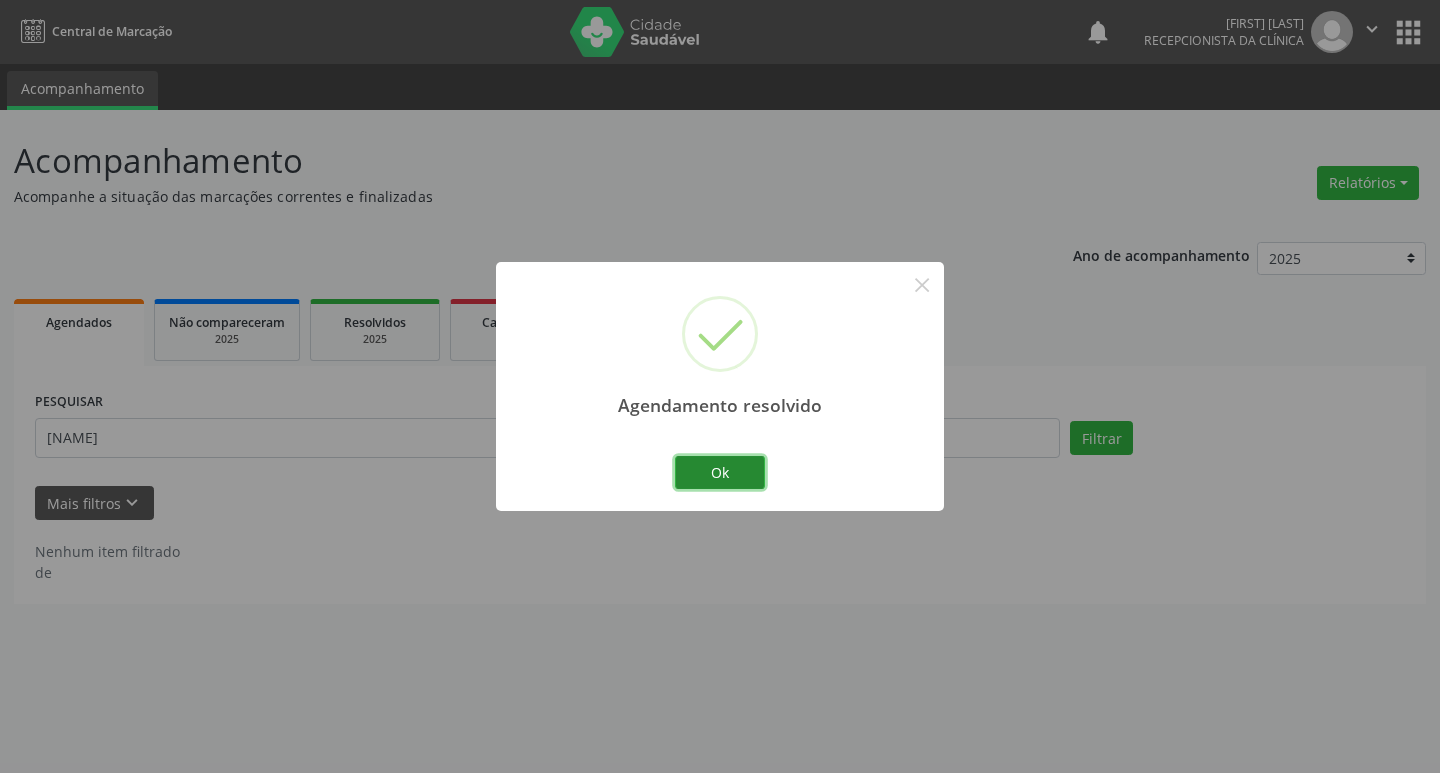 click on "Ok" at bounding box center [720, 473] 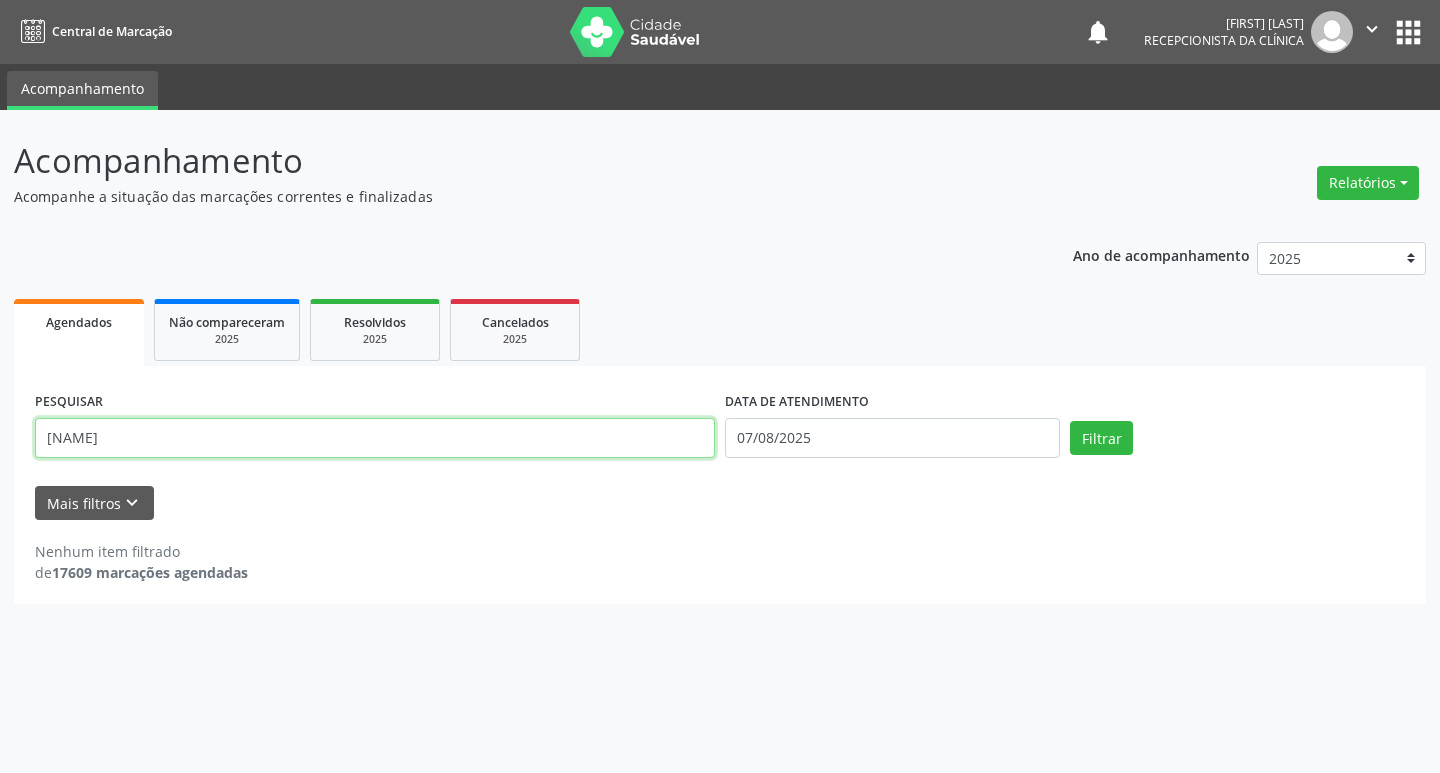 click on "[NAME]" at bounding box center [375, 438] 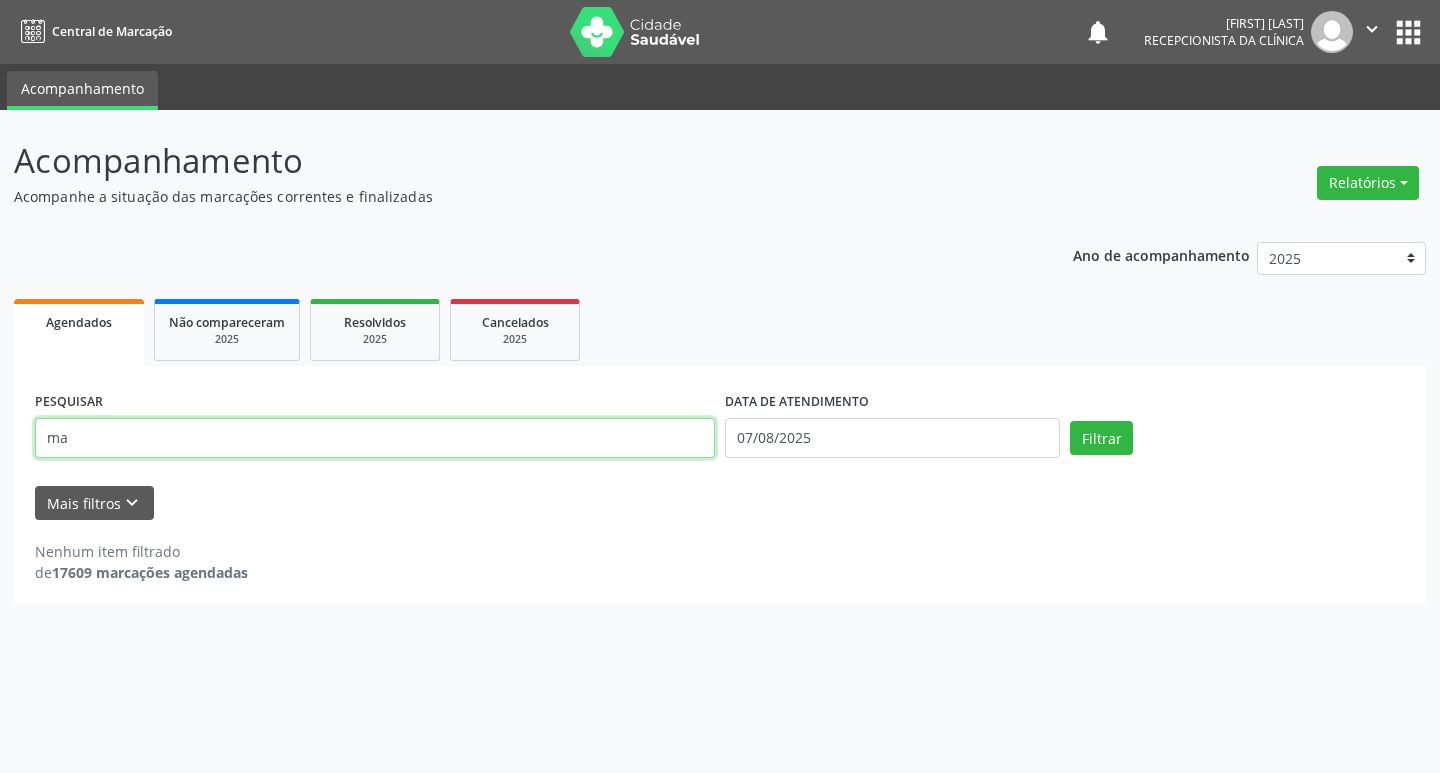 type on "m" 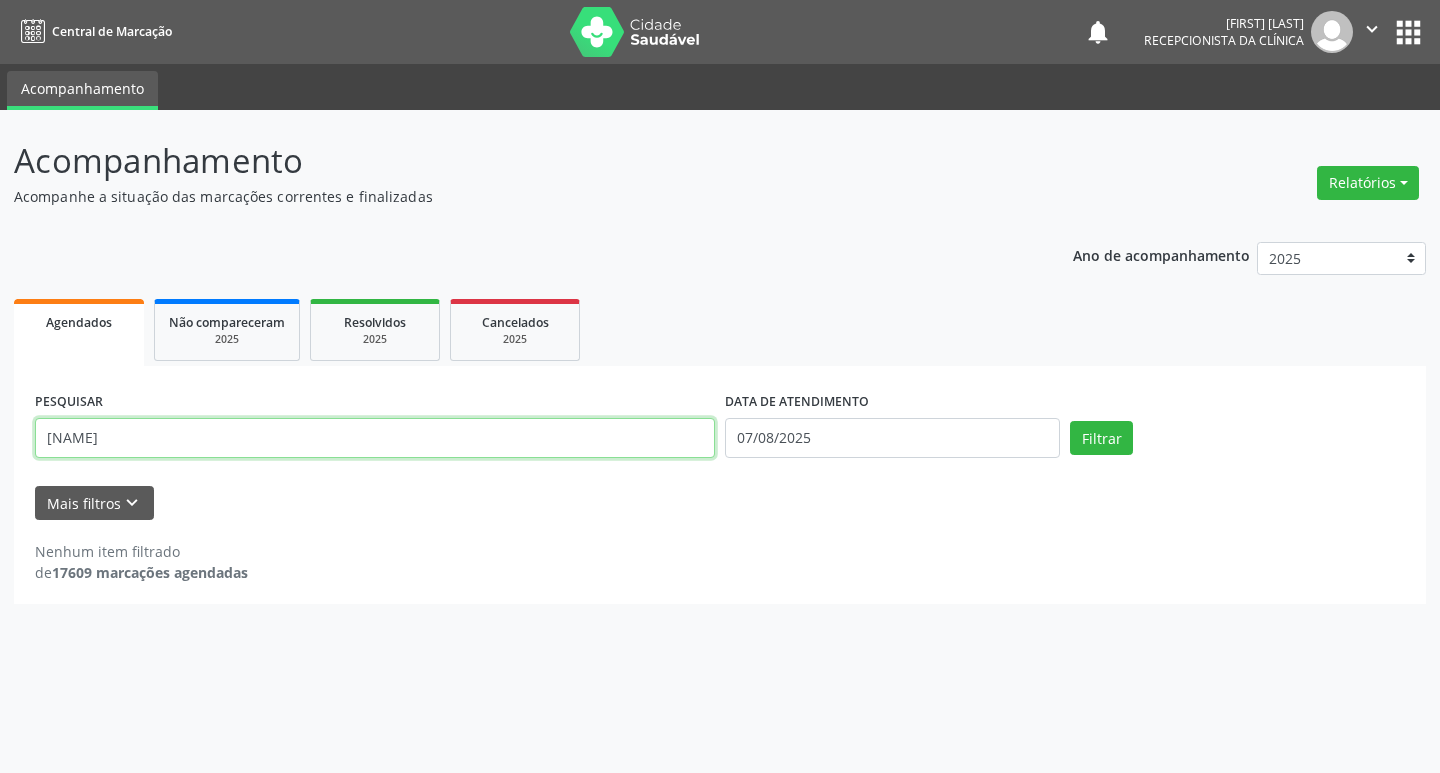 type on "[NAME]" 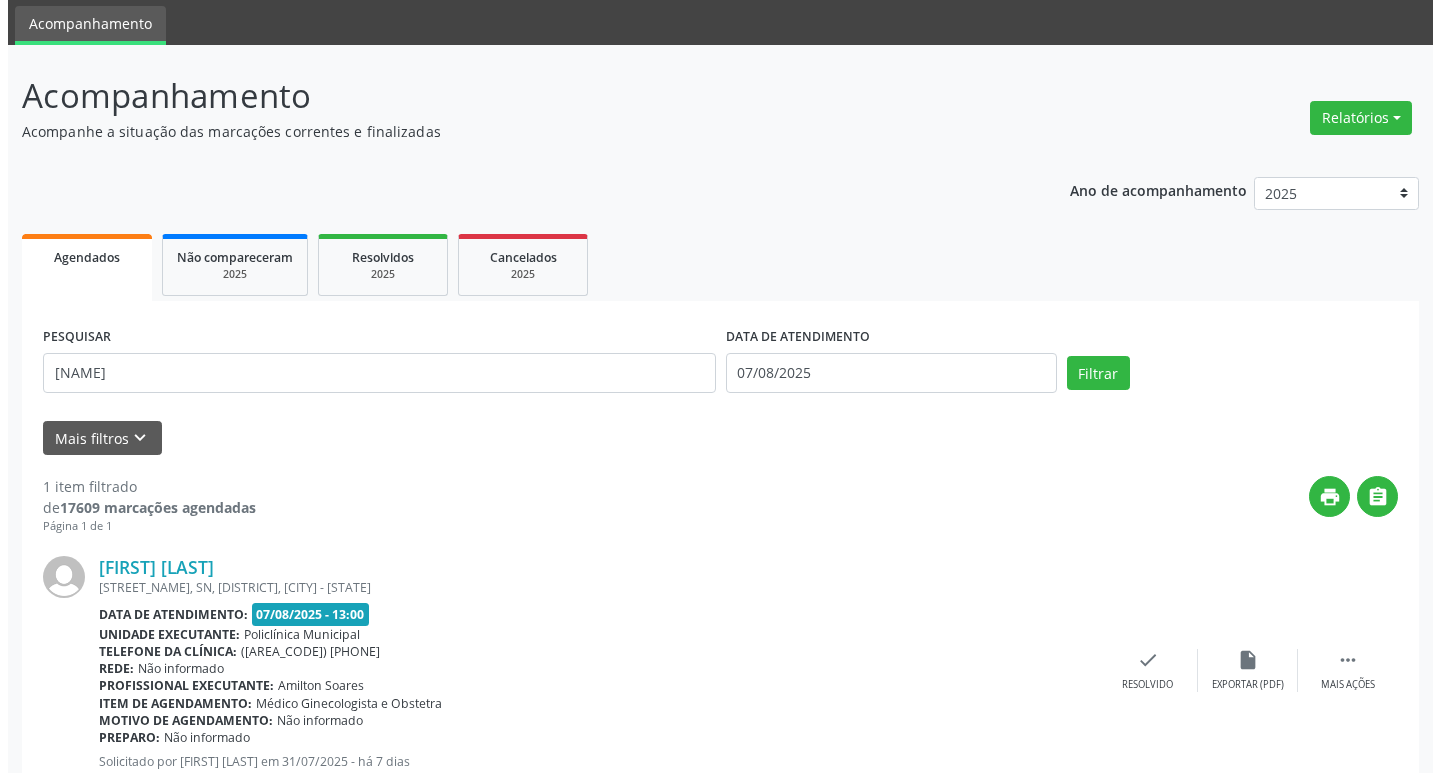 scroll, scrollTop: 132, scrollLeft: 0, axis: vertical 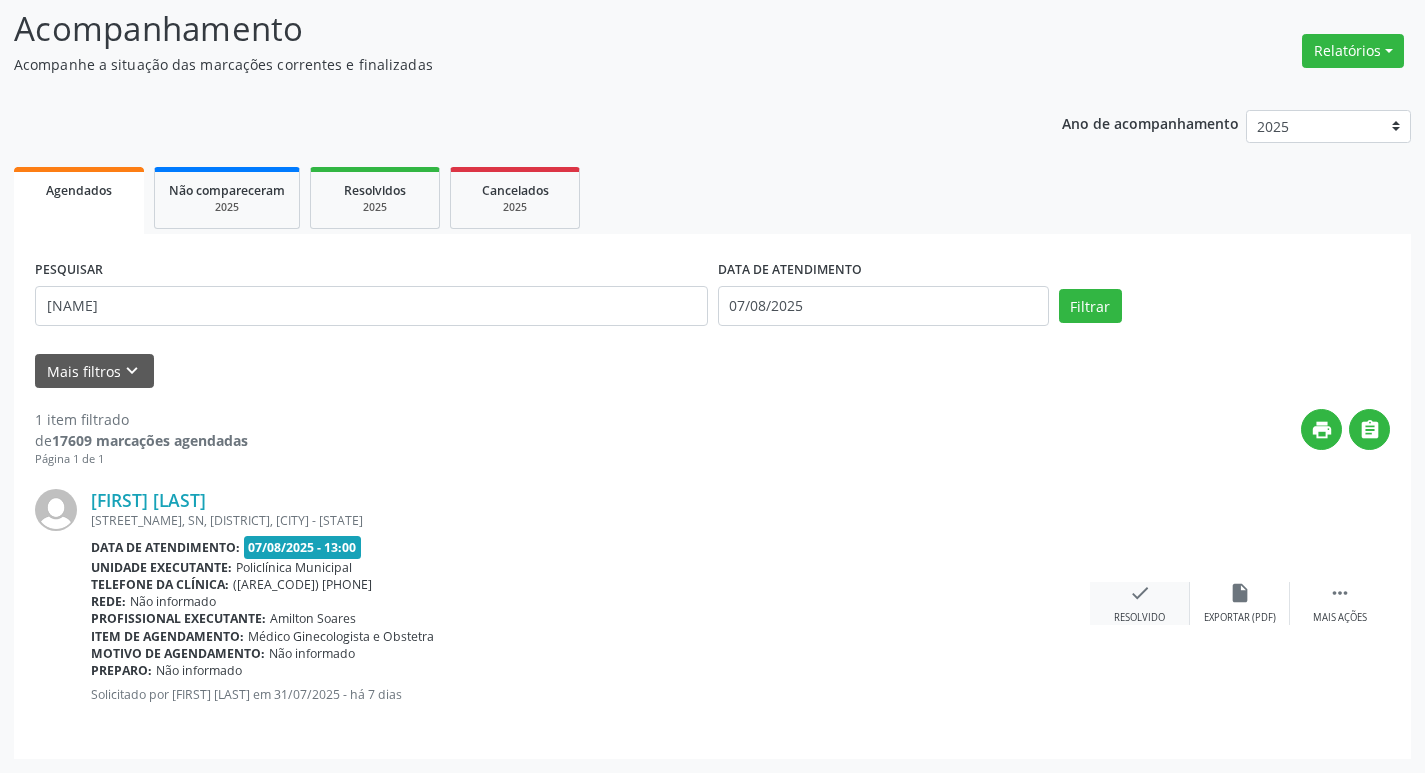 click on "check" at bounding box center [1140, 593] 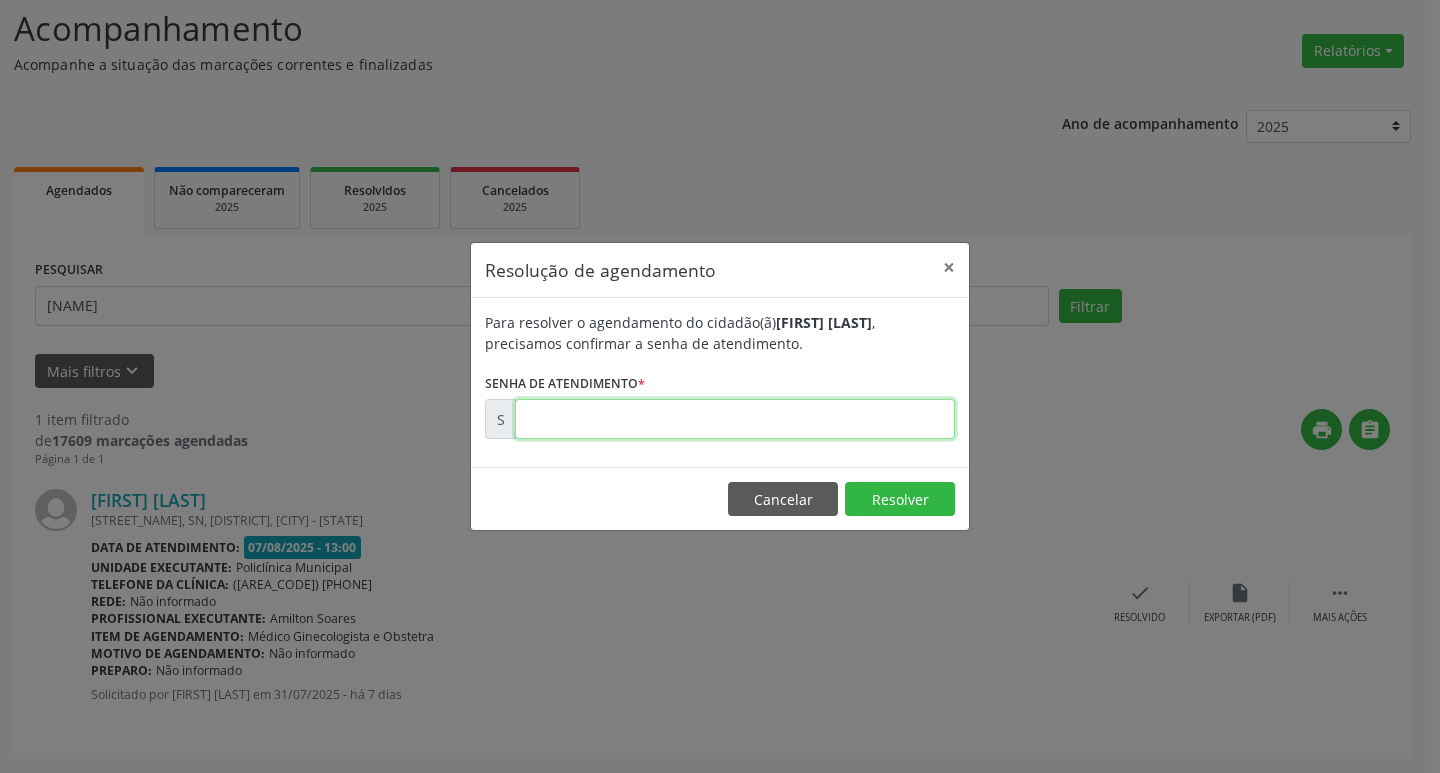 click at bounding box center [735, 419] 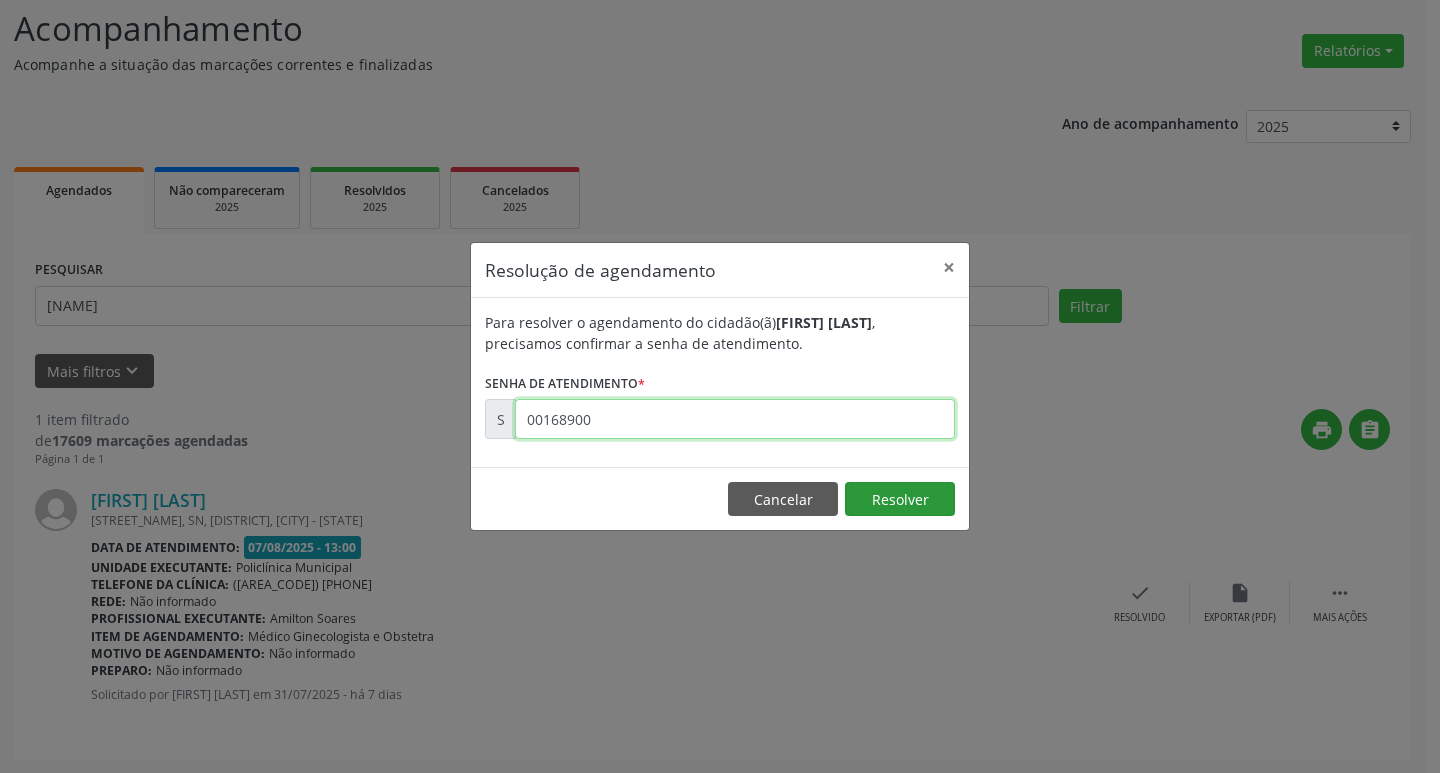 type on "00168900" 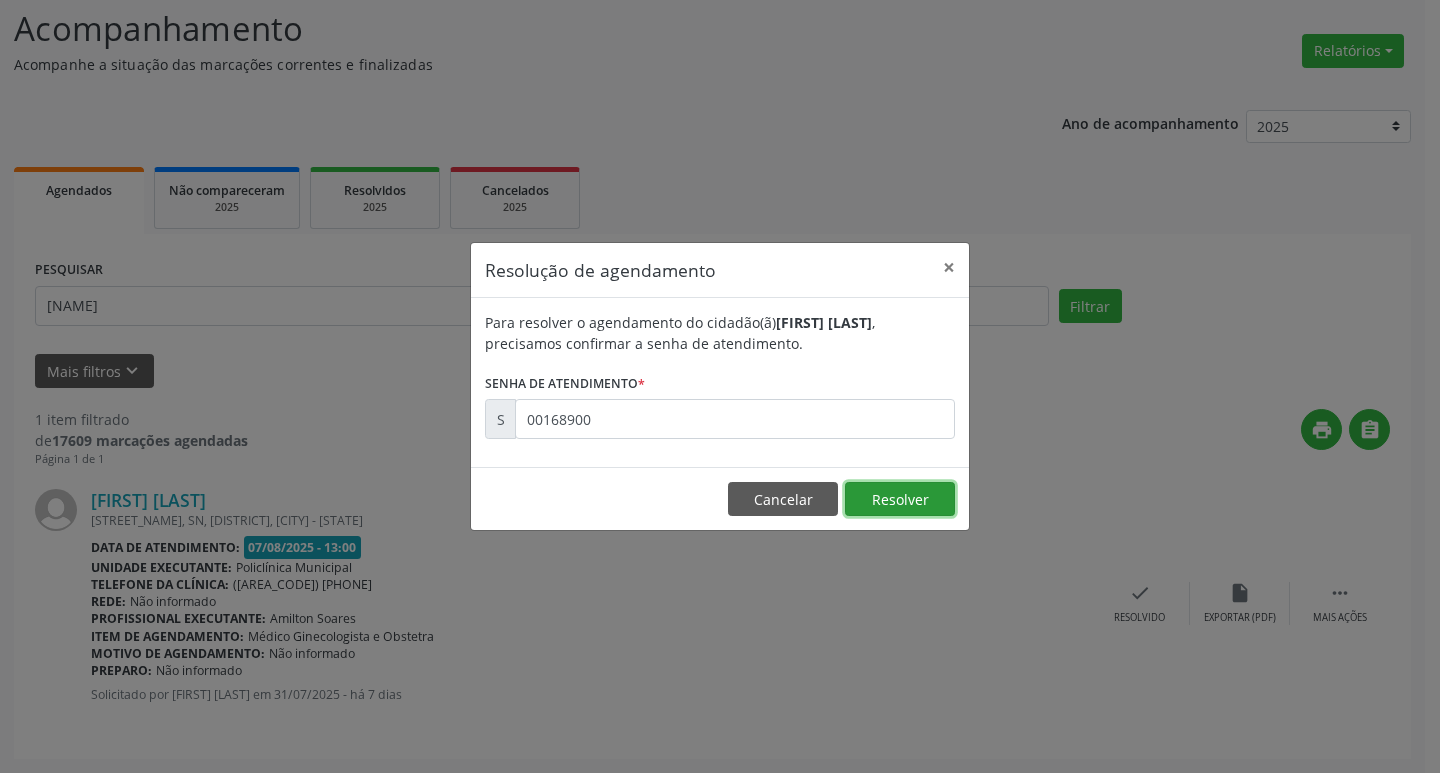 click on "Resolver" at bounding box center [900, 499] 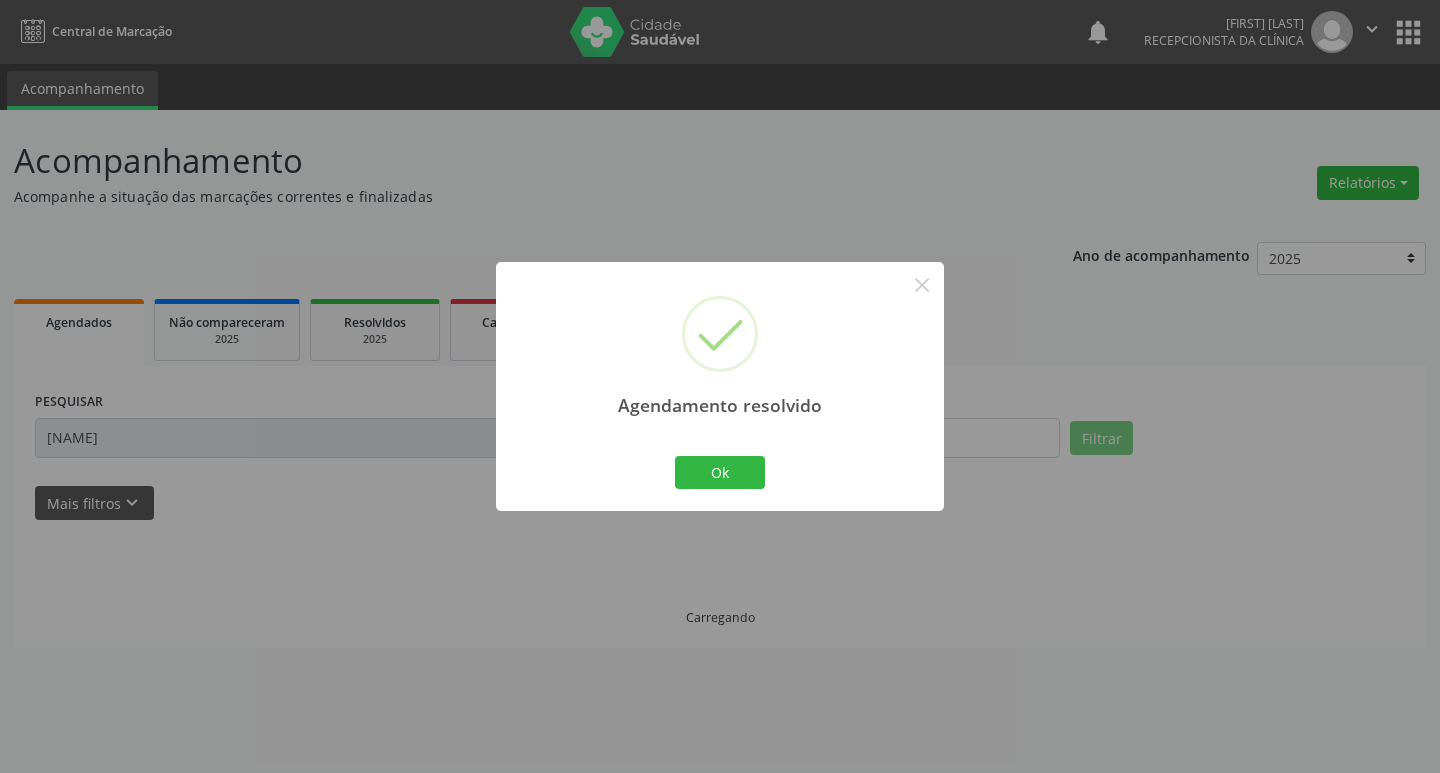 scroll, scrollTop: 0, scrollLeft: 0, axis: both 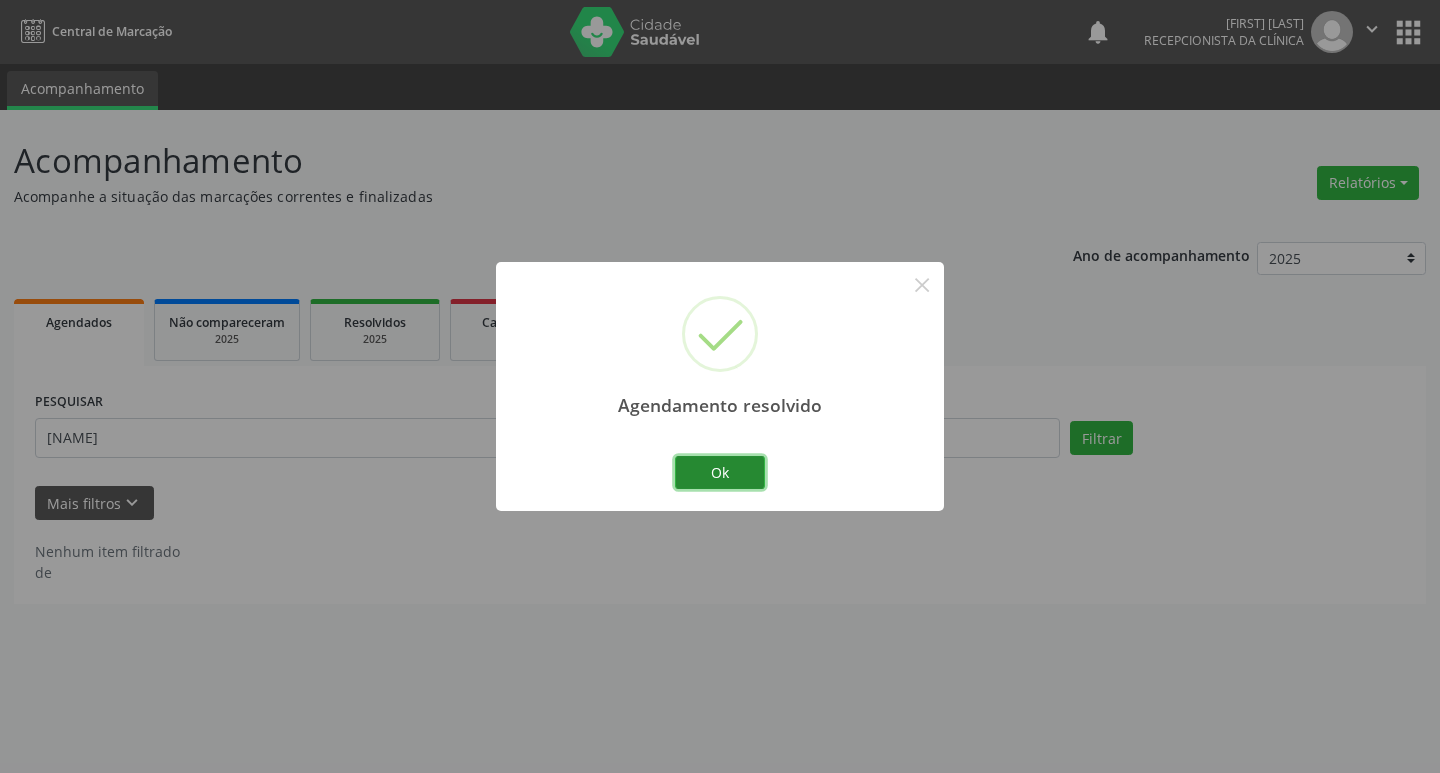 click on "Ok" at bounding box center (720, 473) 